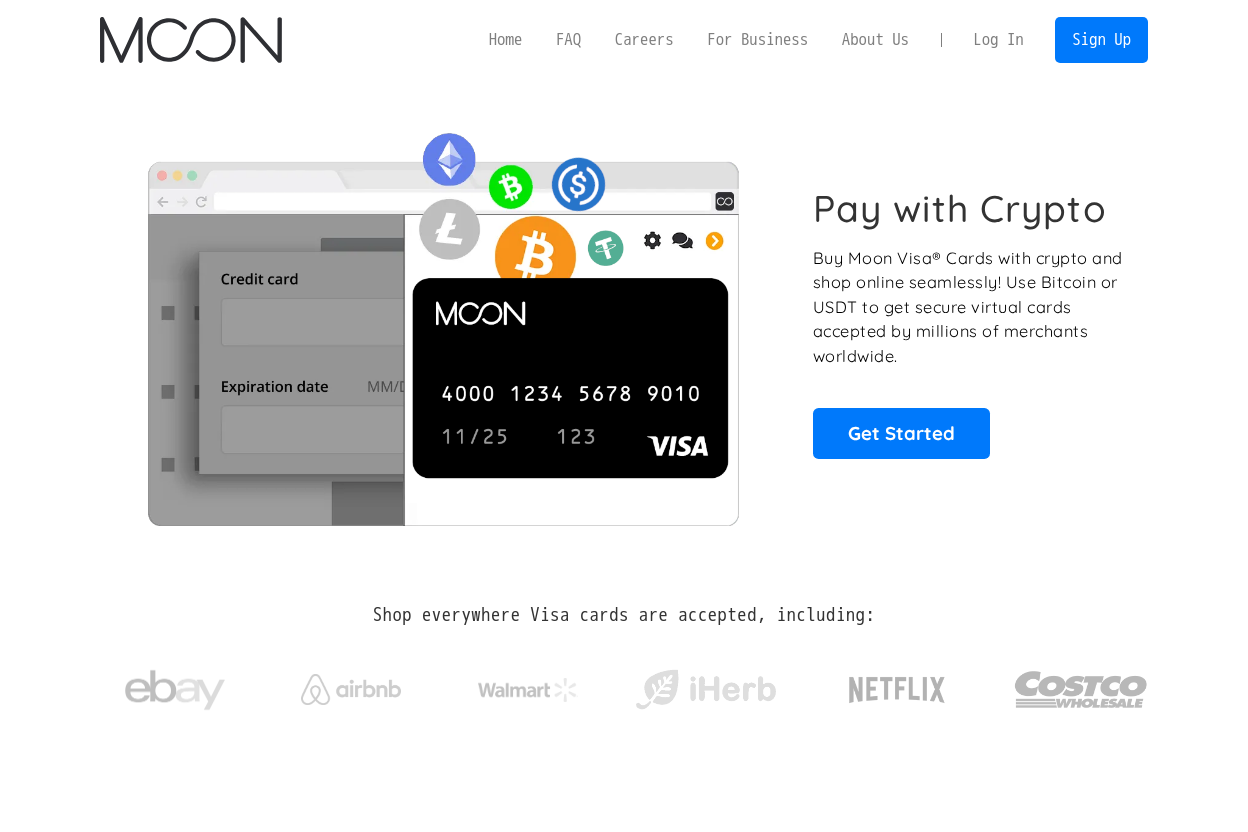 scroll, scrollTop: 0, scrollLeft: 0, axis: both 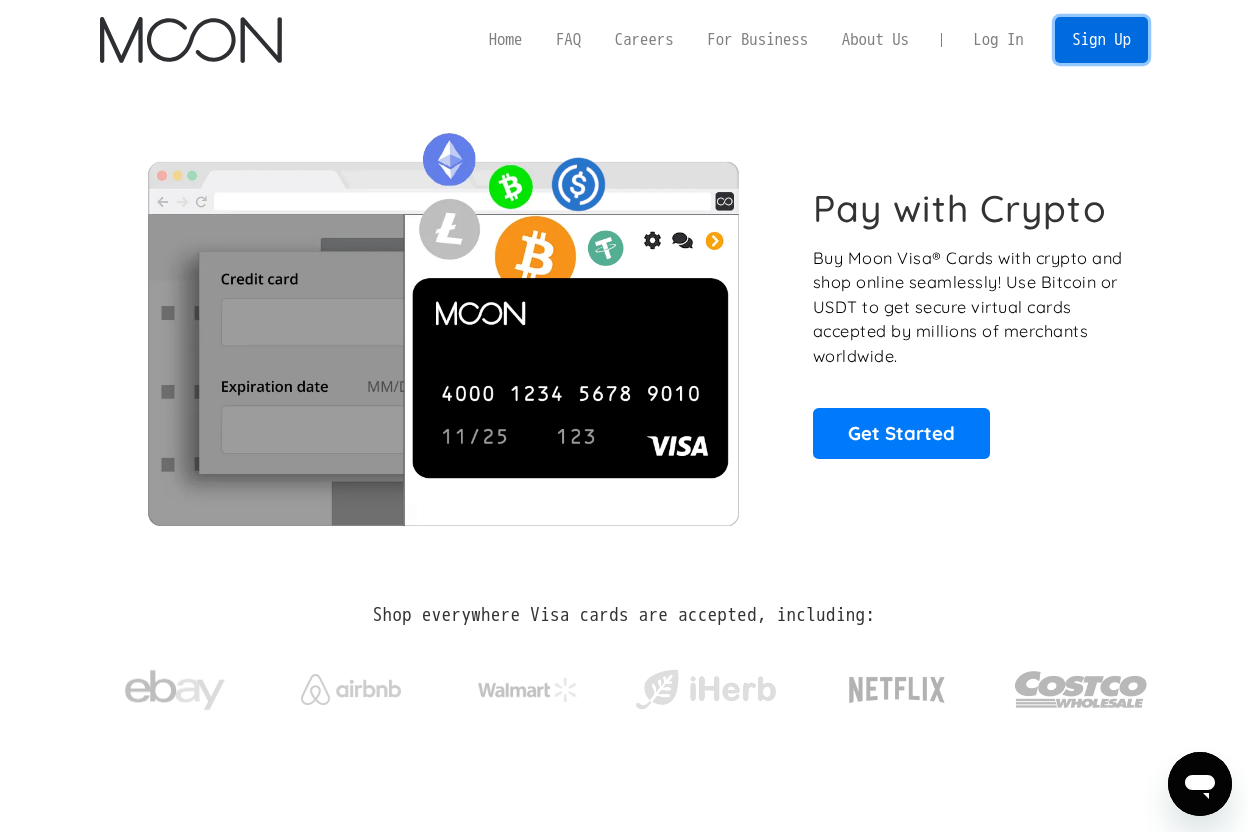 click on "Sign Up" at bounding box center [1101, 39] 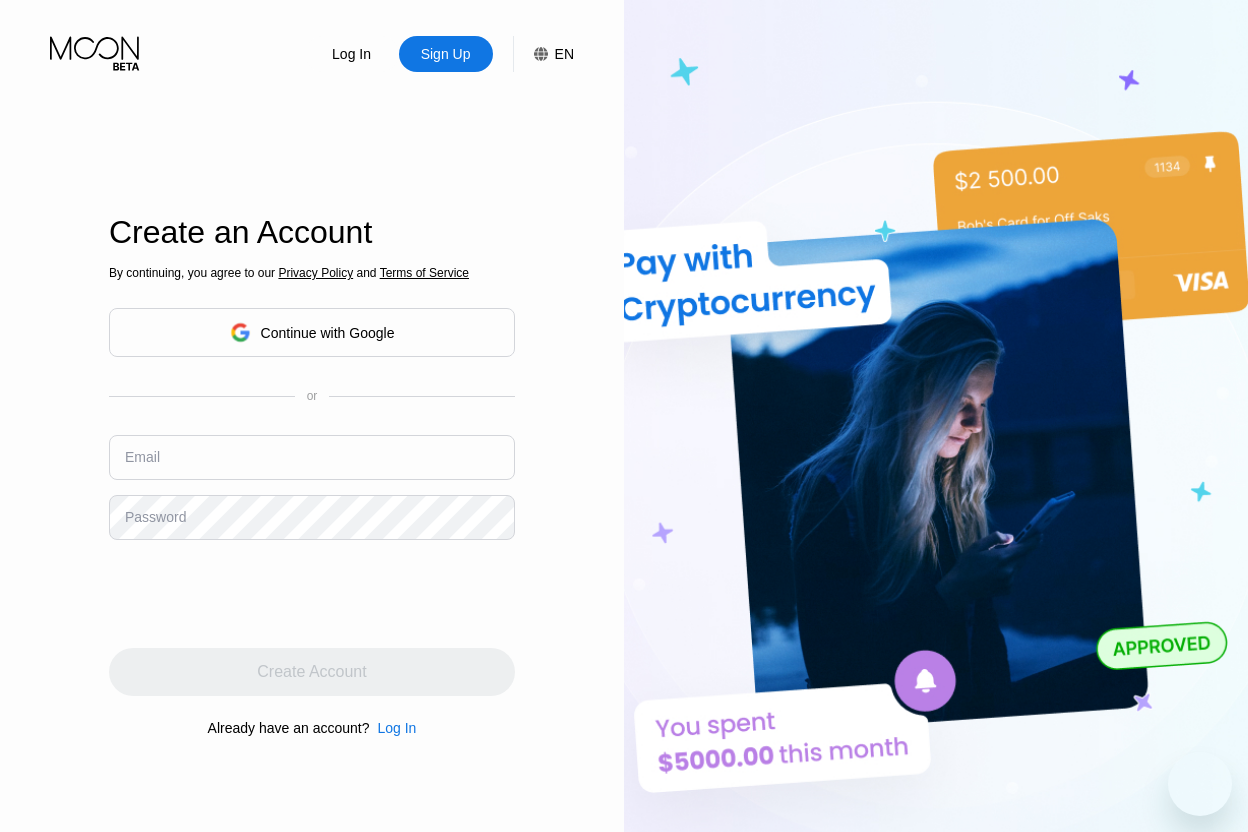 scroll, scrollTop: 0, scrollLeft: 0, axis: both 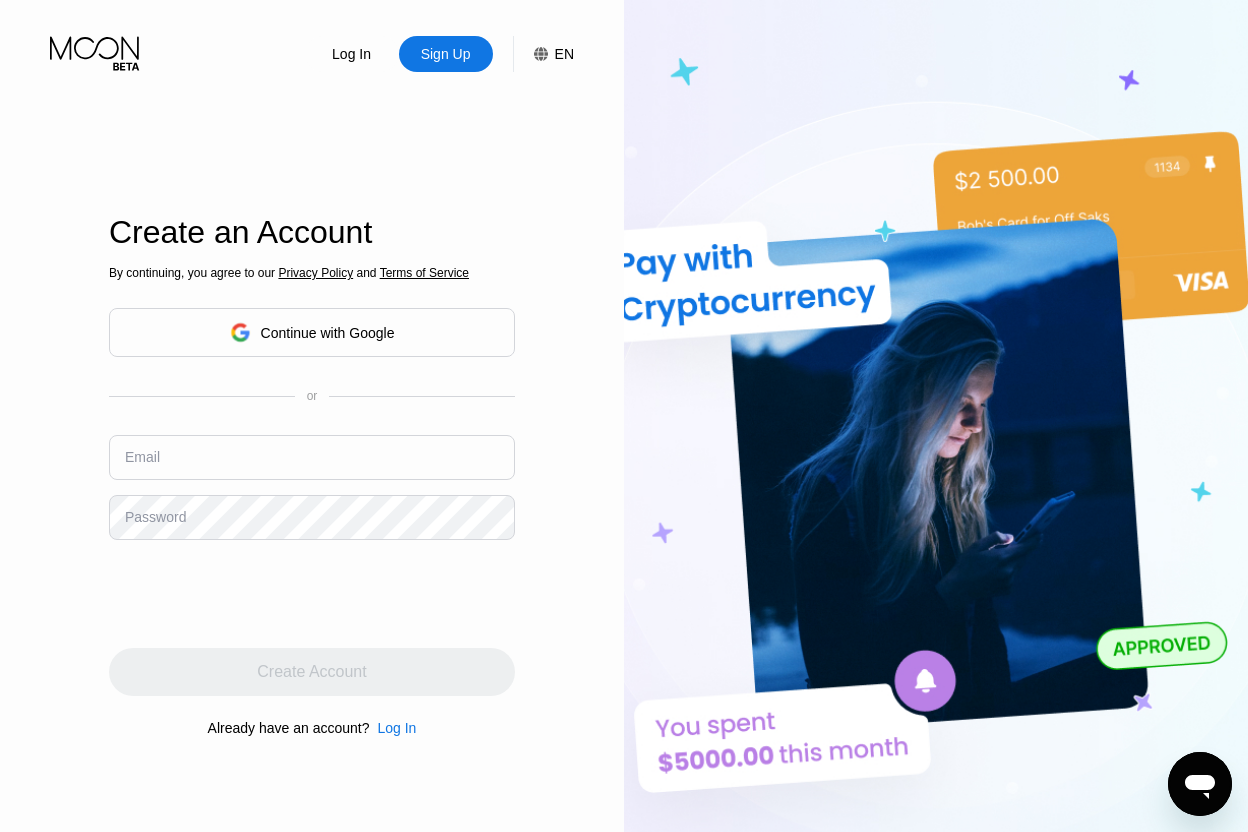 click on "Continue with Google" at bounding box center [312, 332] 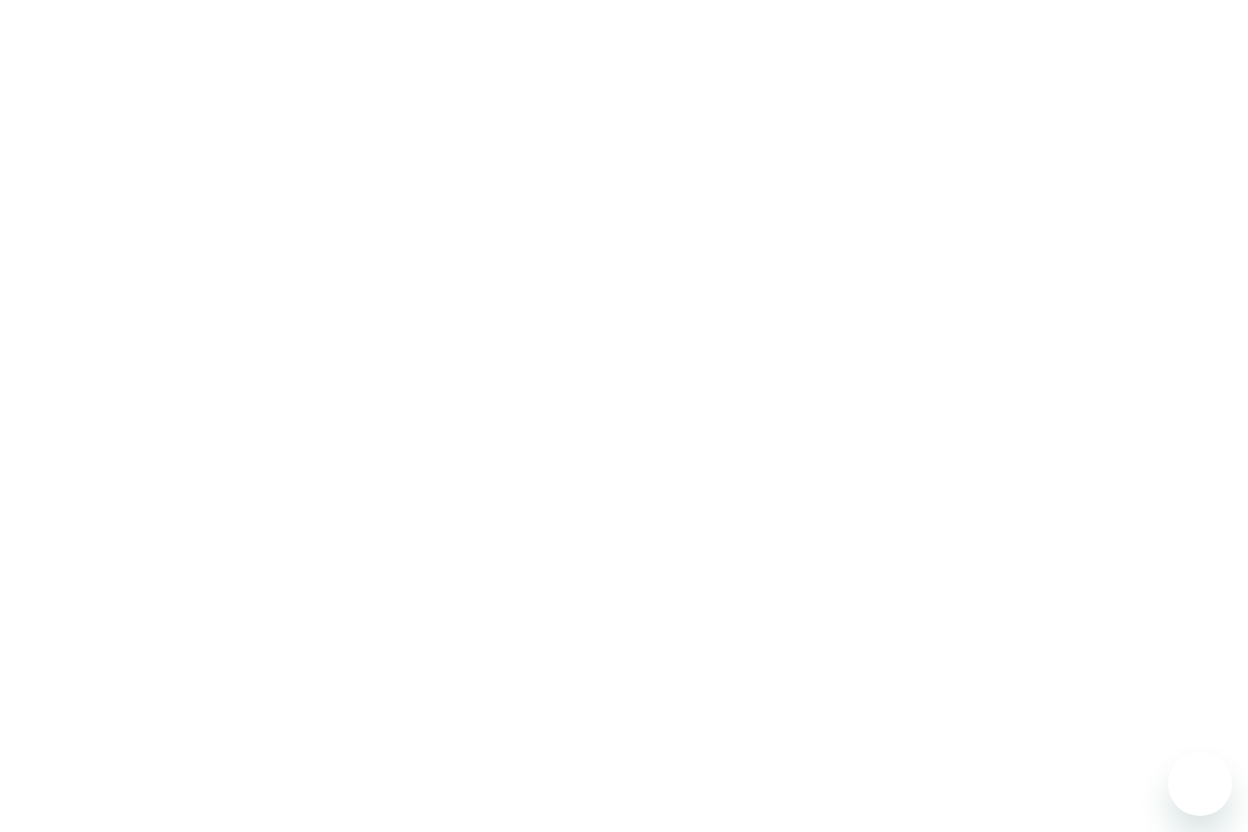 scroll, scrollTop: 0, scrollLeft: 0, axis: both 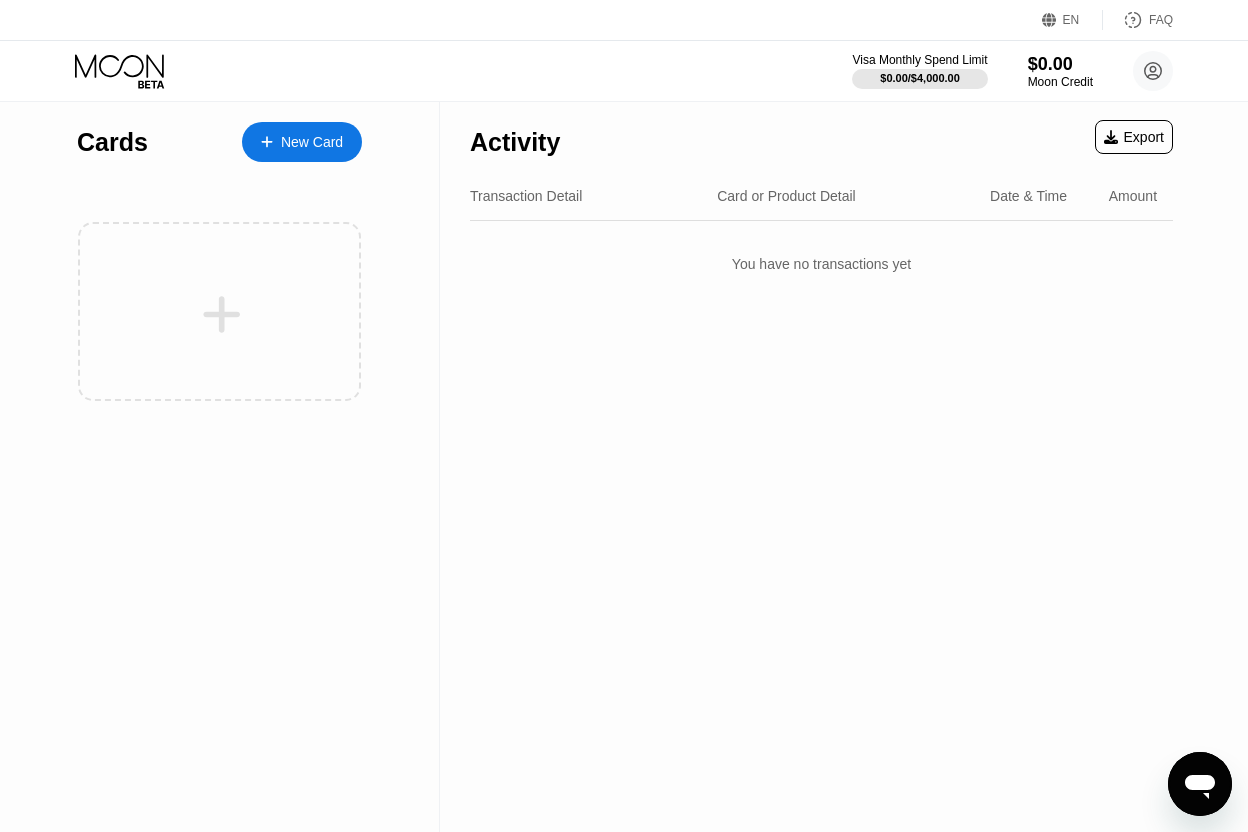 click on "New Card" at bounding box center [302, 142] 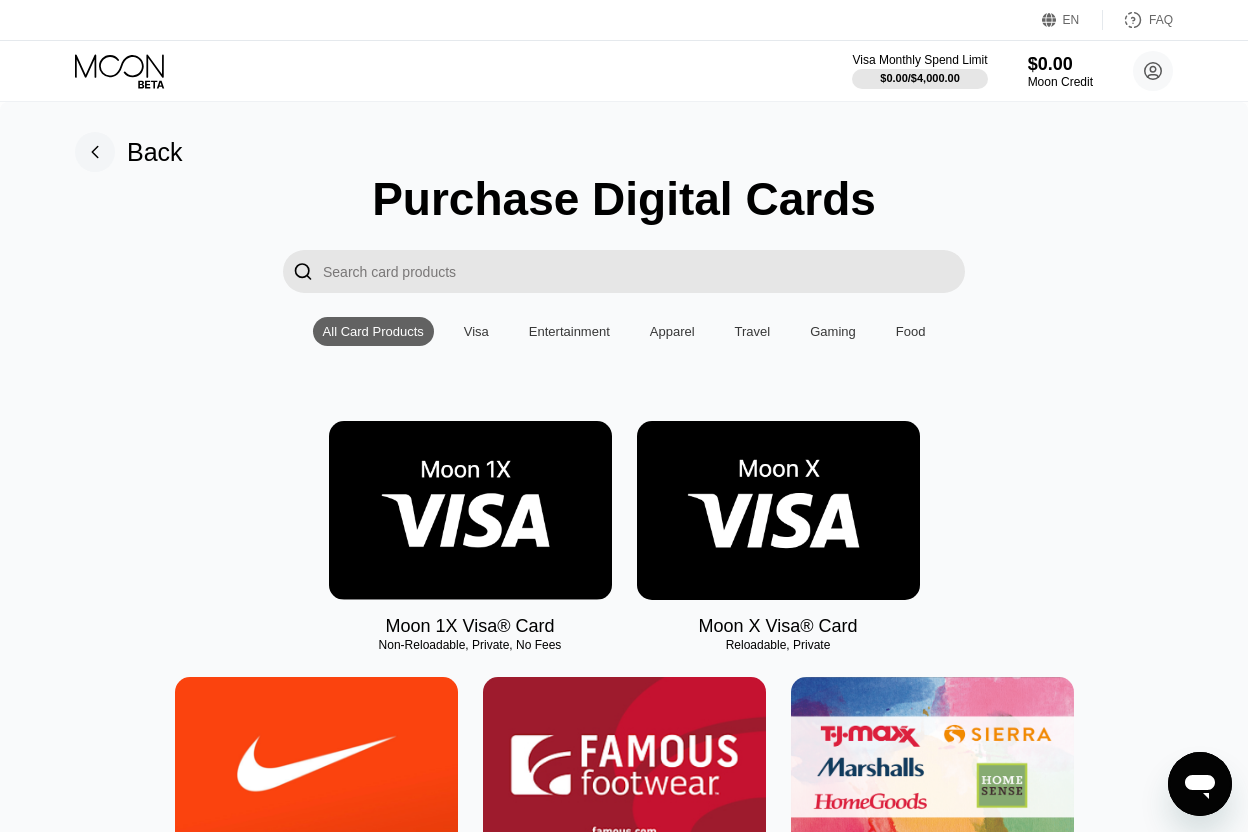 click at bounding box center (470, 510) 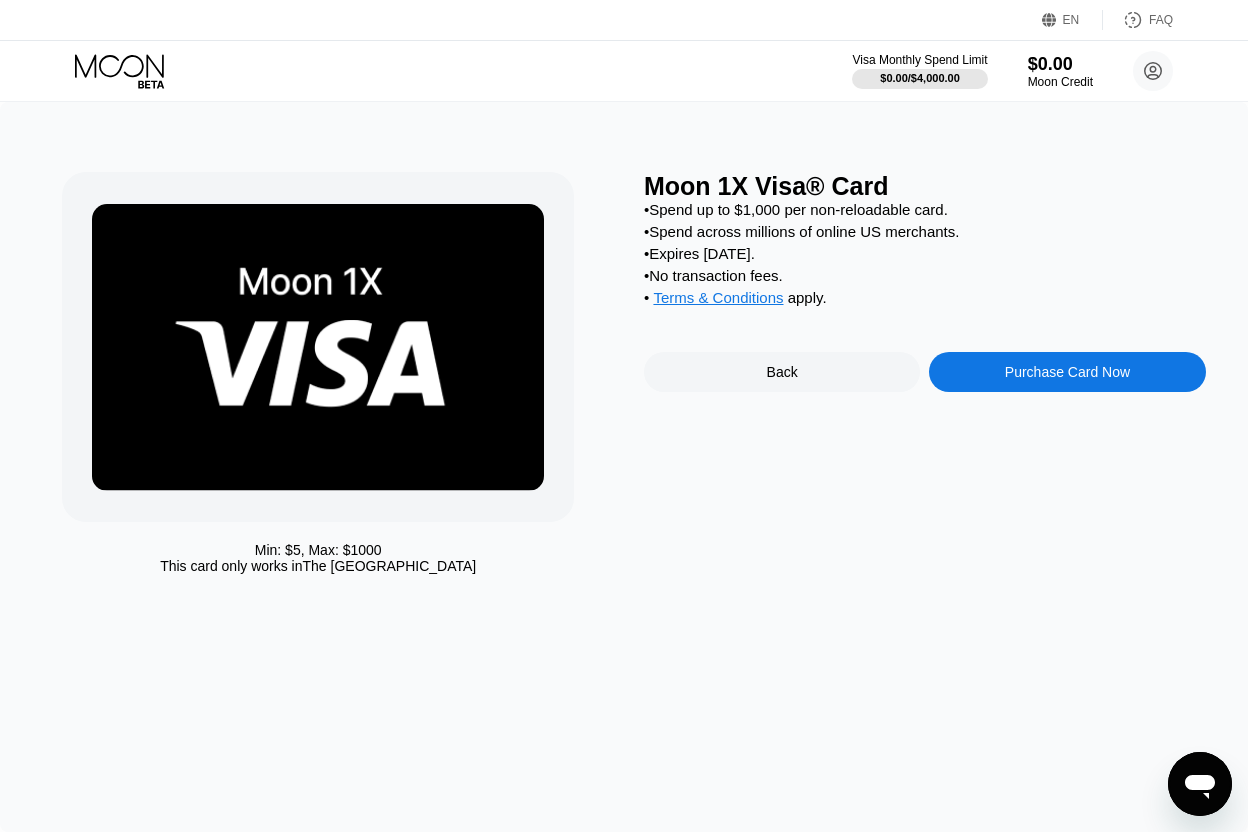 drag, startPoint x: 272, startPoint y: 548, endPoint x: 419, endPoint y: 548, distance: 147 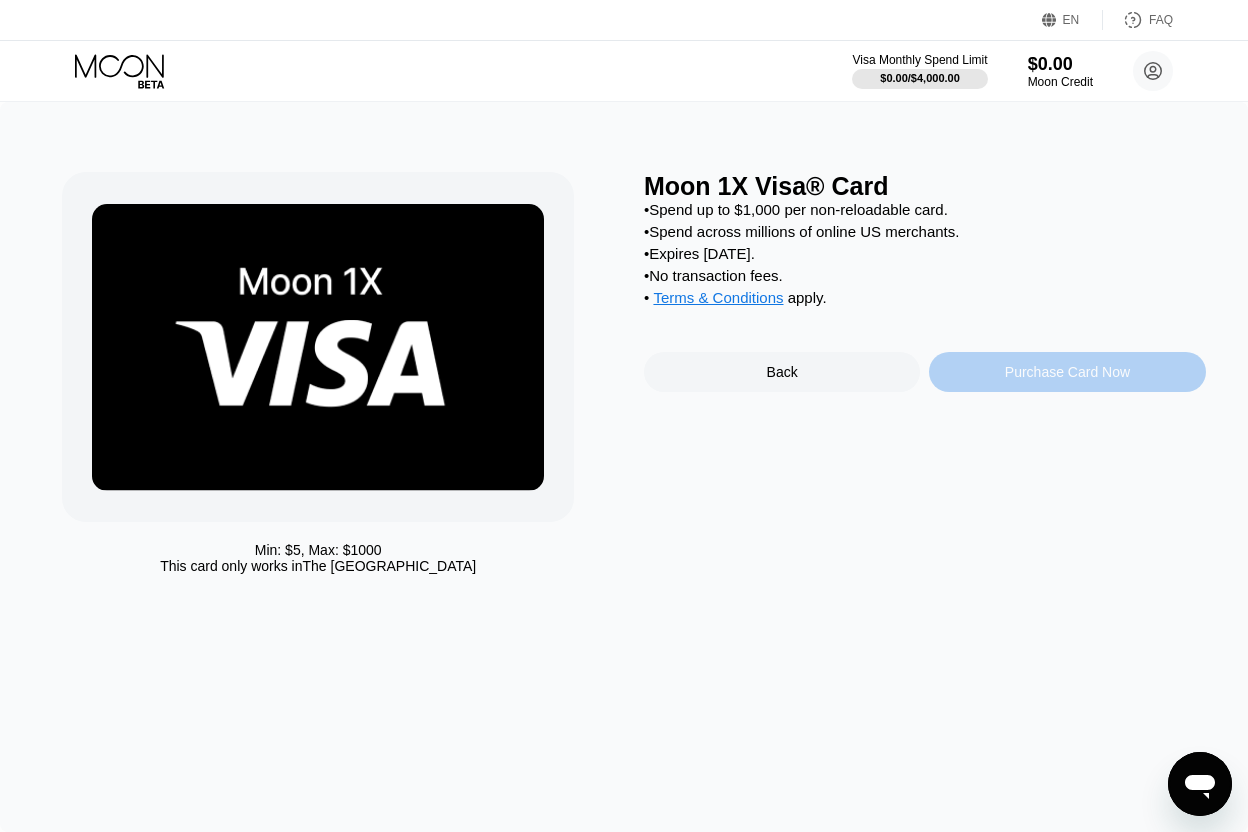 click on "Purchase Card Now" at bounding box center [1067, 372] 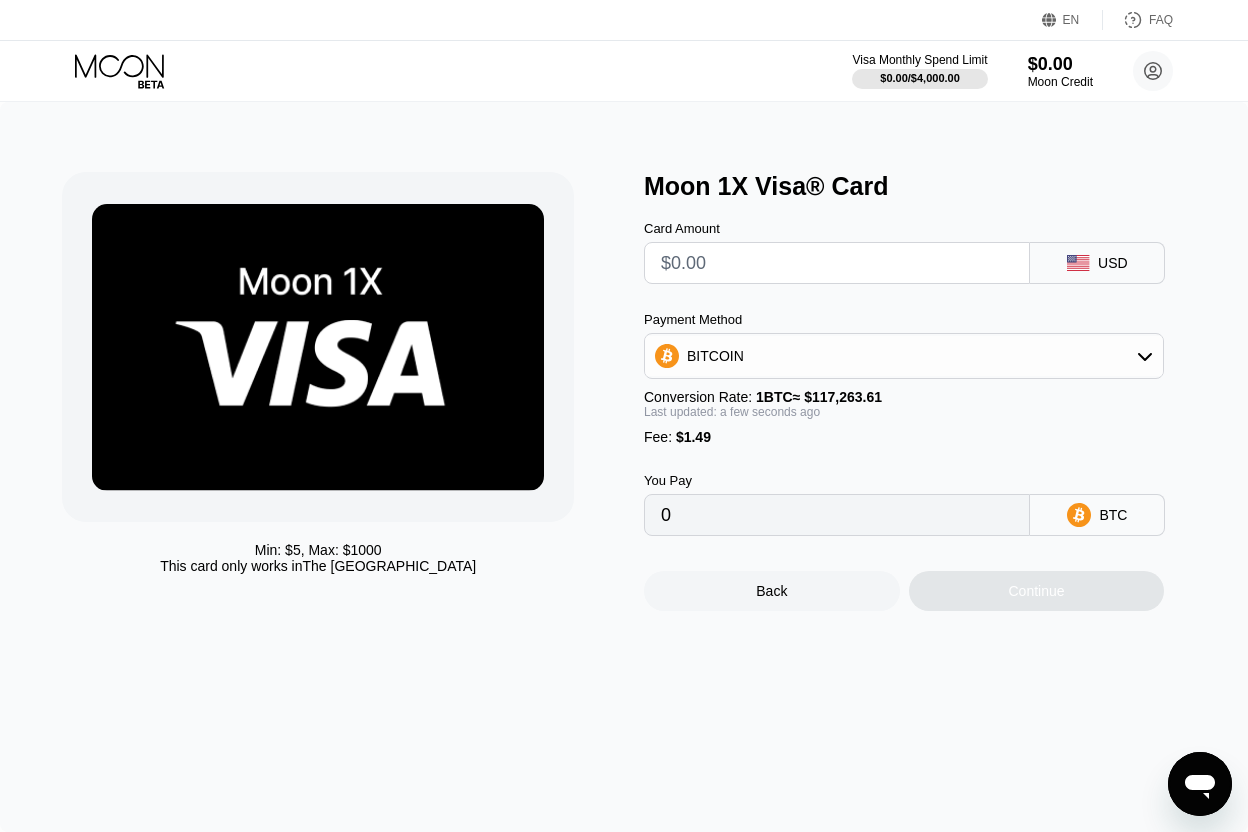 click at bounding box center [837, 263] 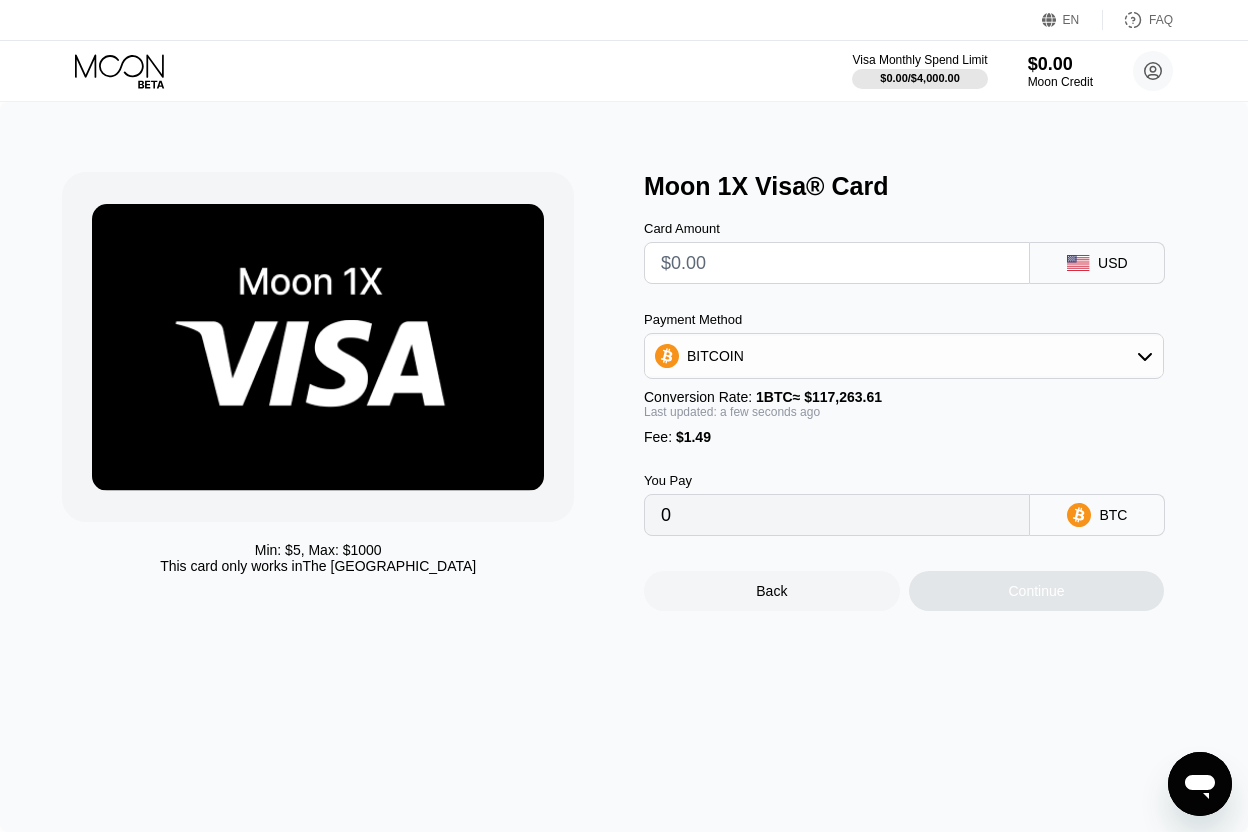 type on "$1" 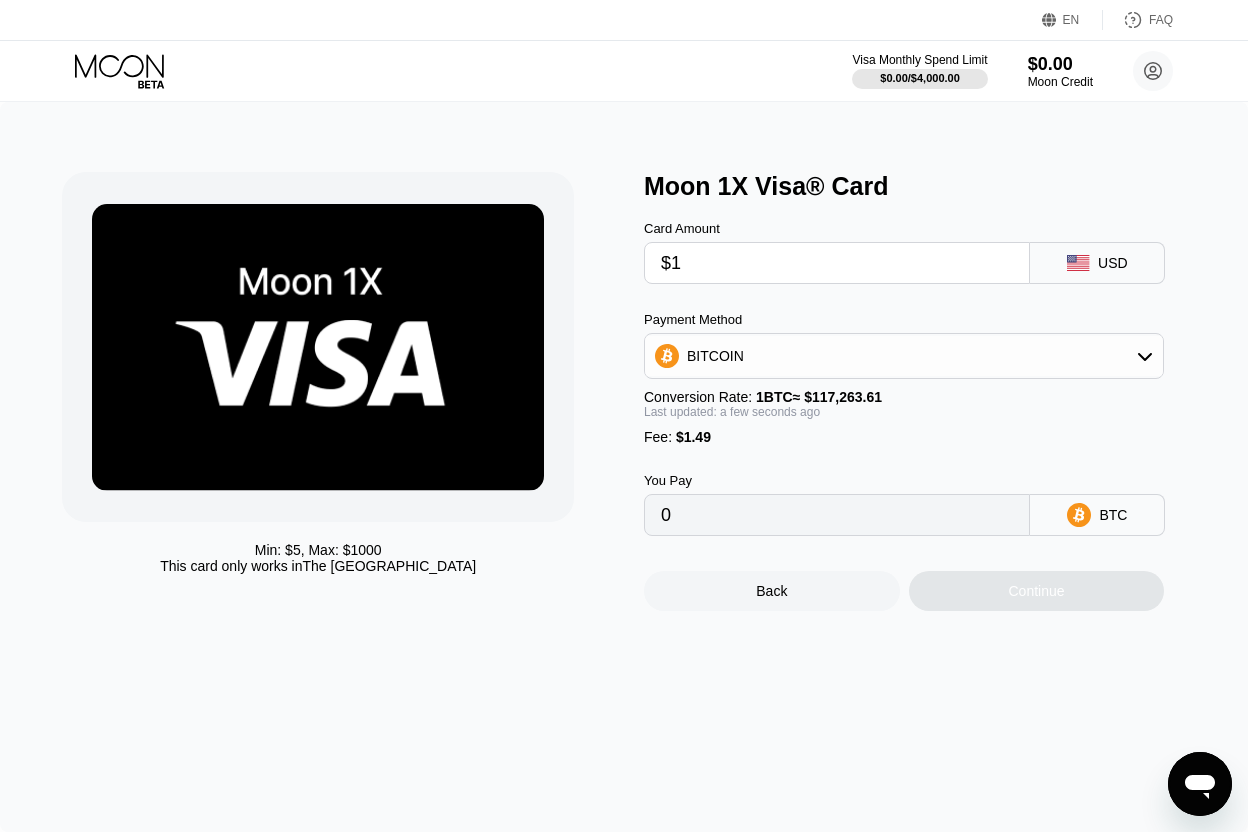 type on "0.00002124" 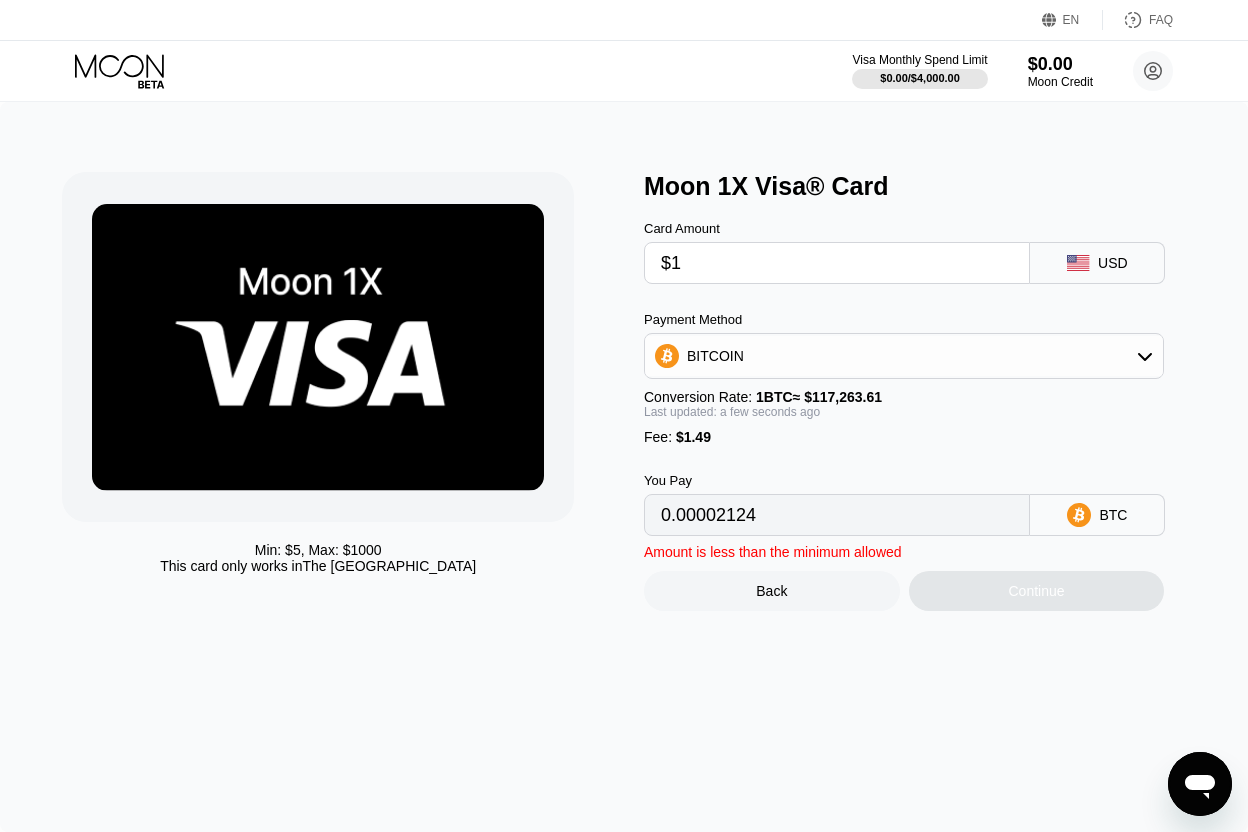 type 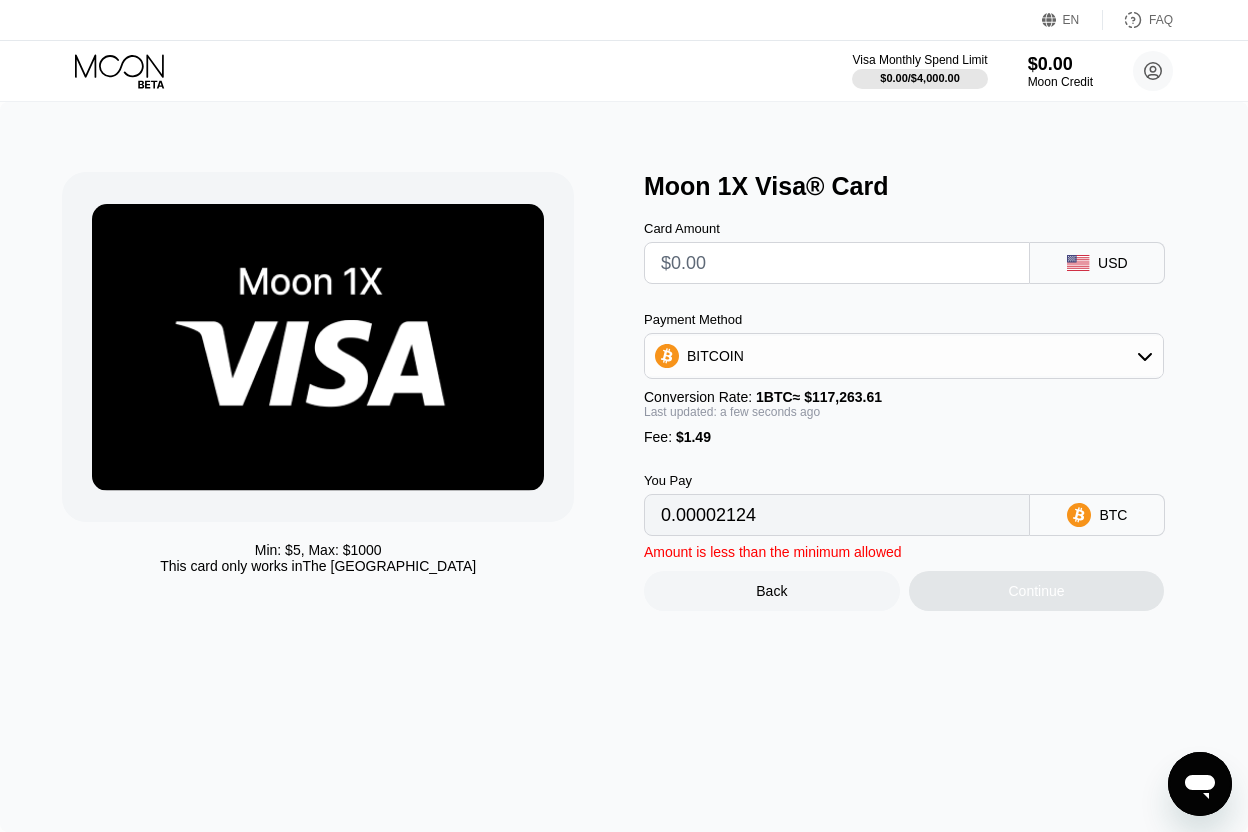 type on "0" 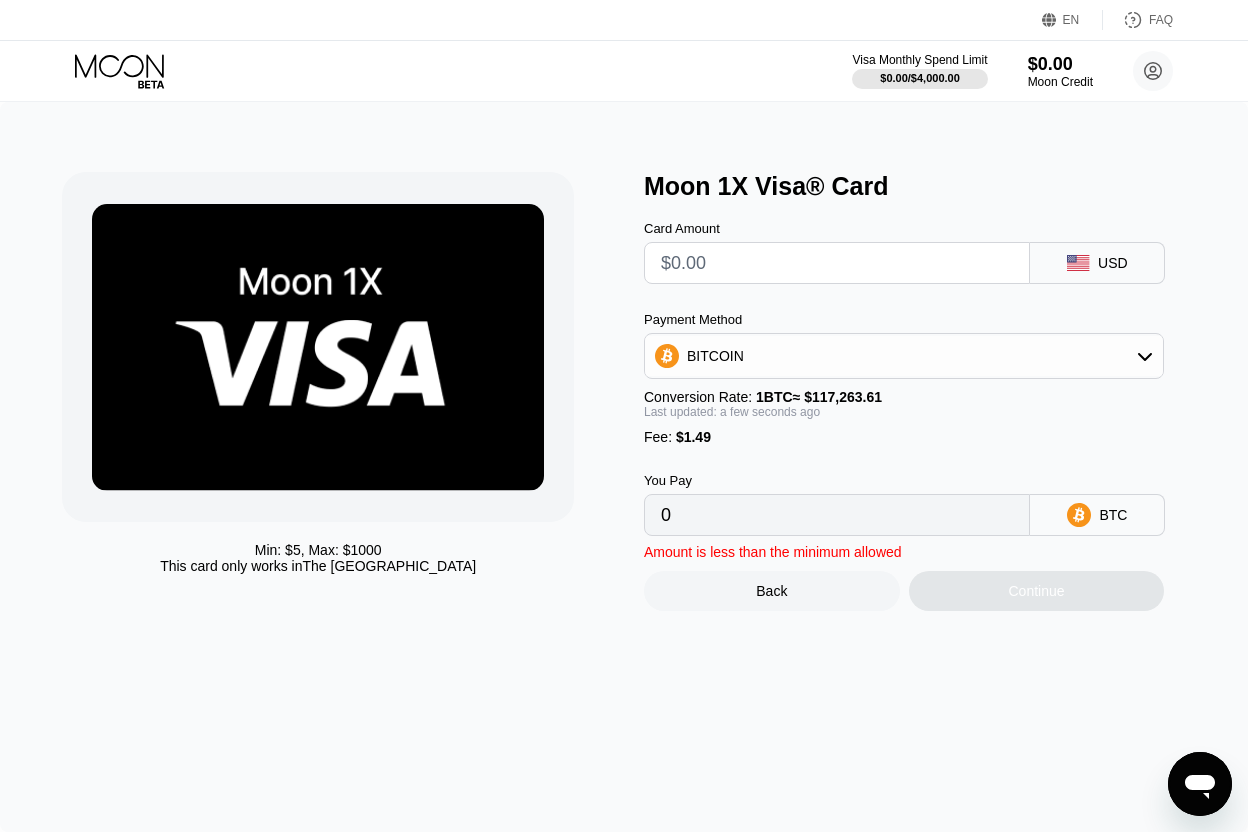 type on "$5" 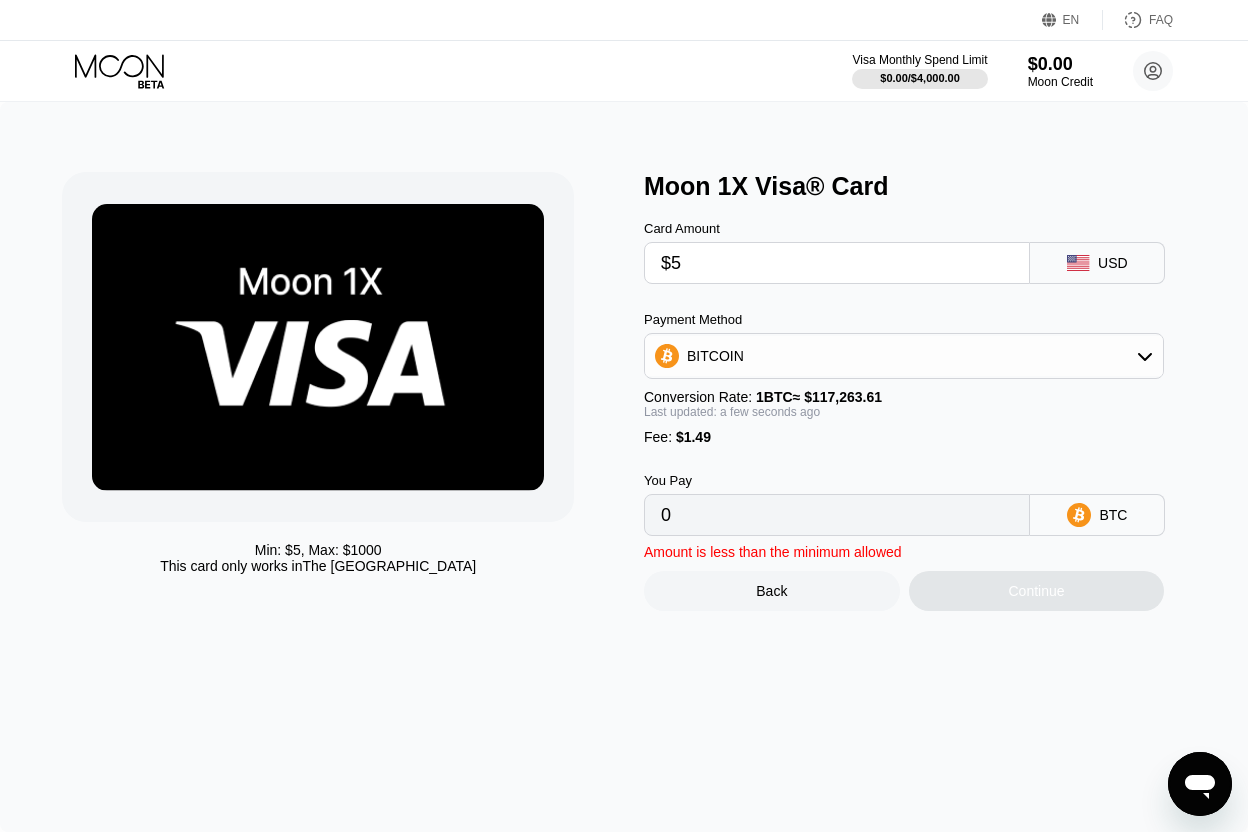 type on "0.00005535" 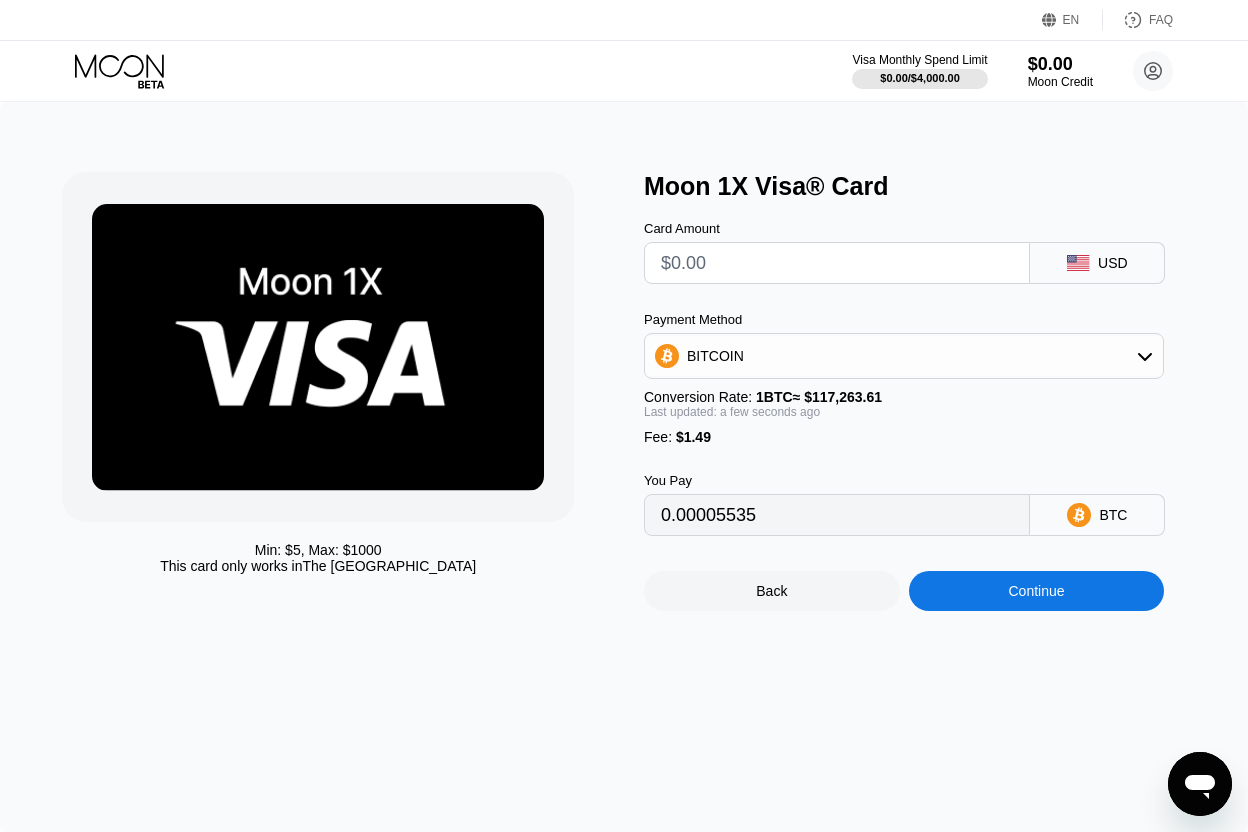 type on "$5" 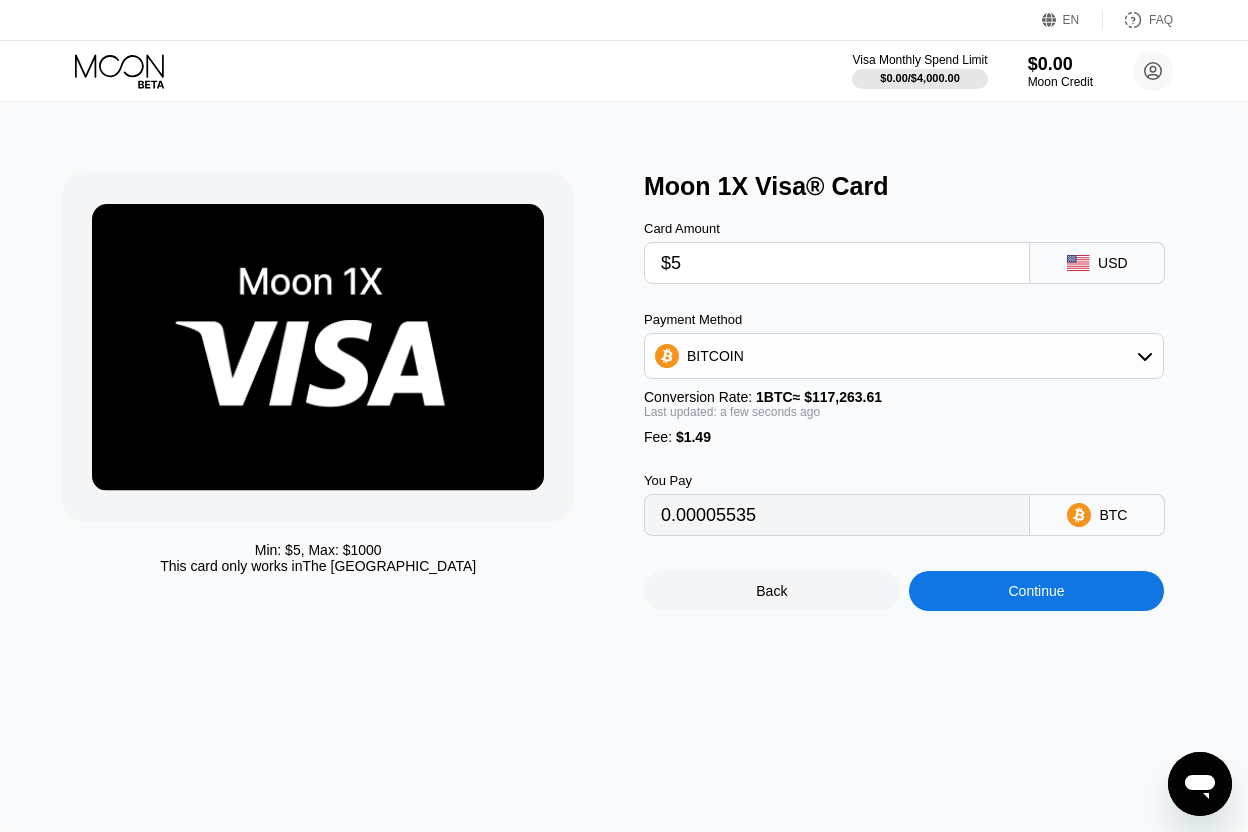 type 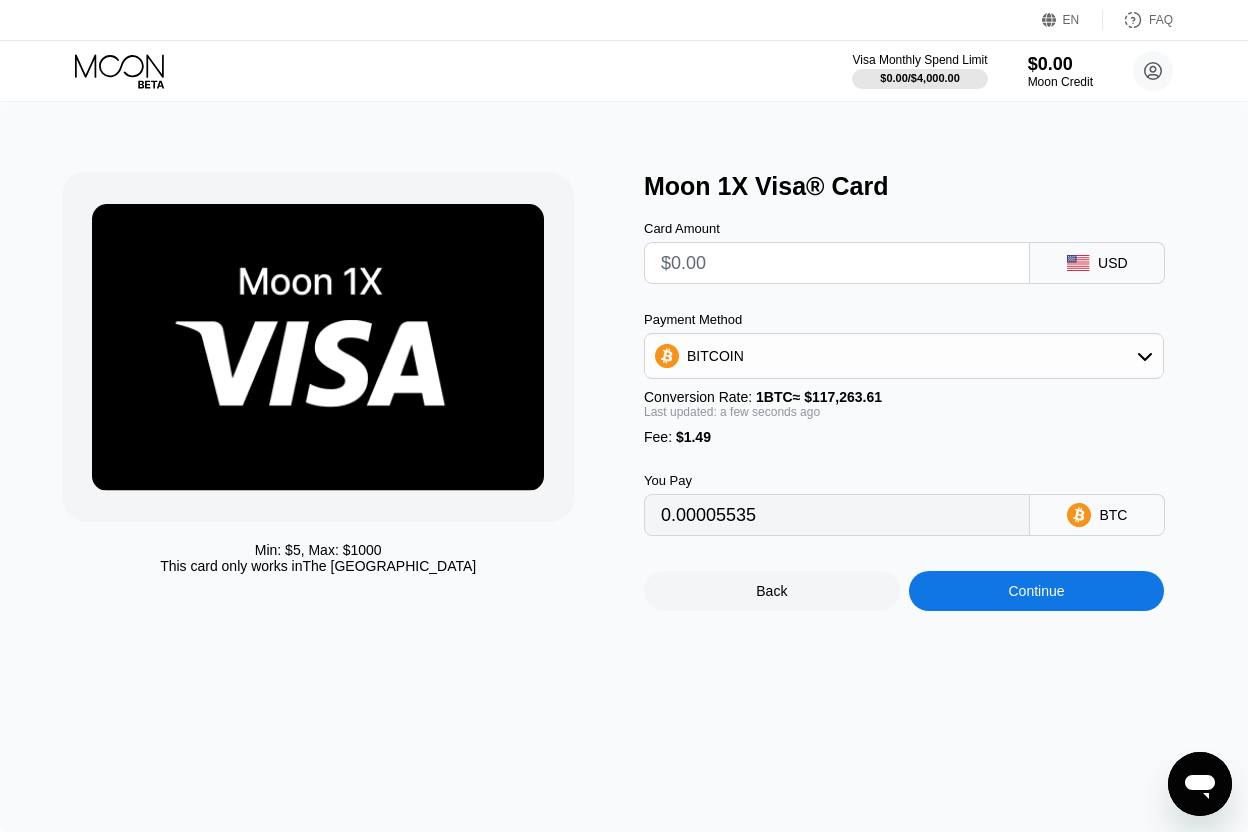 type on "0" 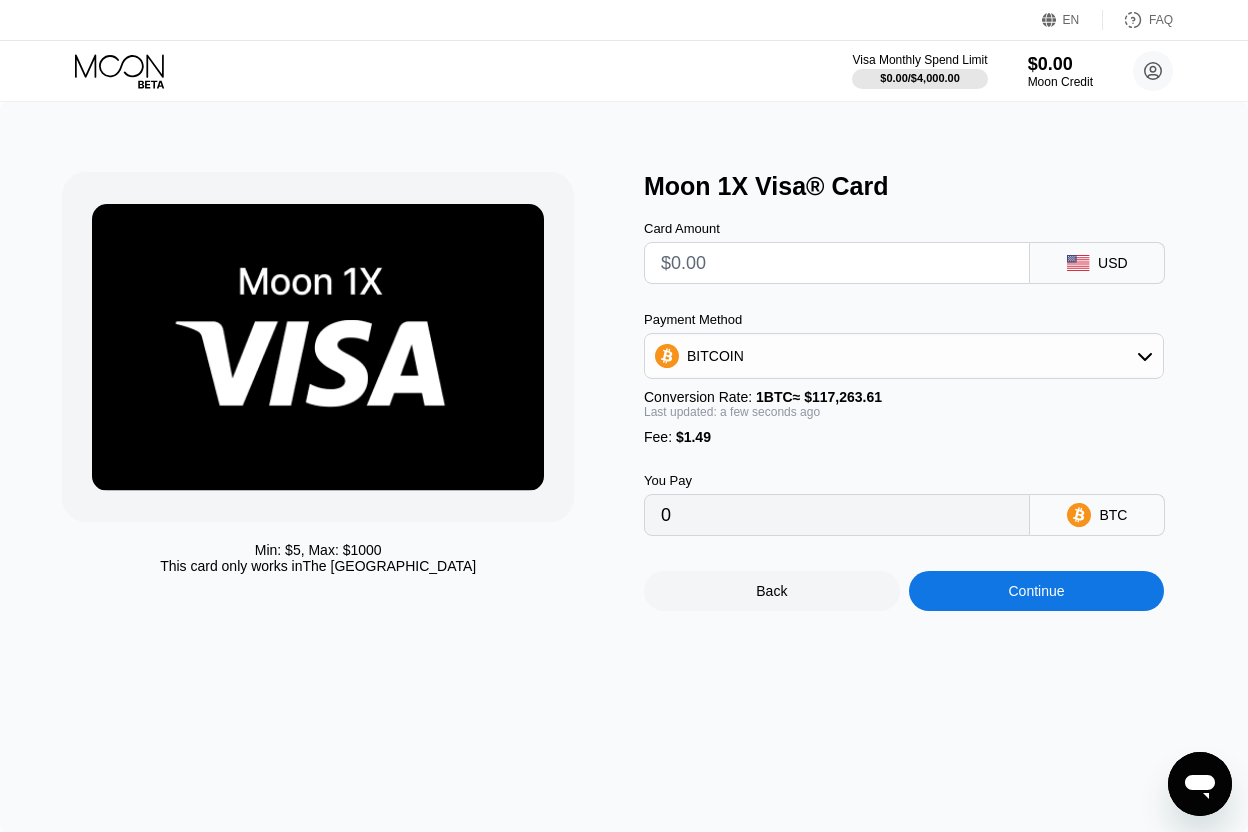 type on "$5" 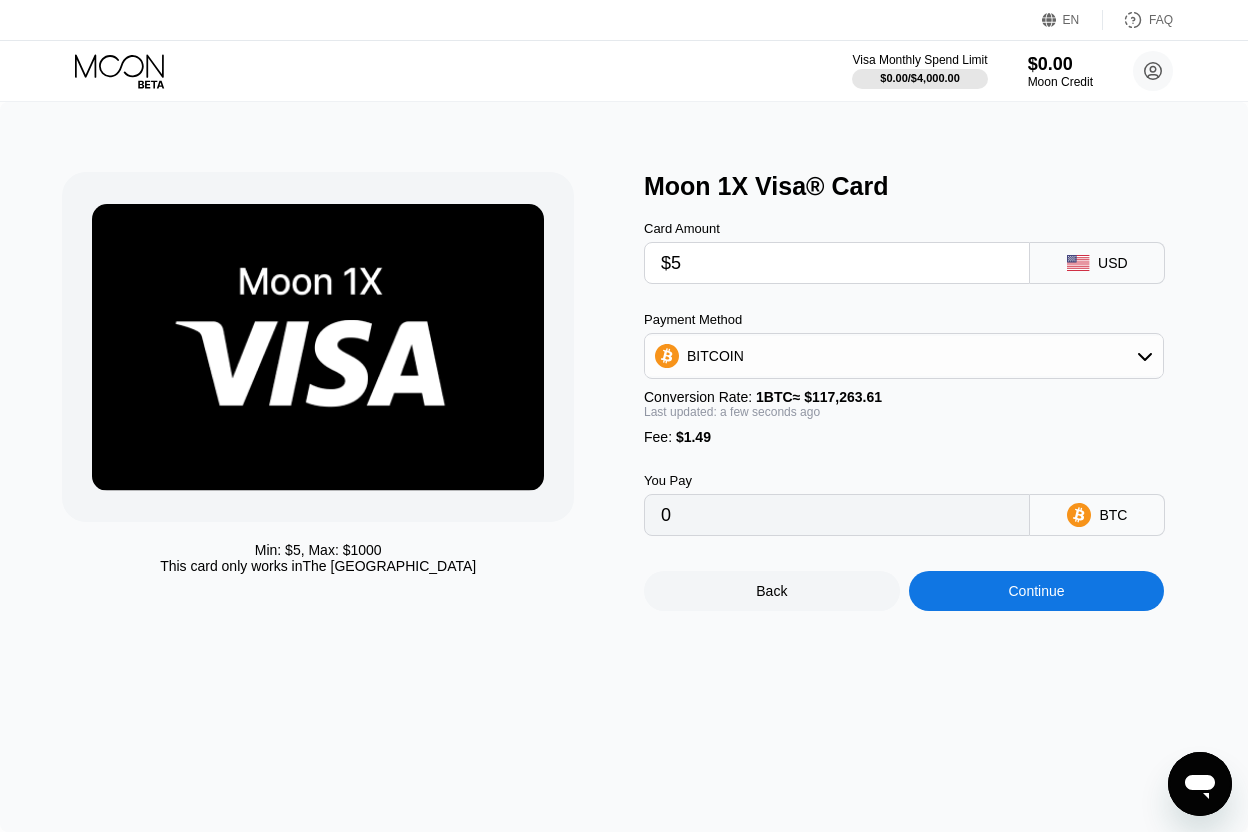 type on "0.00005535" 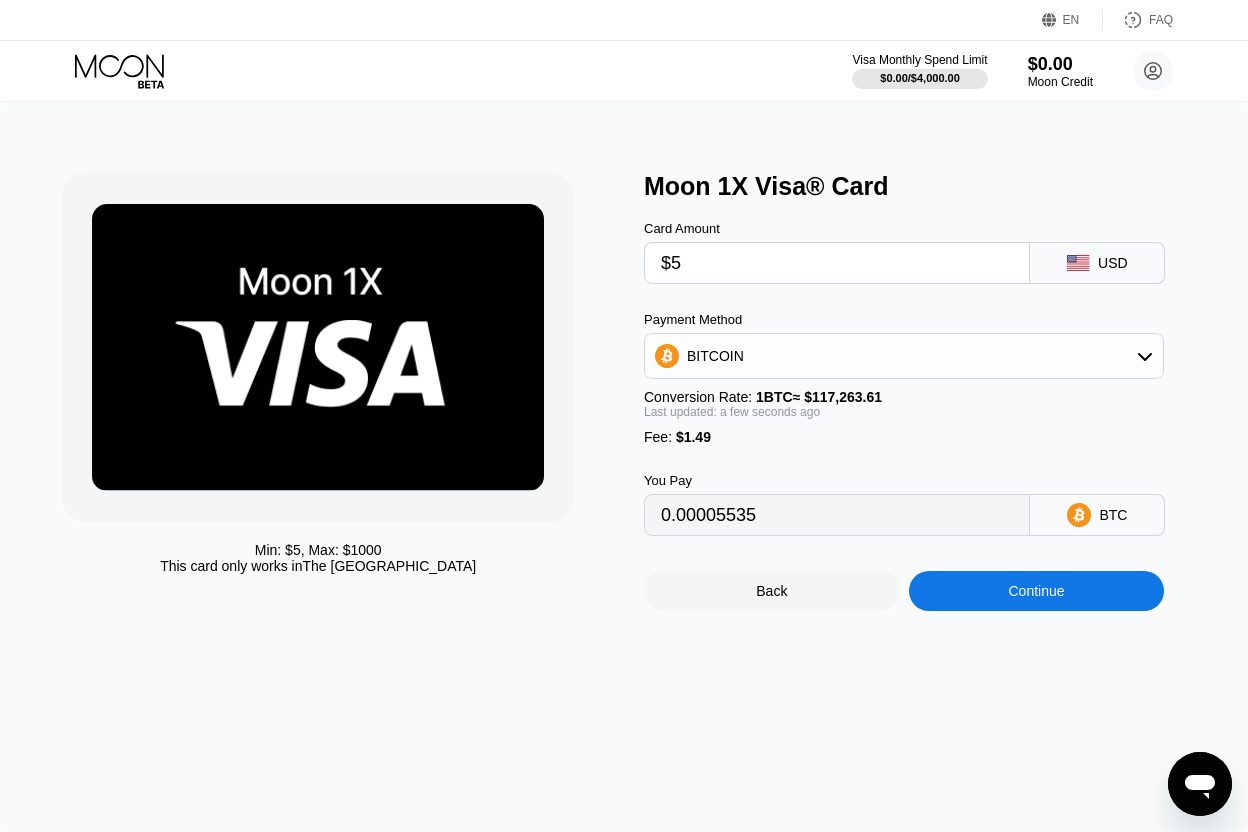 type 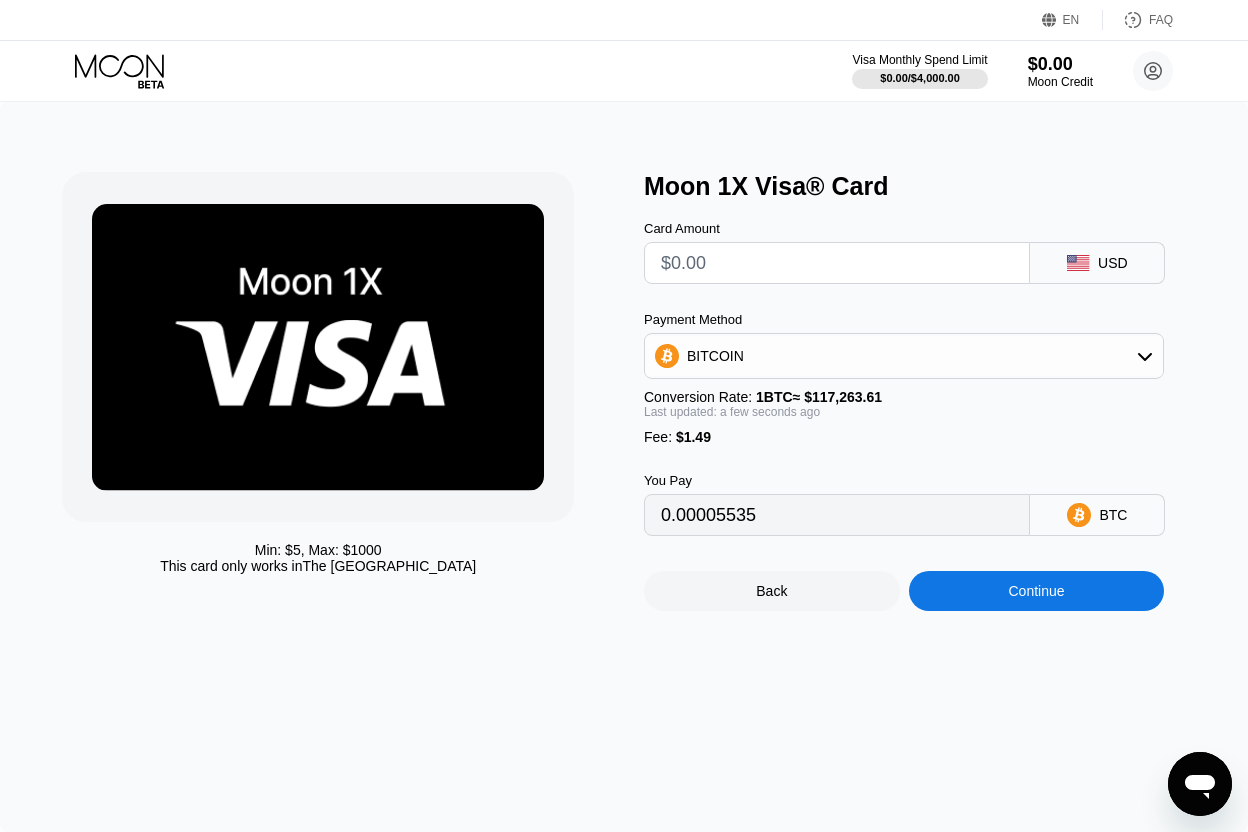 type on "0" 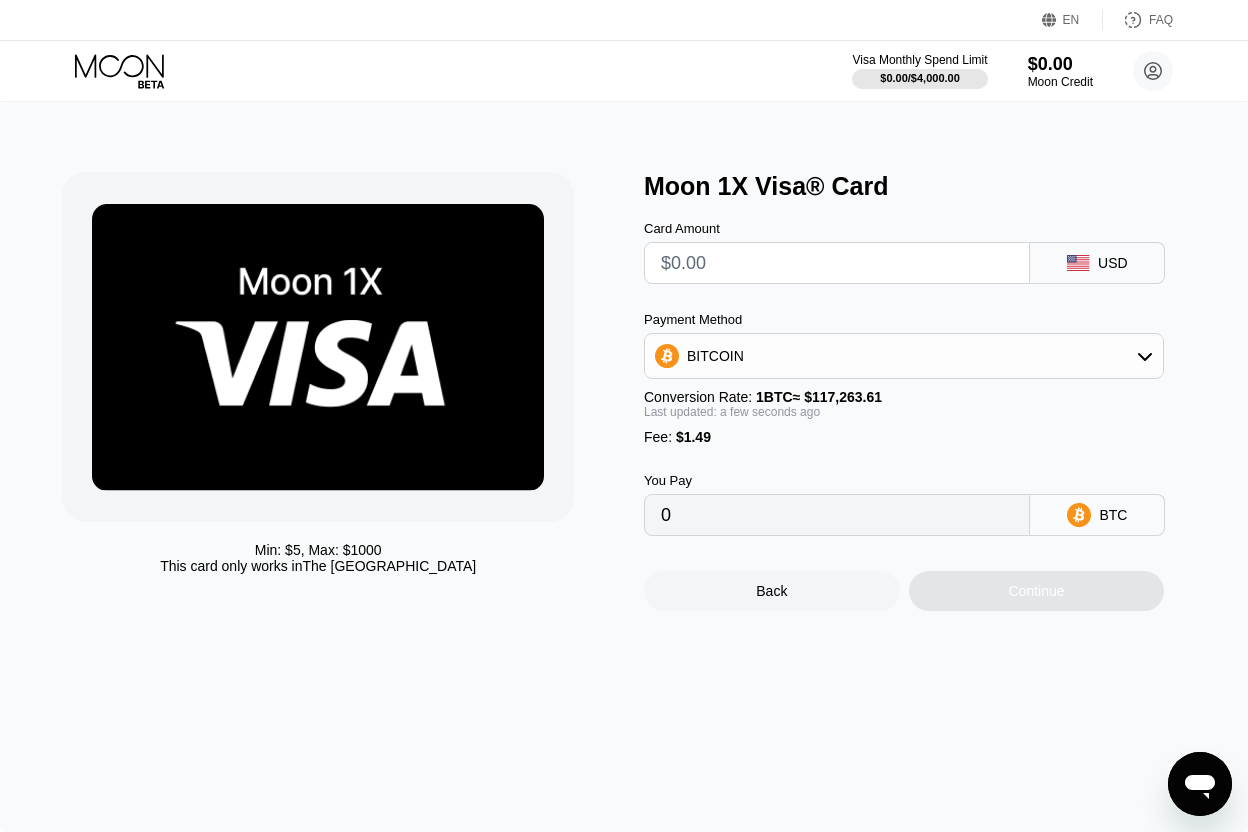 type on "$5" 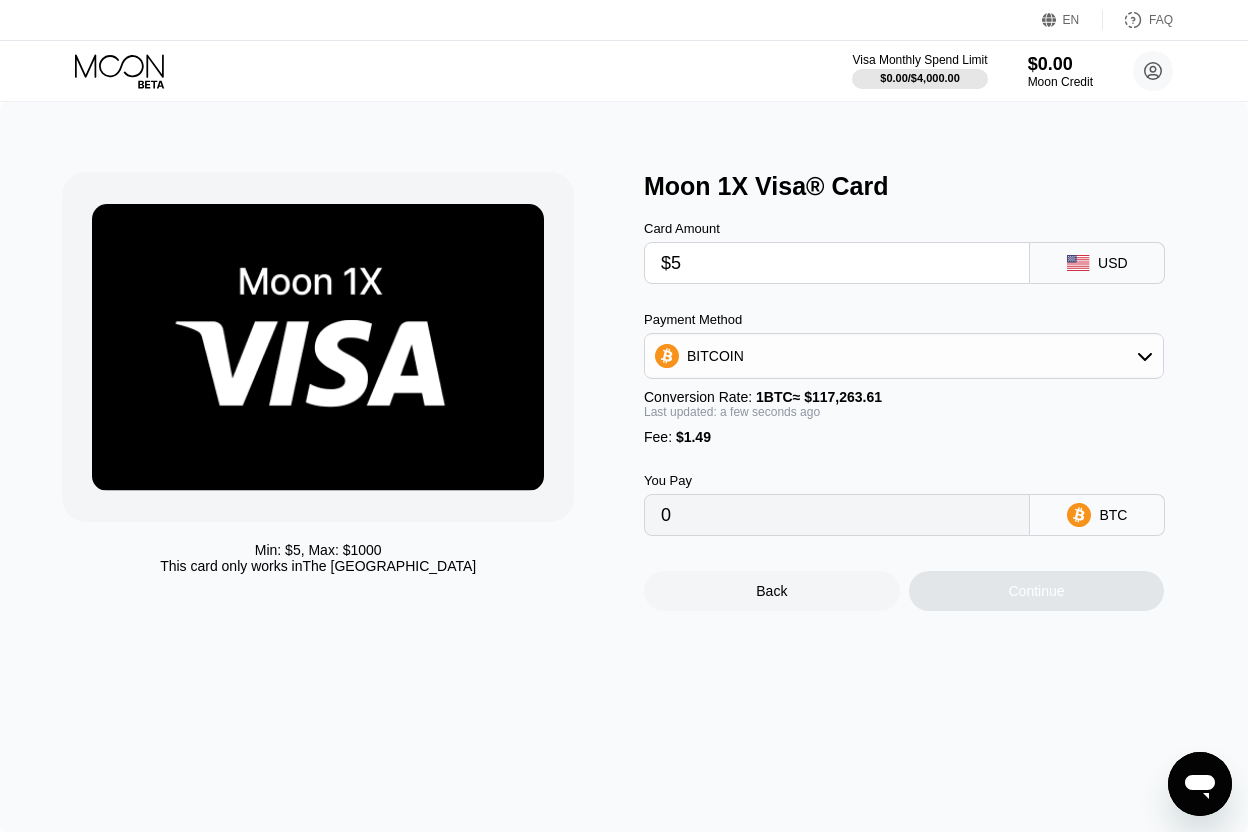 type on "0.00005535" 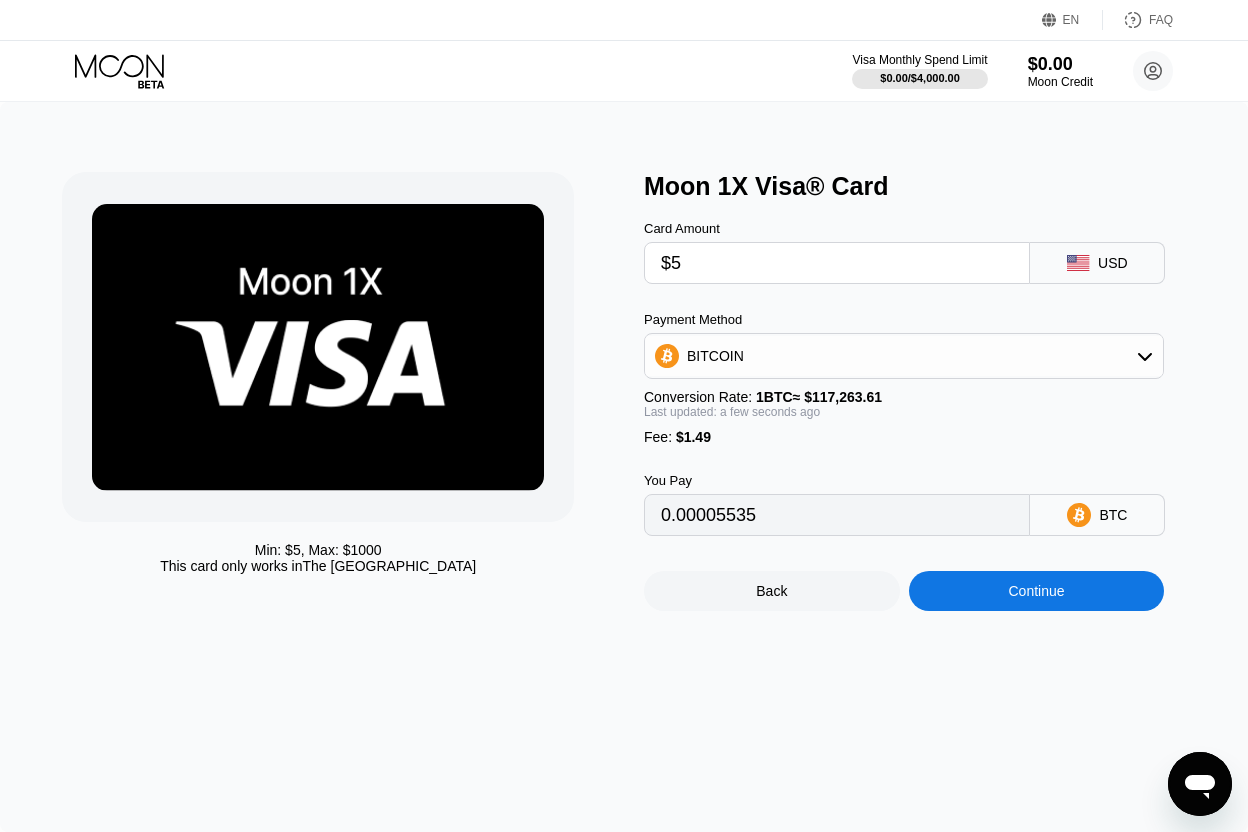 type 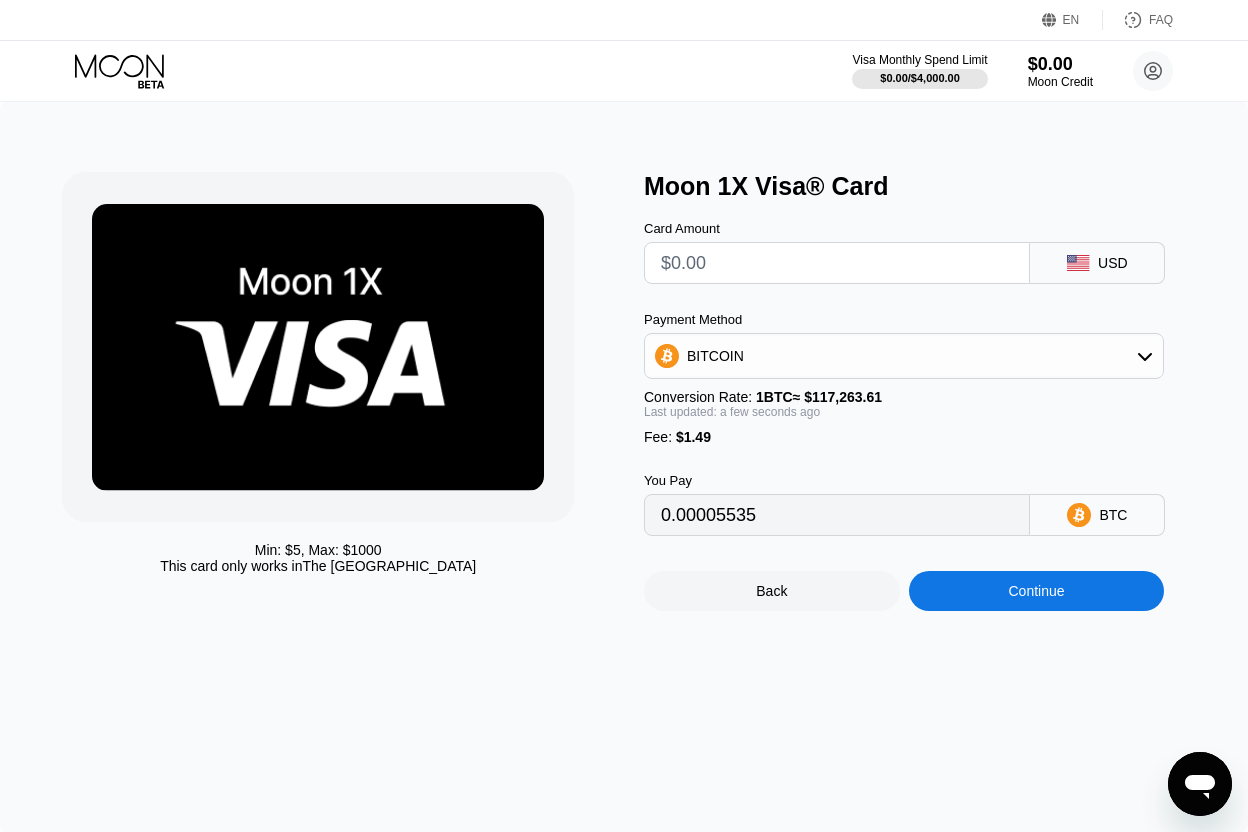 type on "0" 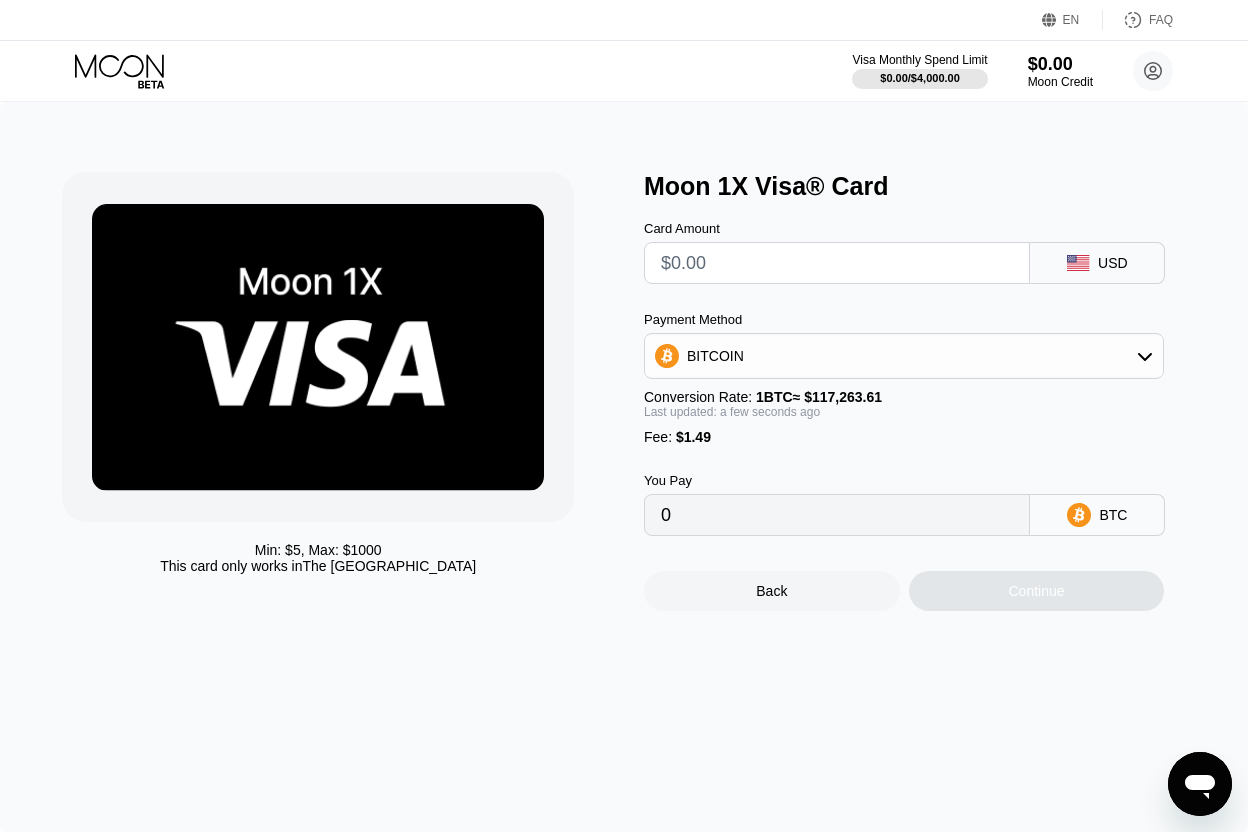 type on "$5" 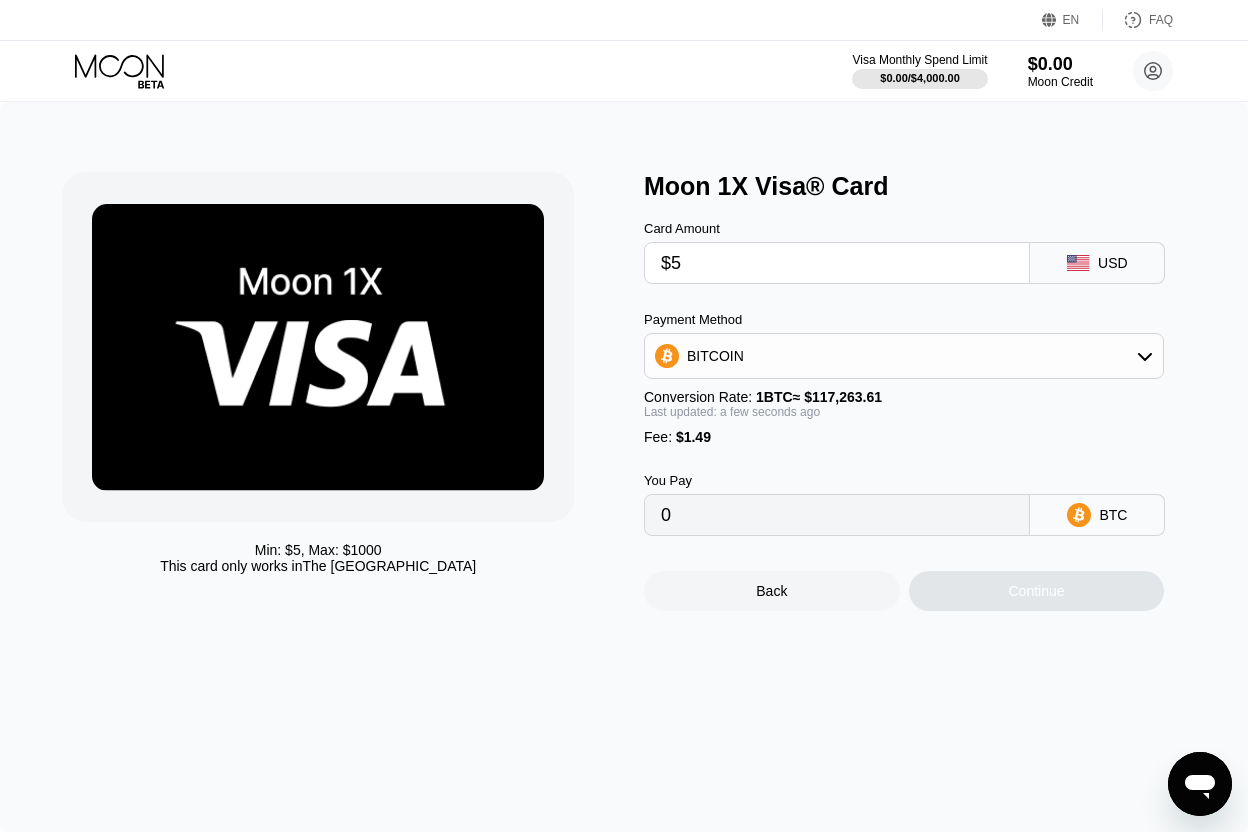 type on "0.00005535" 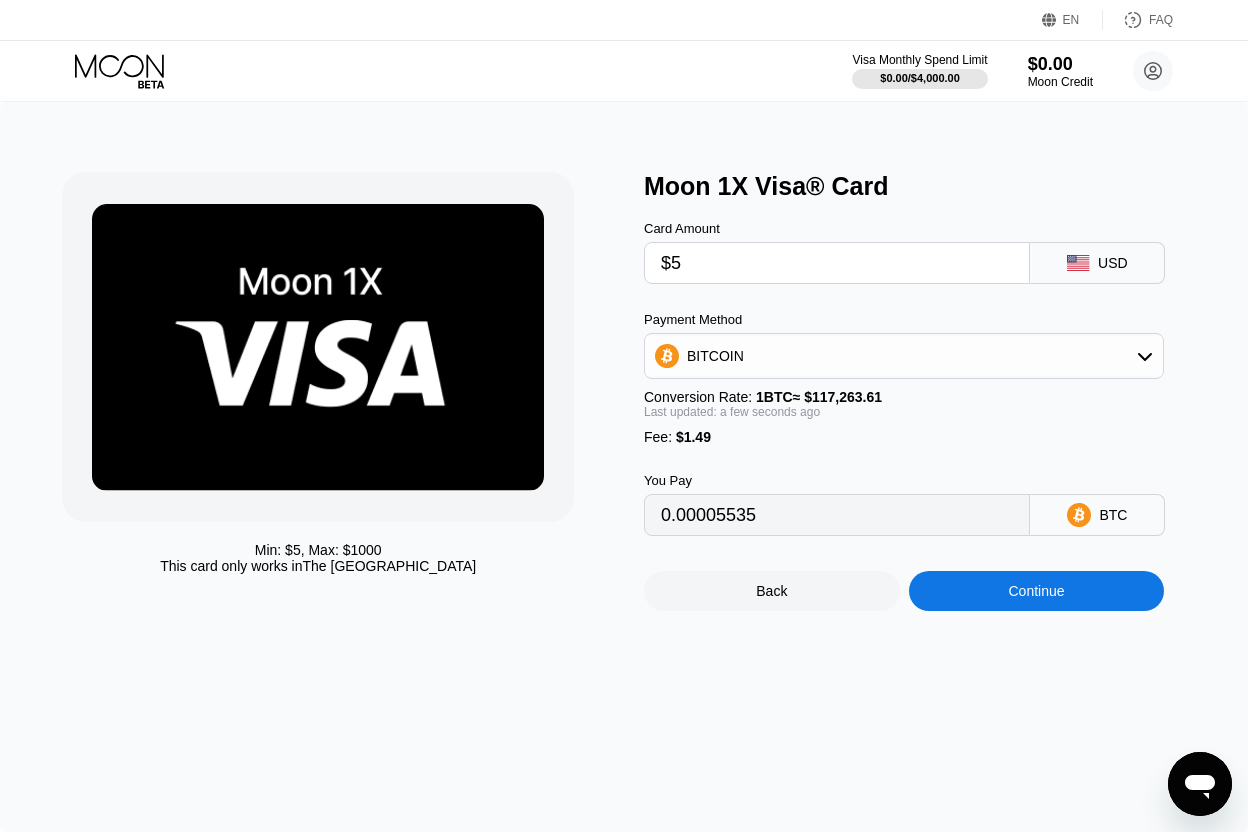 type 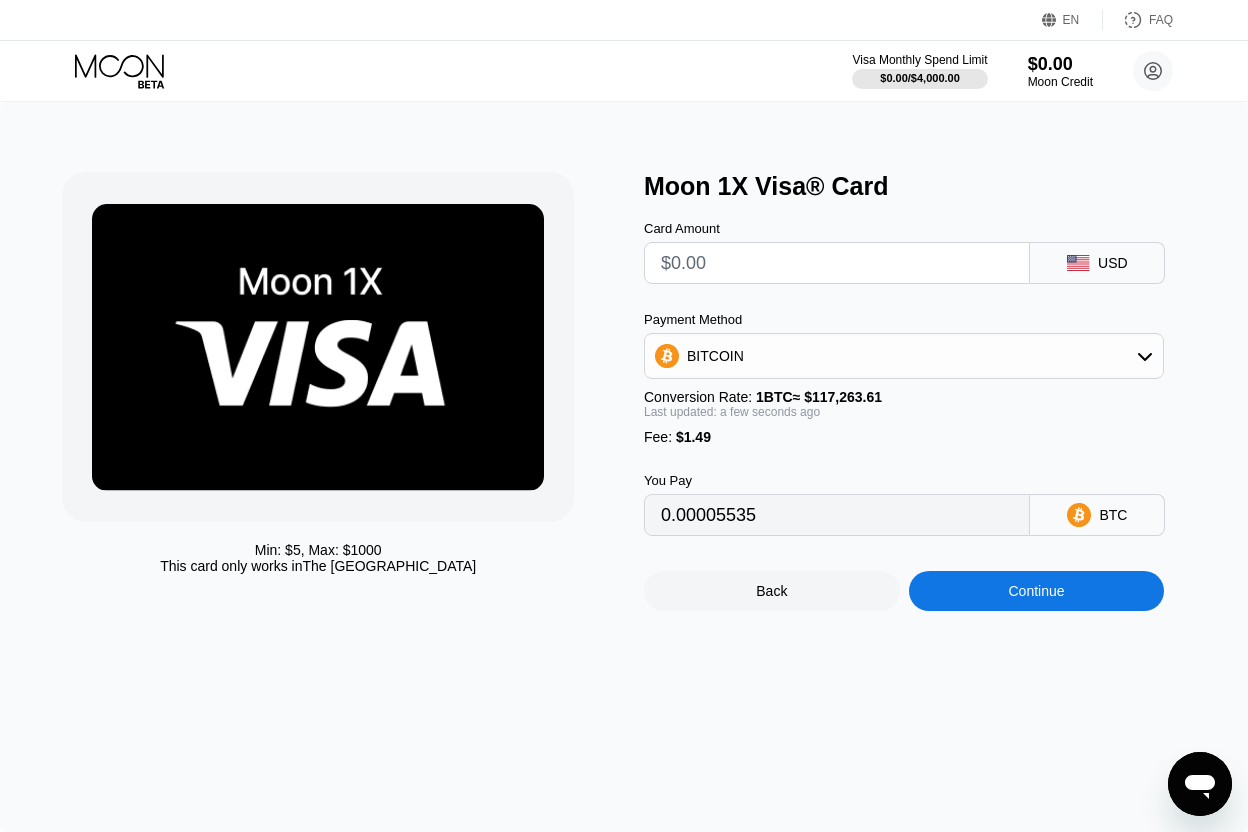 type on "0" 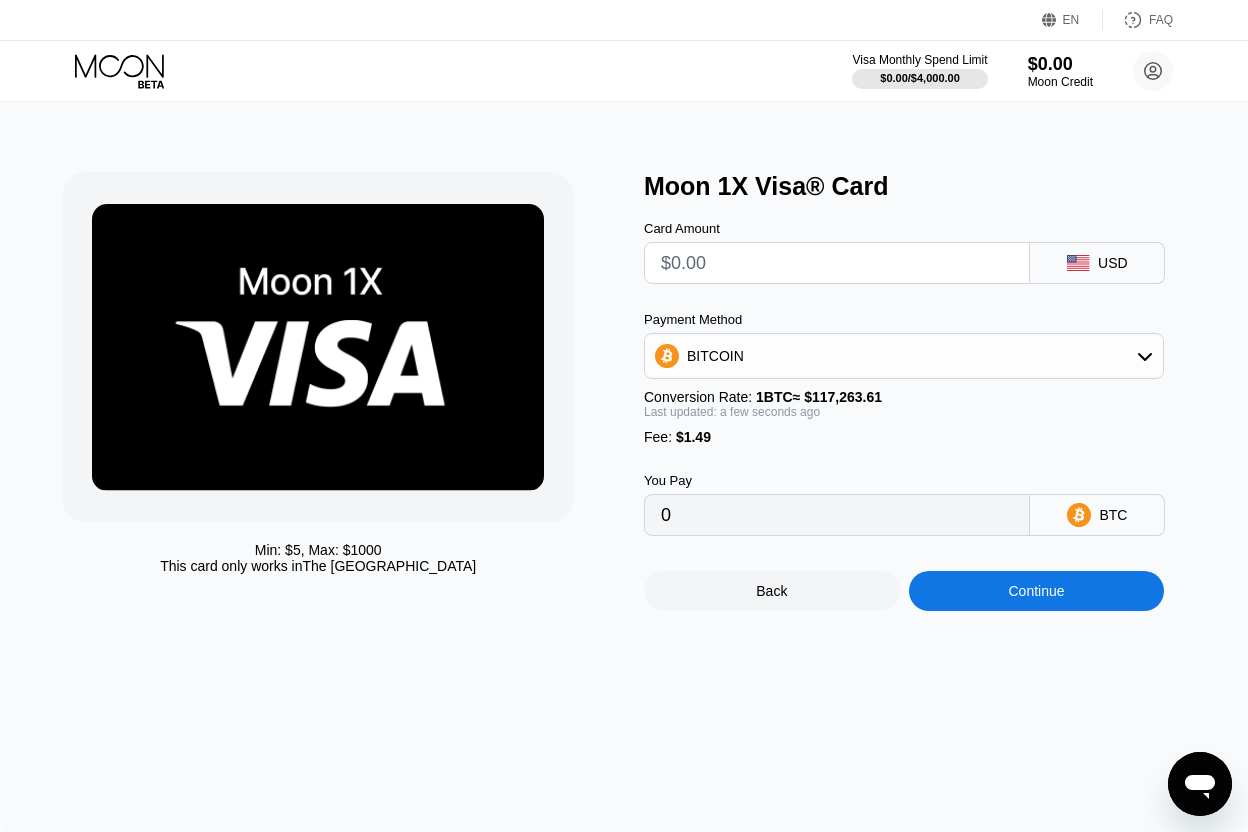 type on "$5" 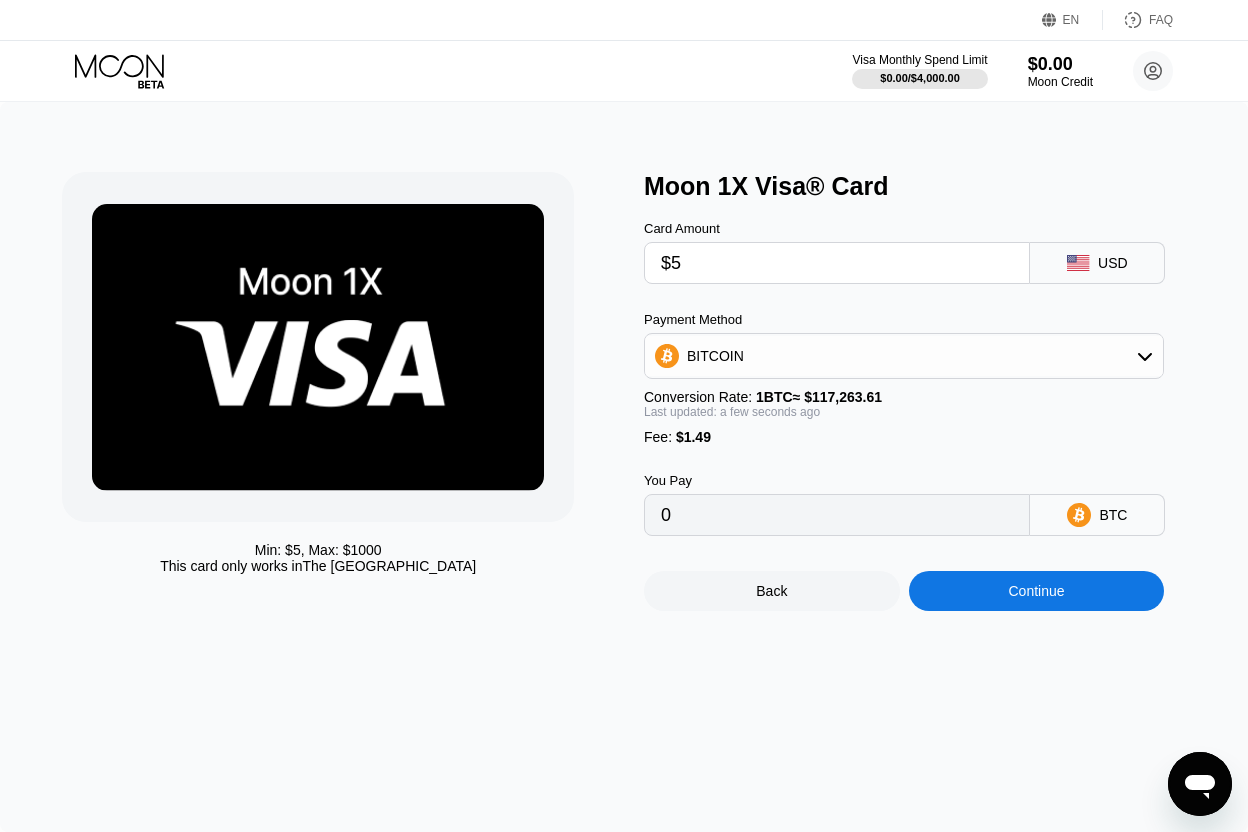 type on "0.00005535" 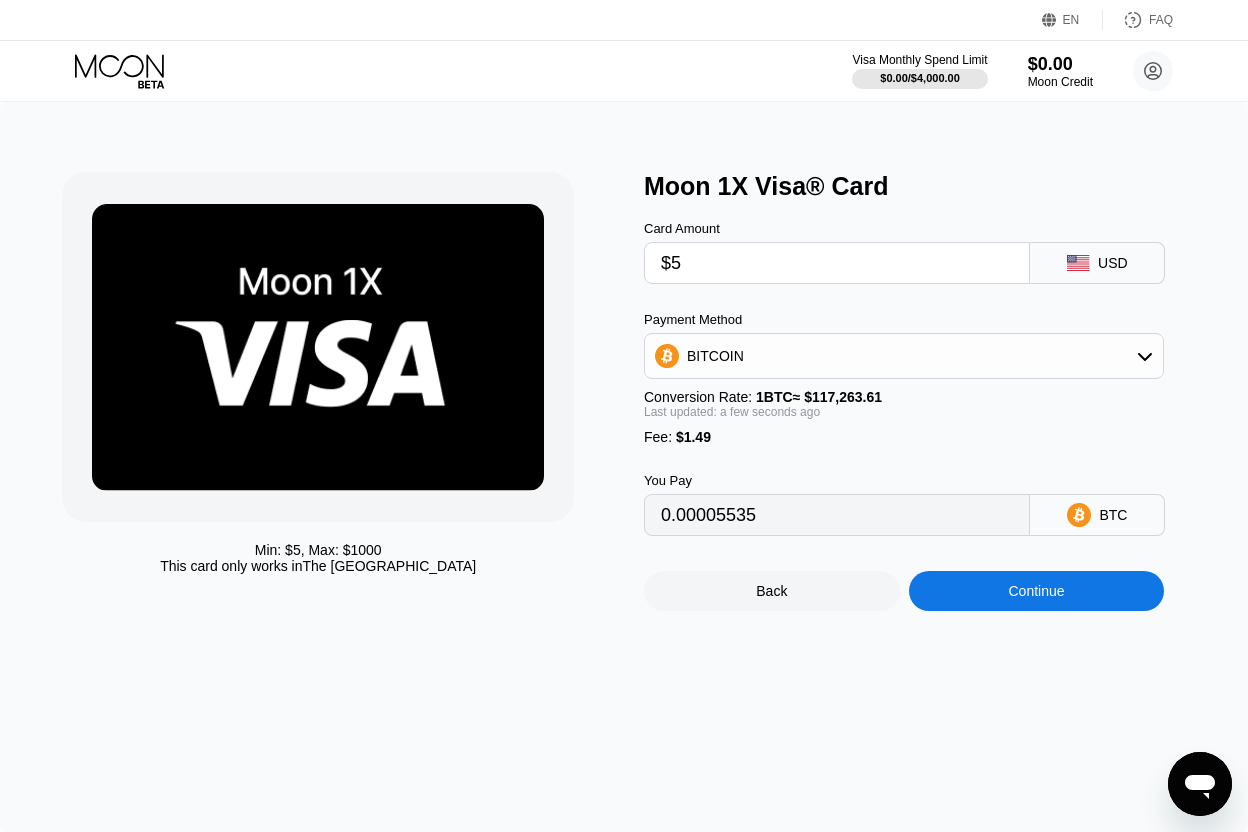 type 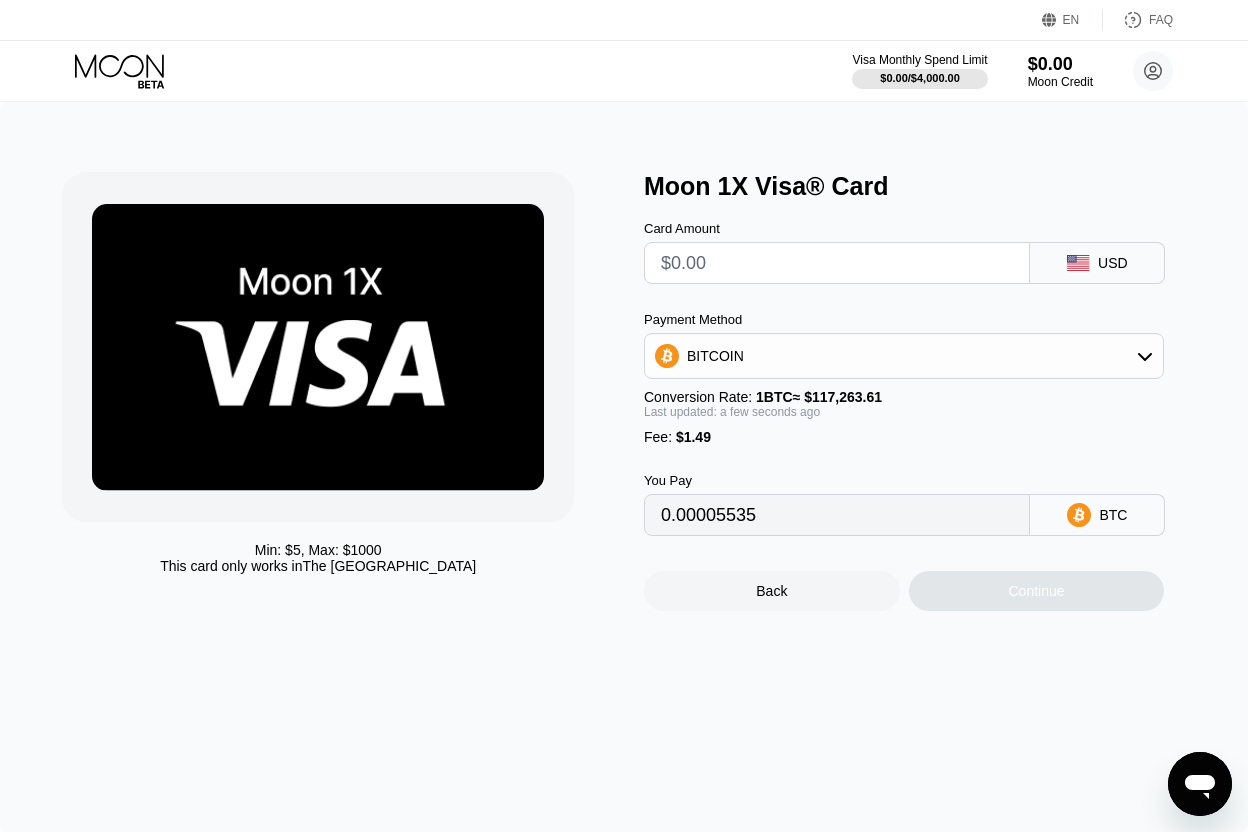 type on "0" 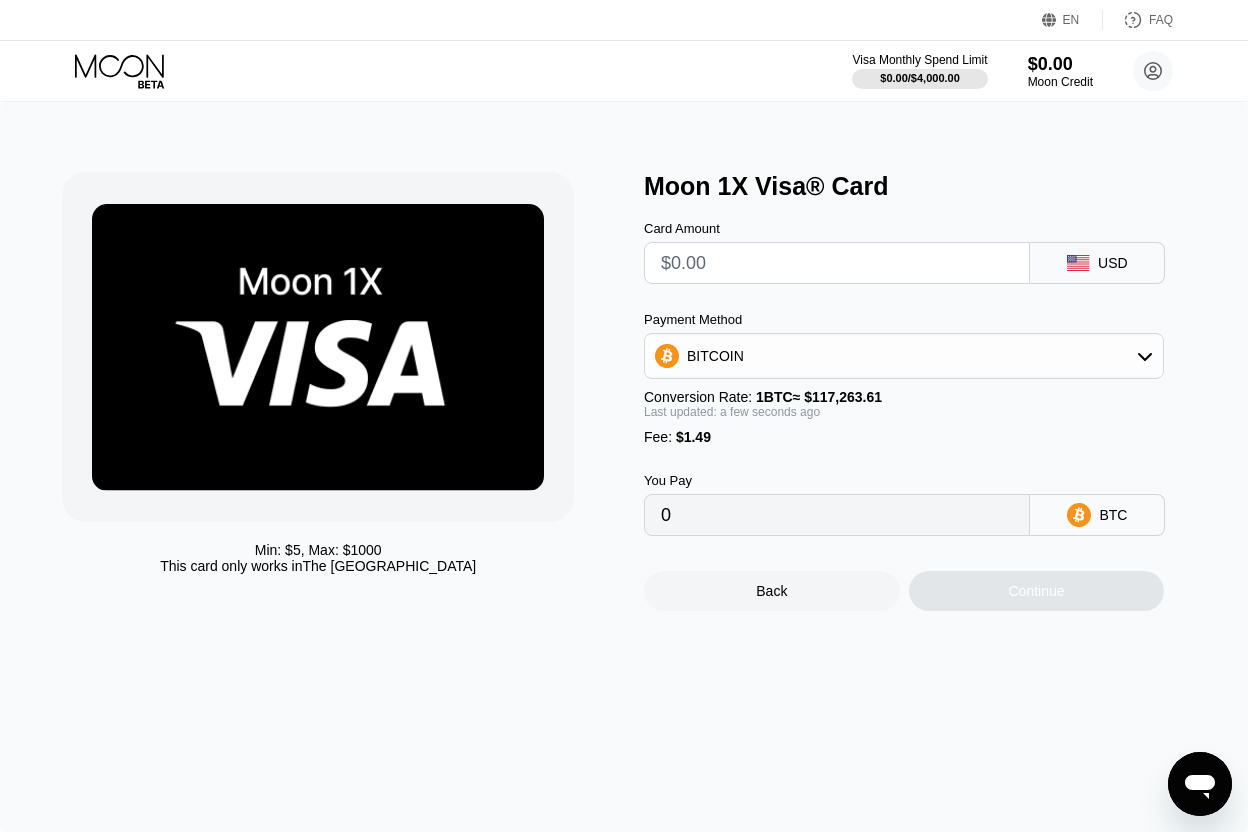 type on "$5" 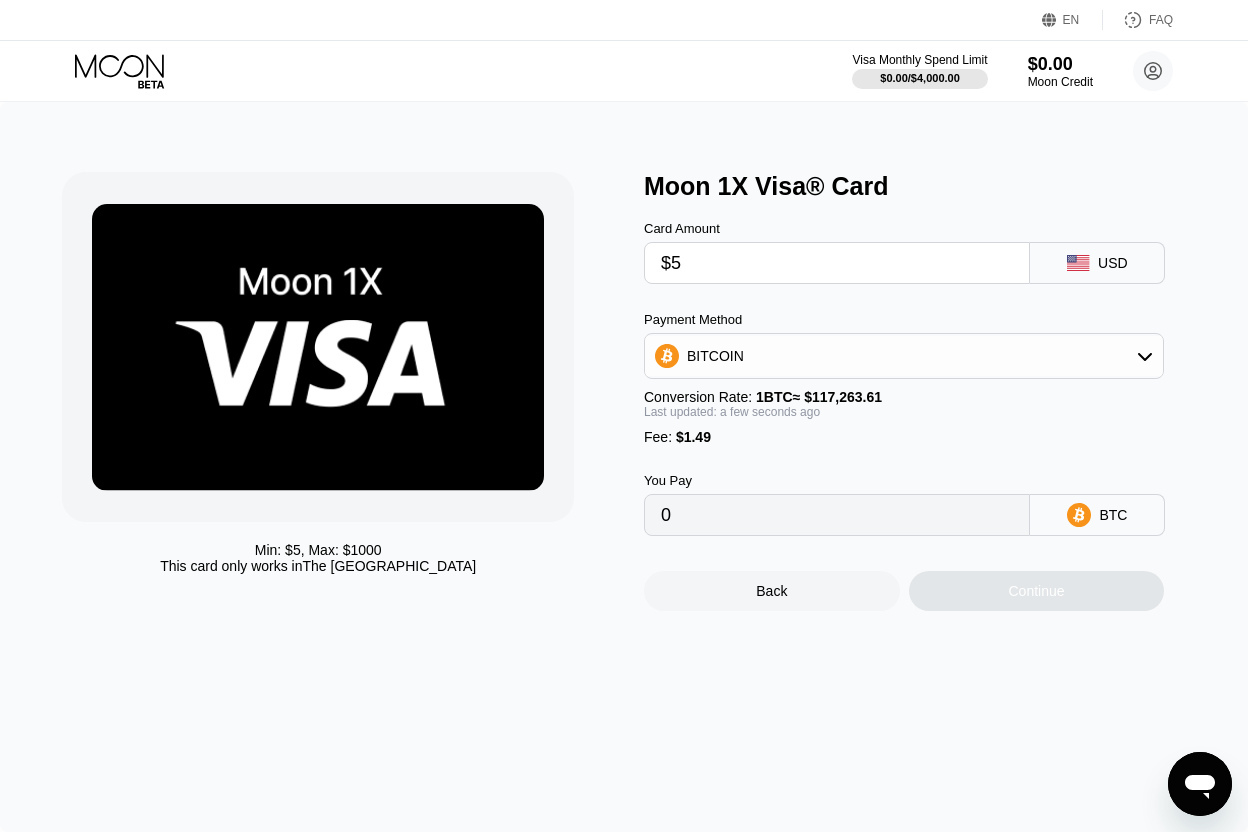 type on "0.00005535" 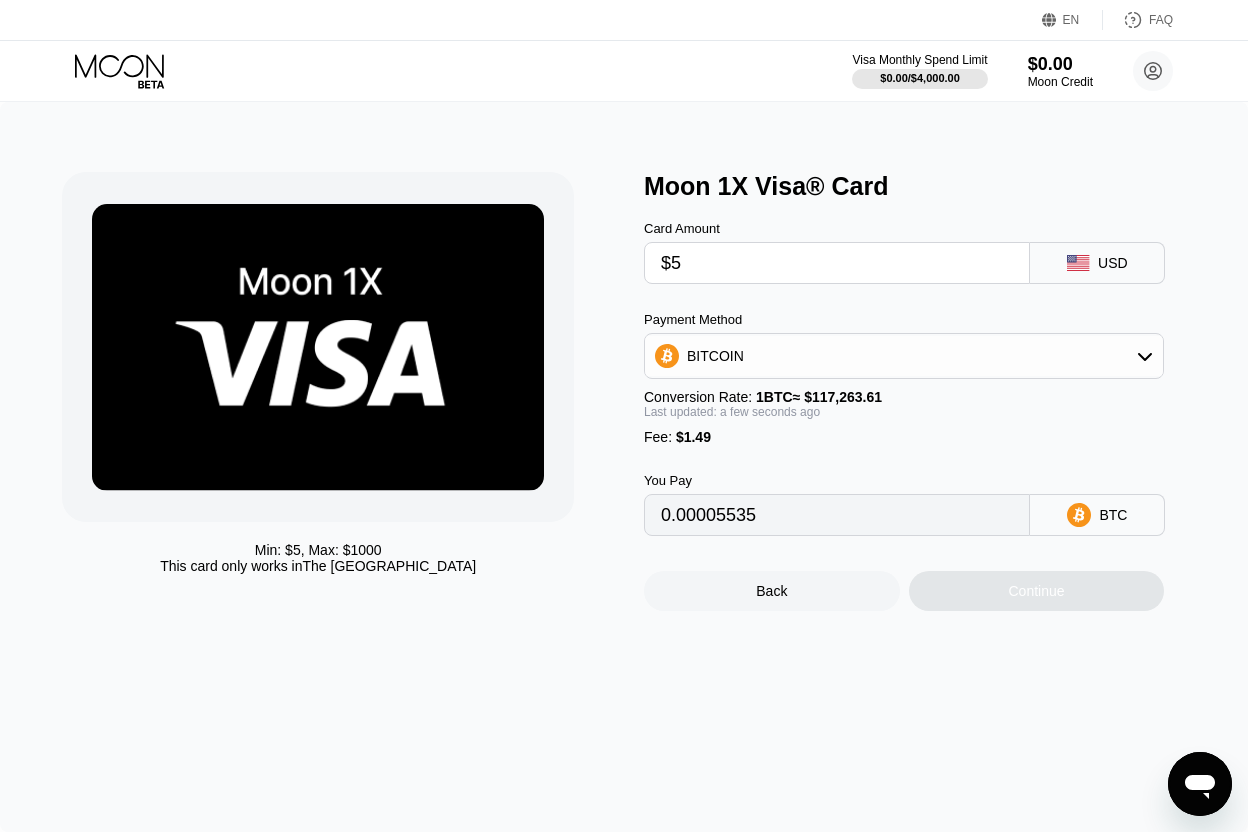 type 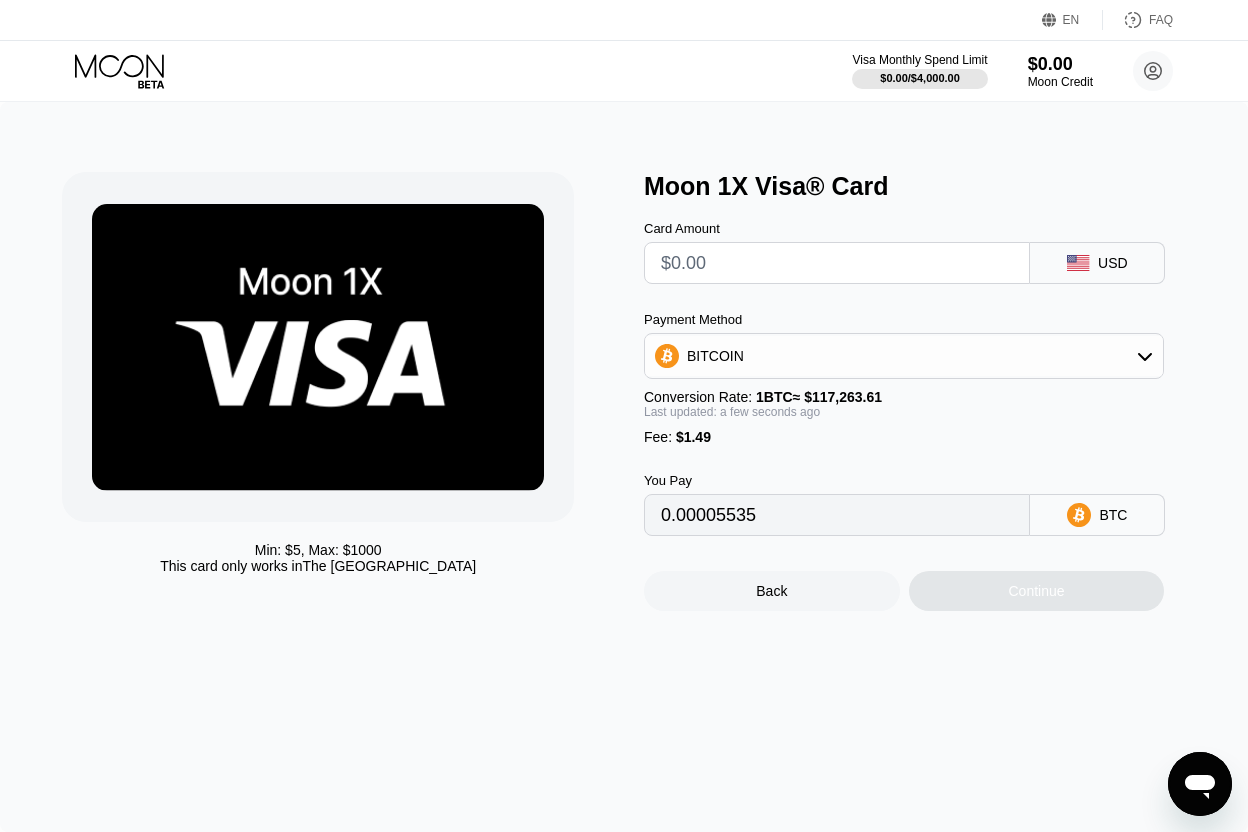 type on "0" 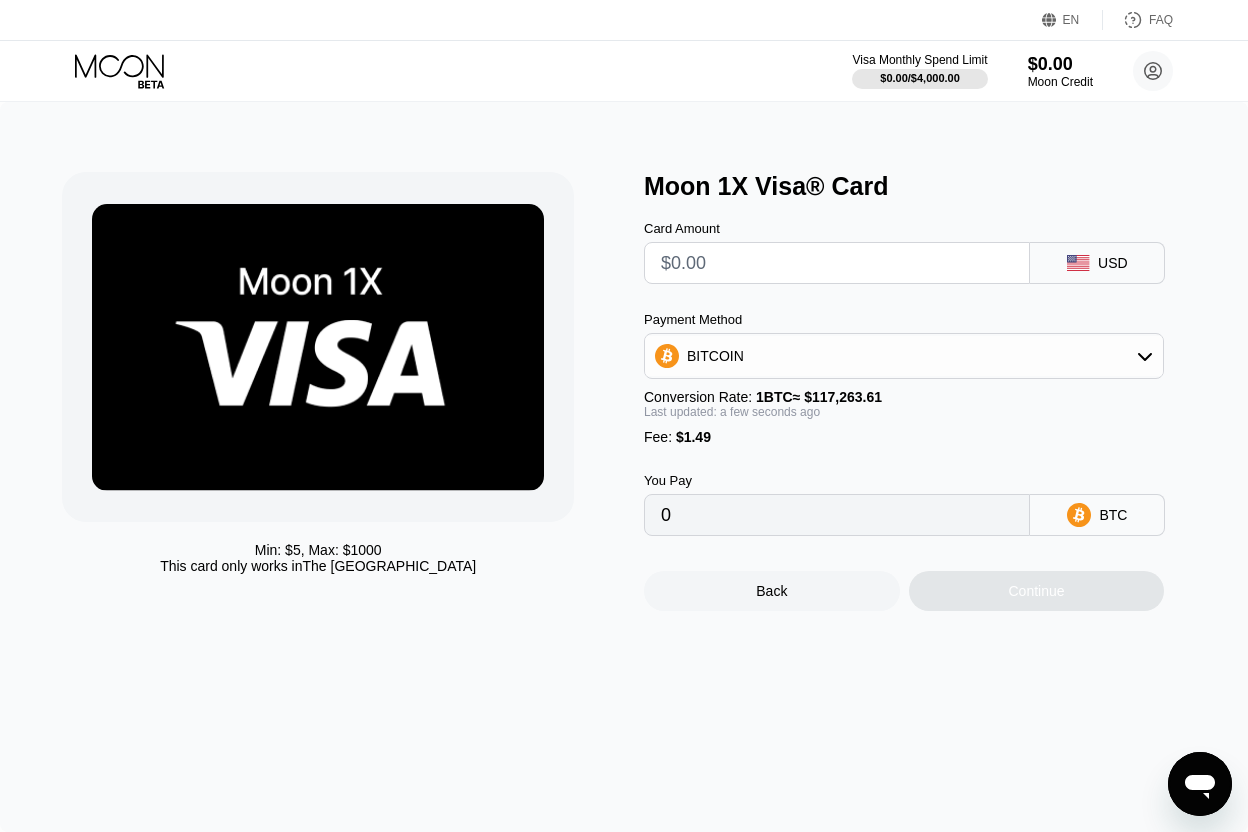 type on "$5" 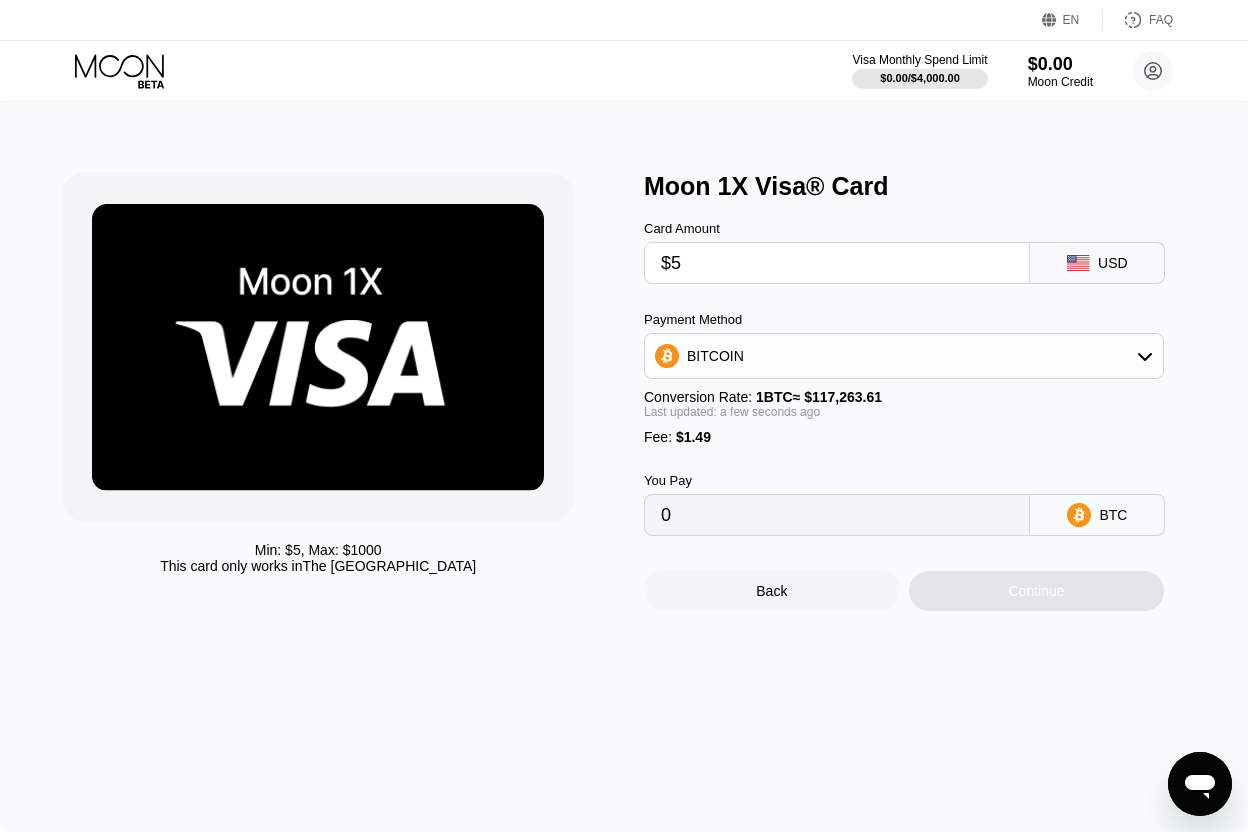 type on "0.00005535" 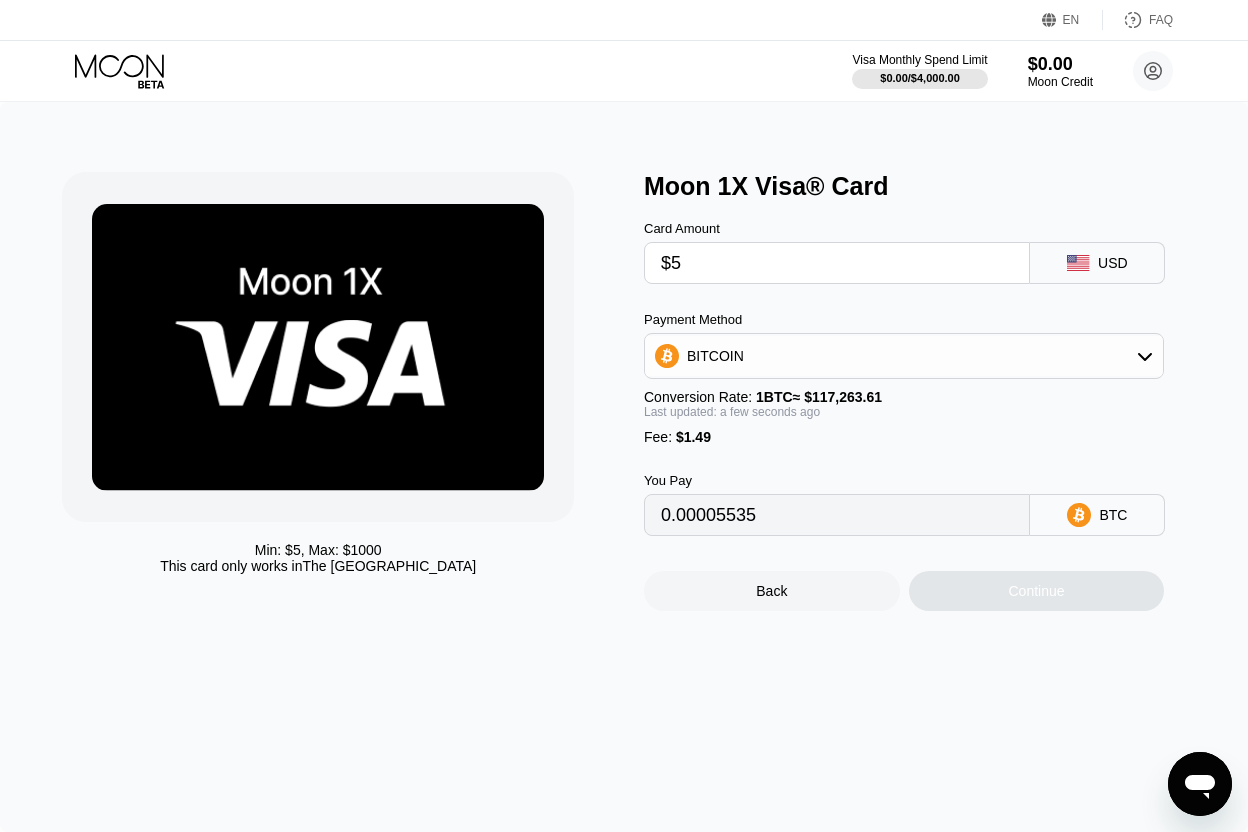type 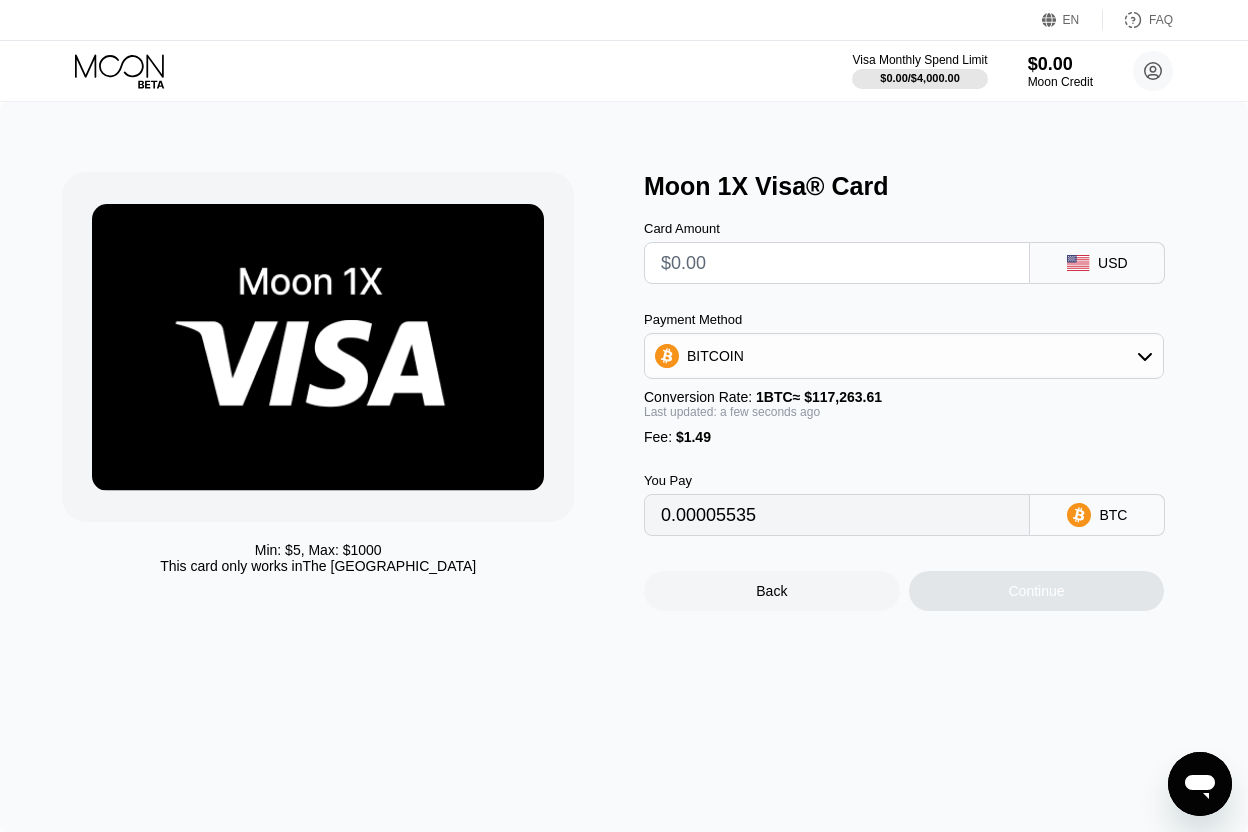 type on "0" 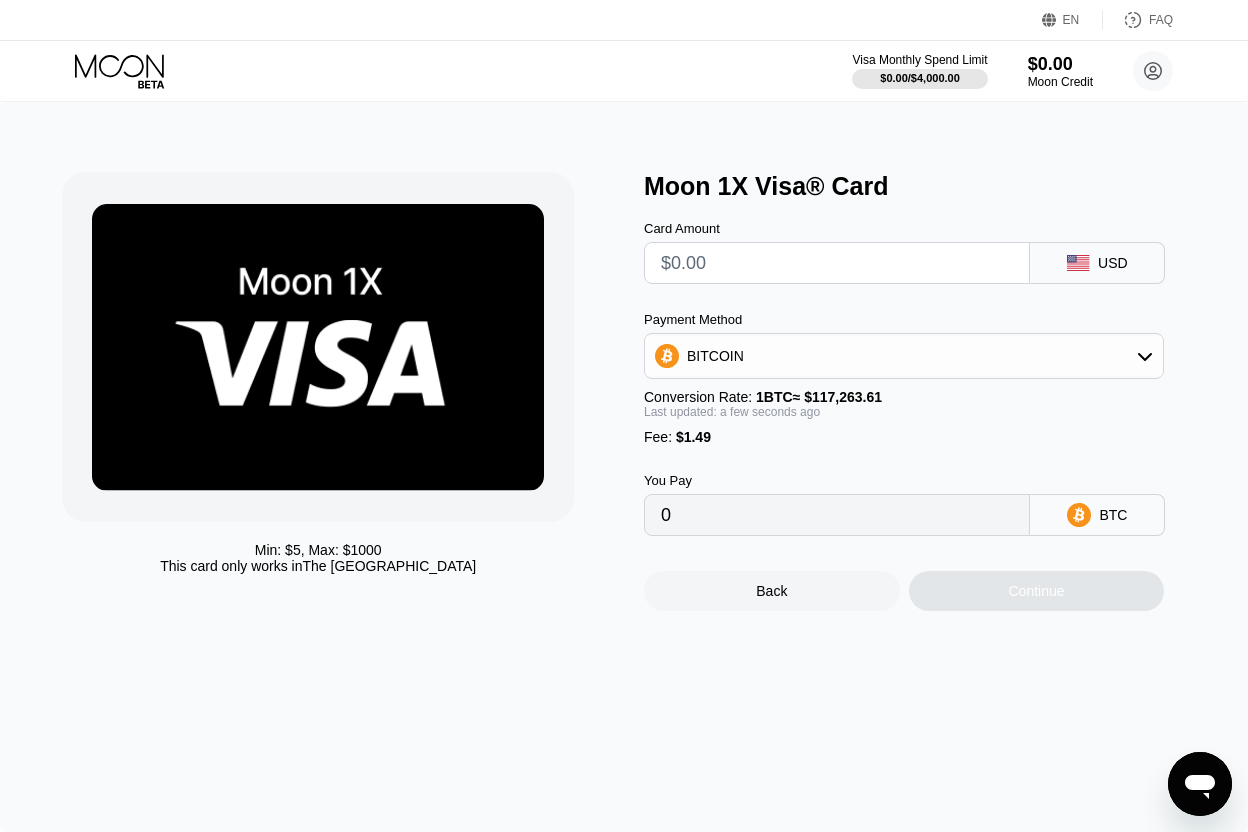 type on "$5" 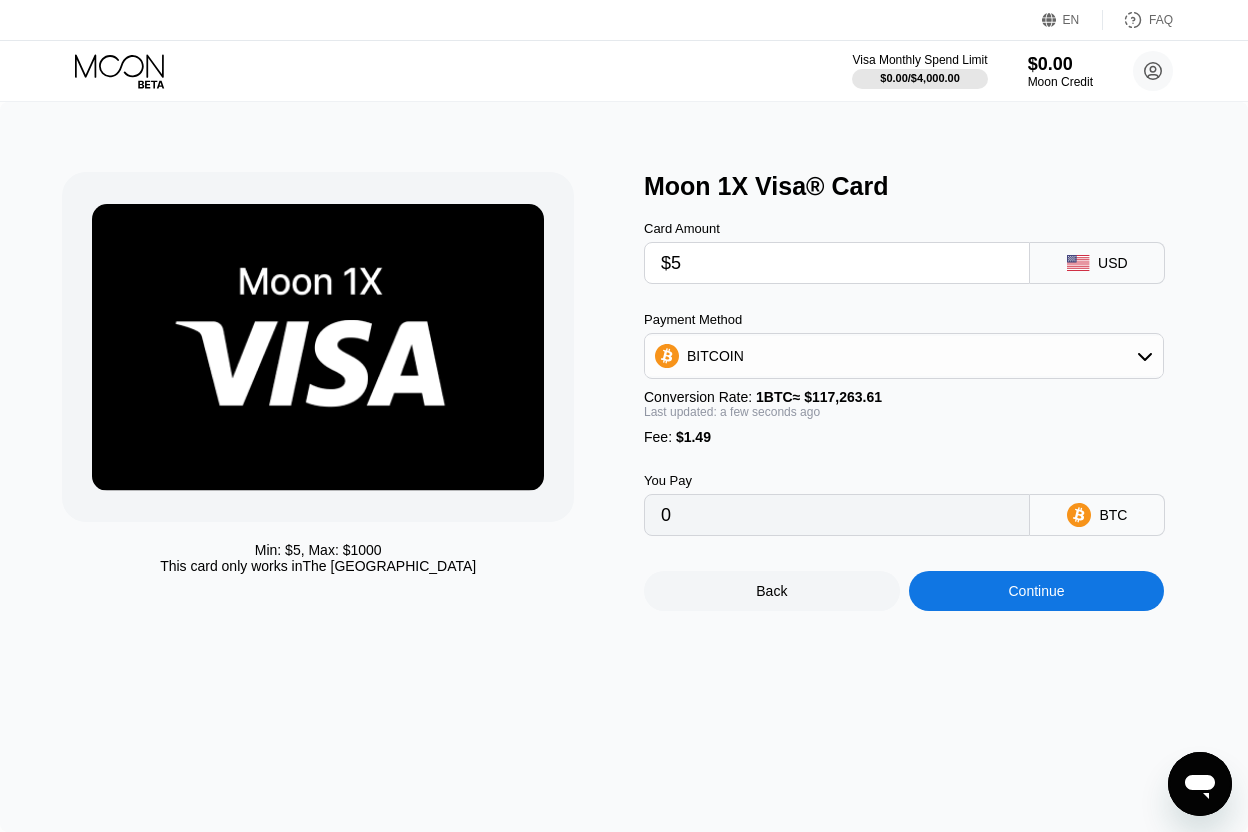 type on "0.00005535" 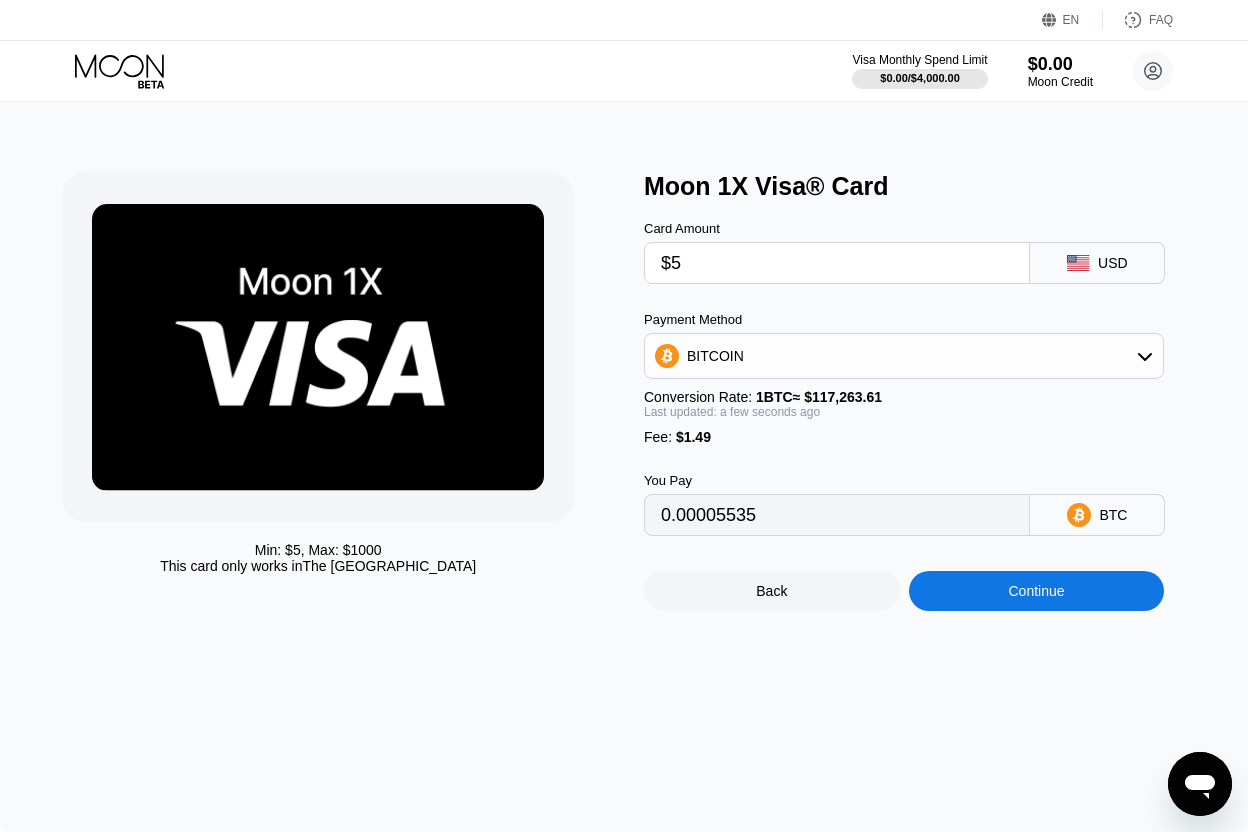 type 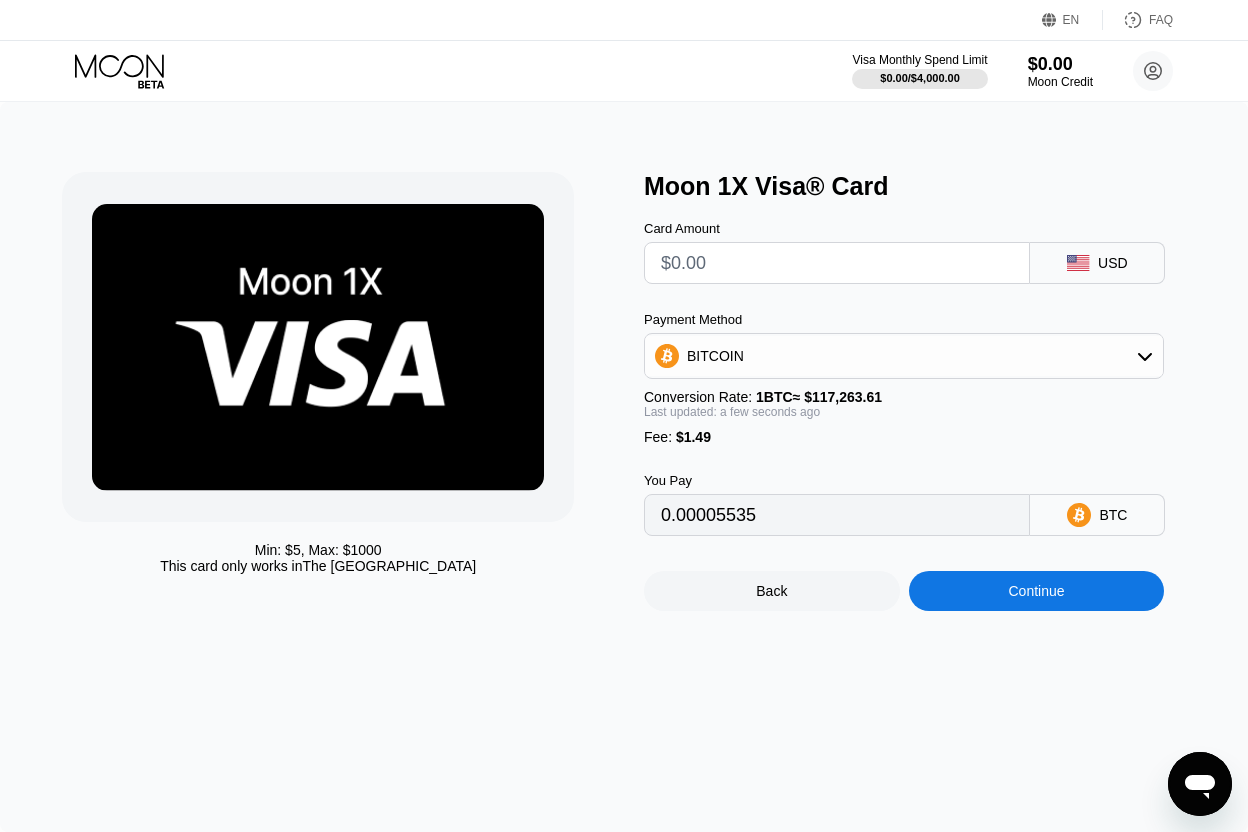 type on "0" 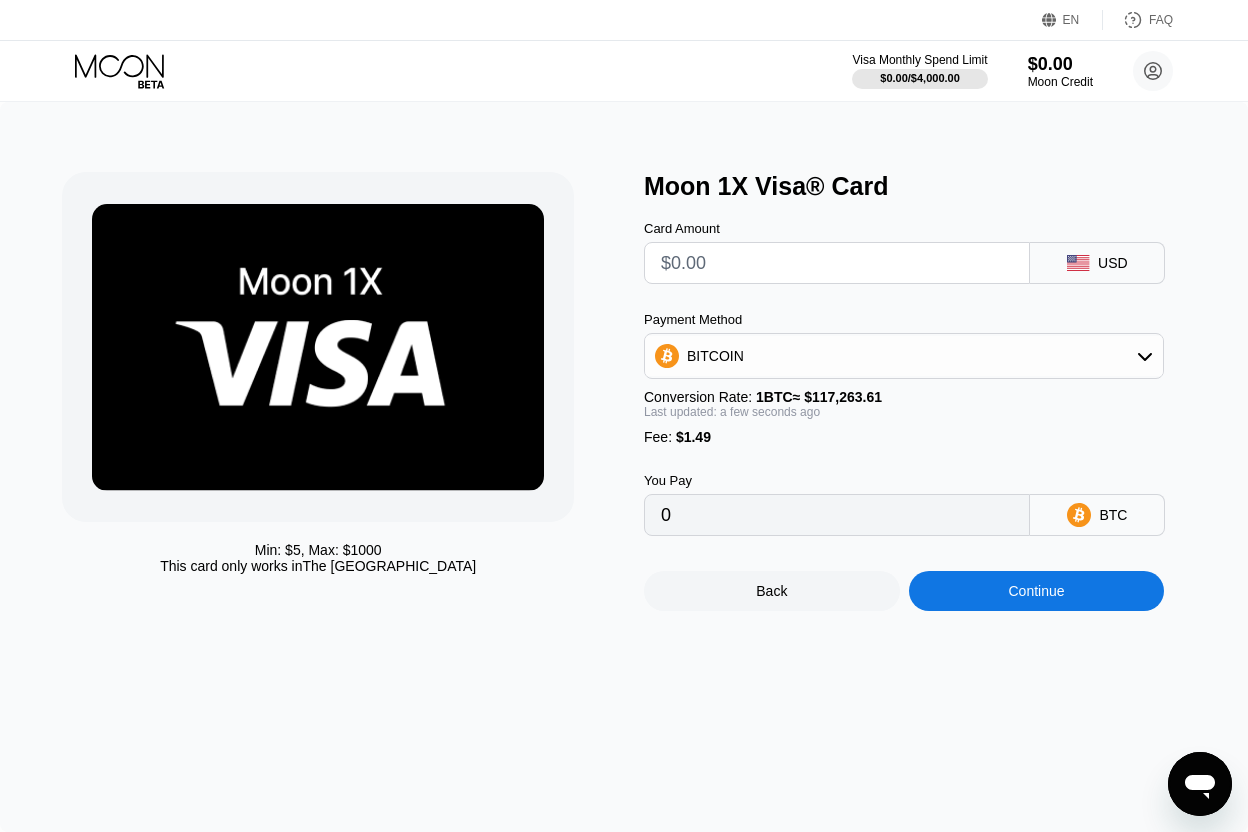 type on "$5" 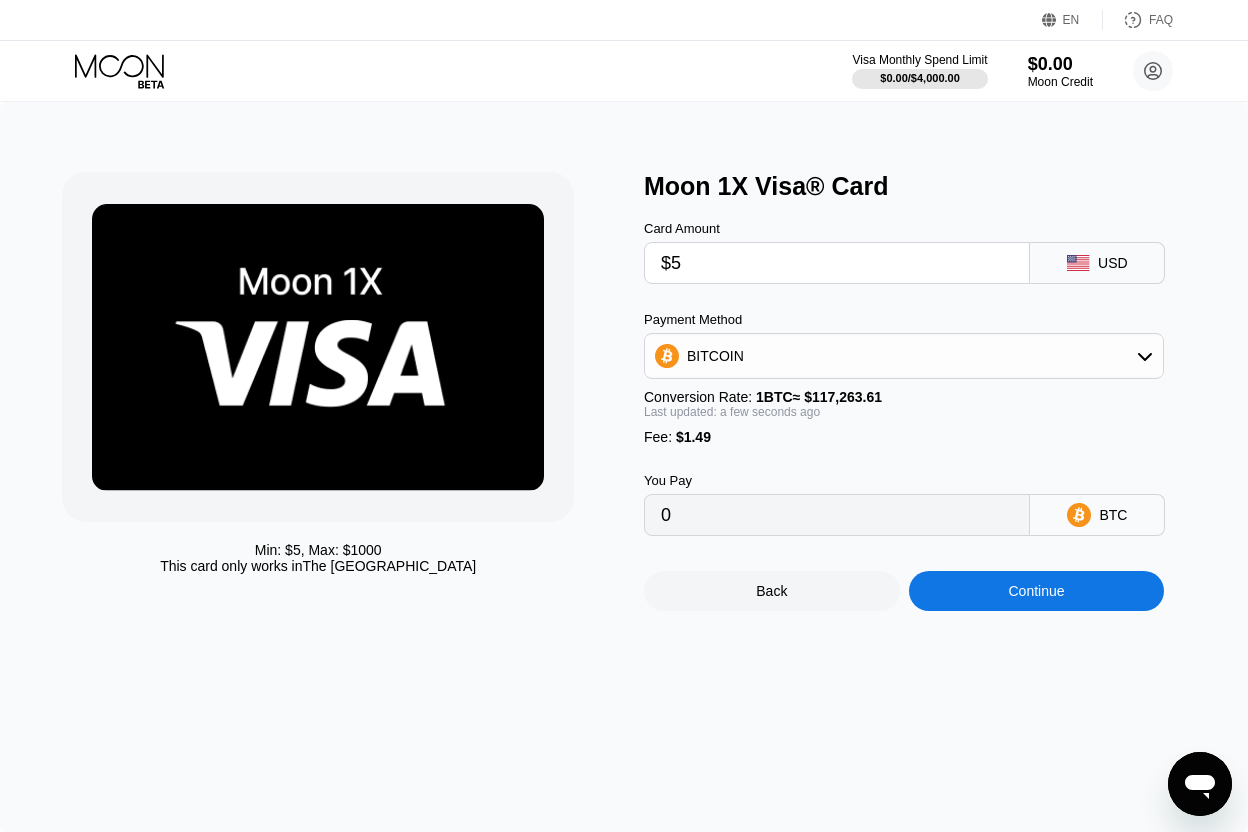 type on "0.00005535" 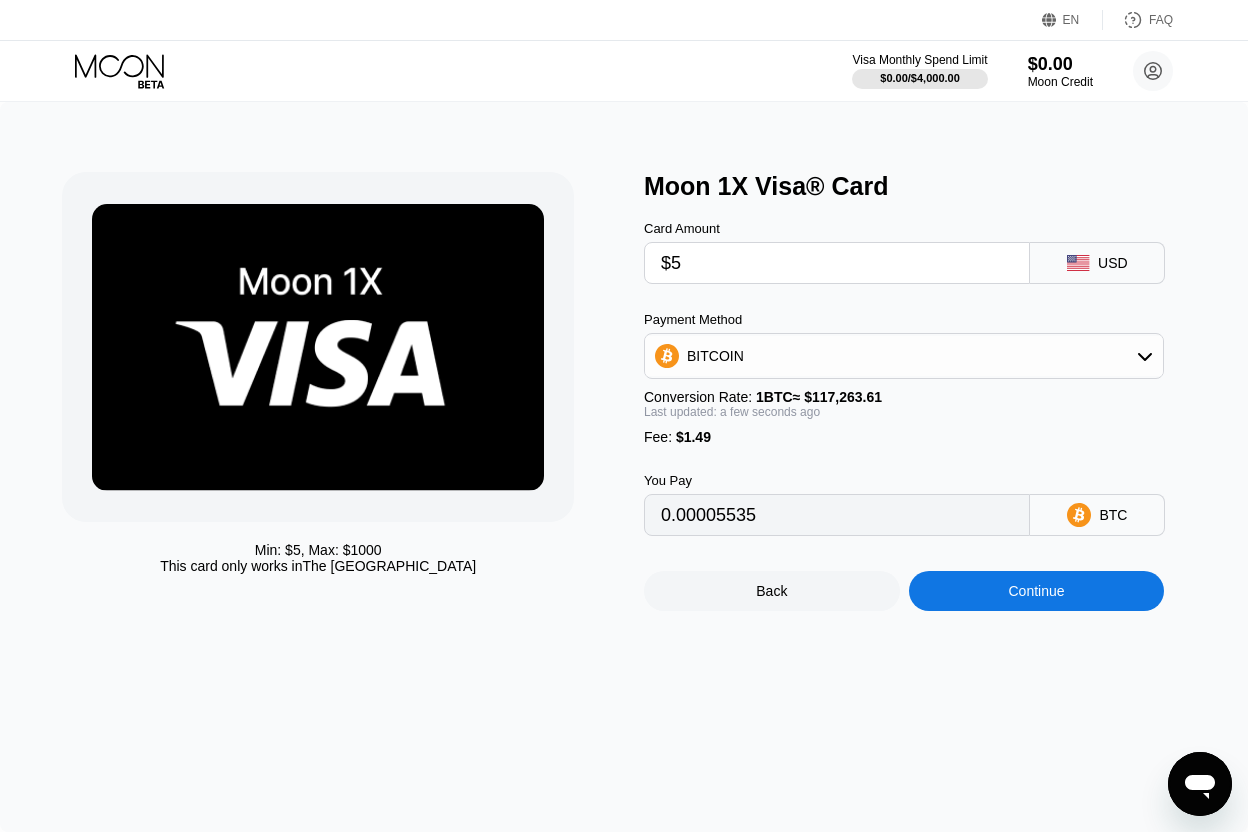 type 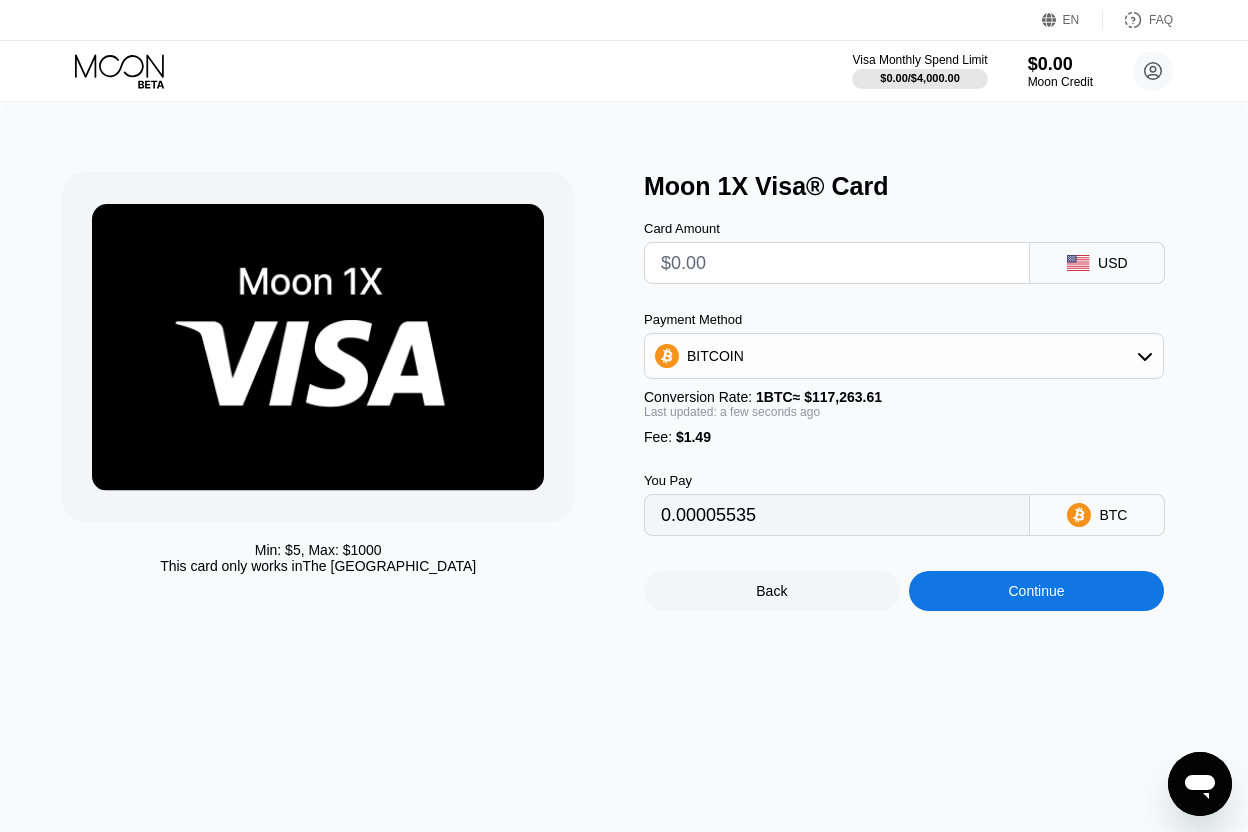 type on "0" 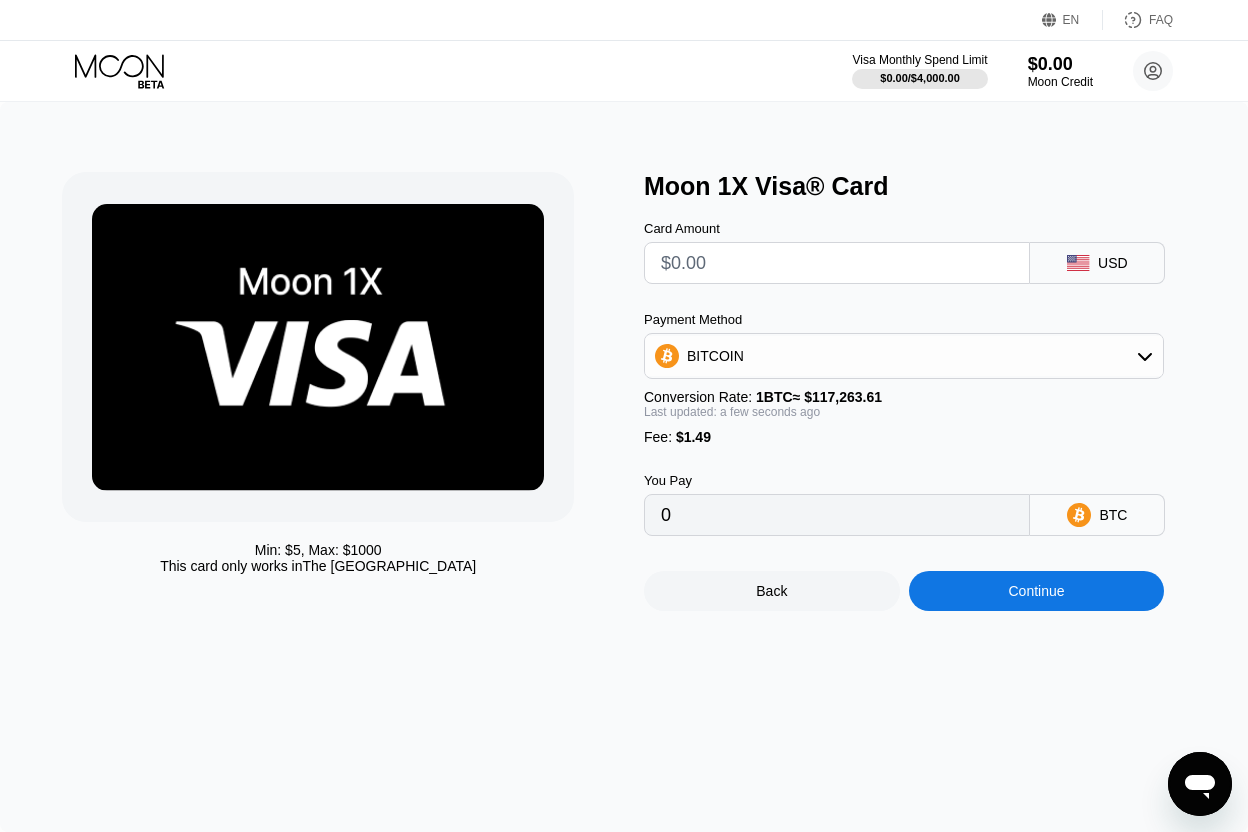 type on "$5" 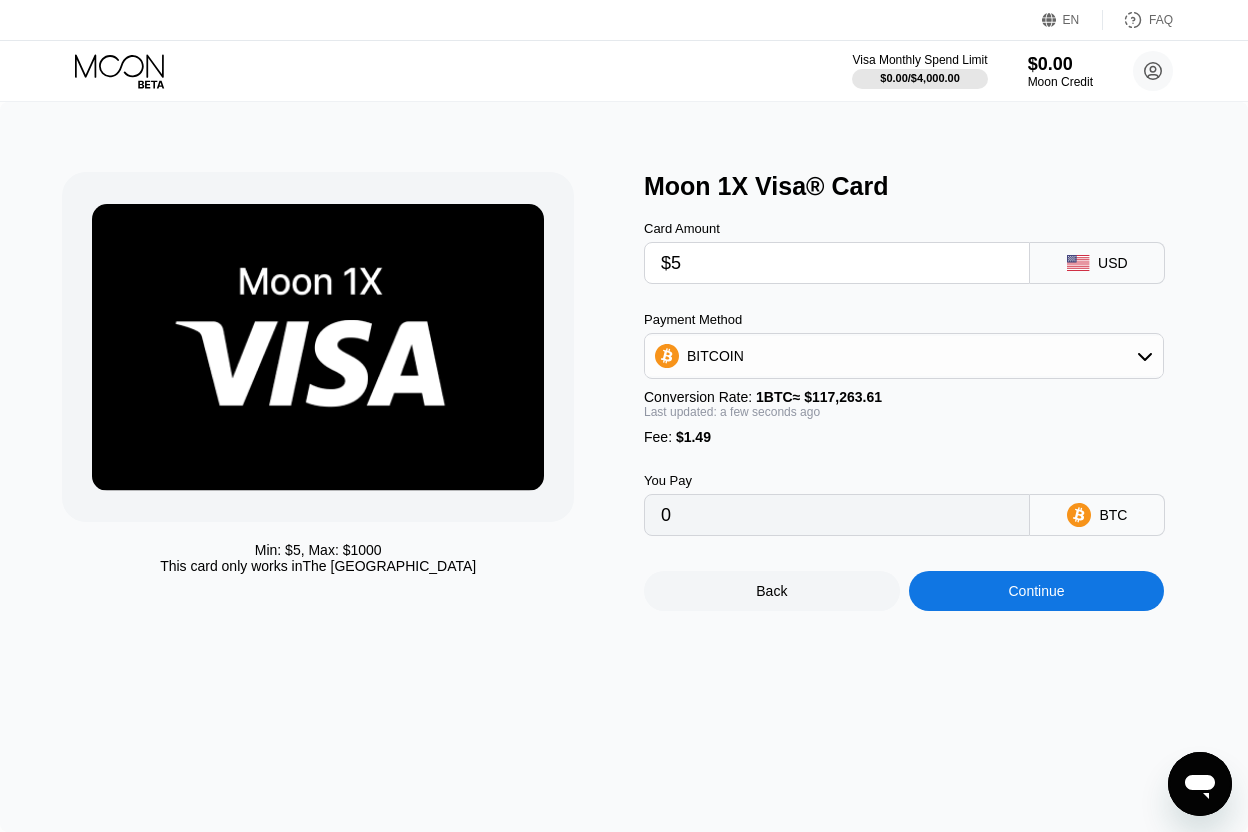 type on "0.00005535" 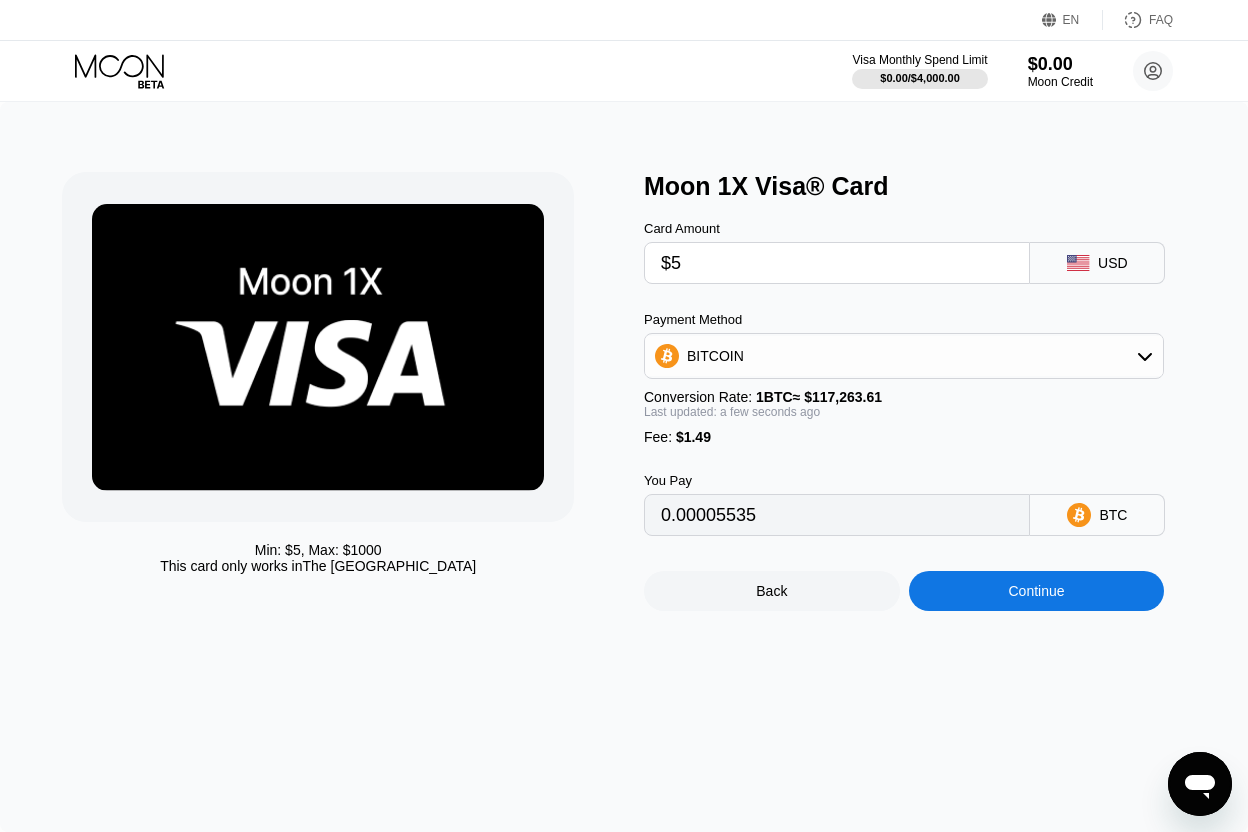 type 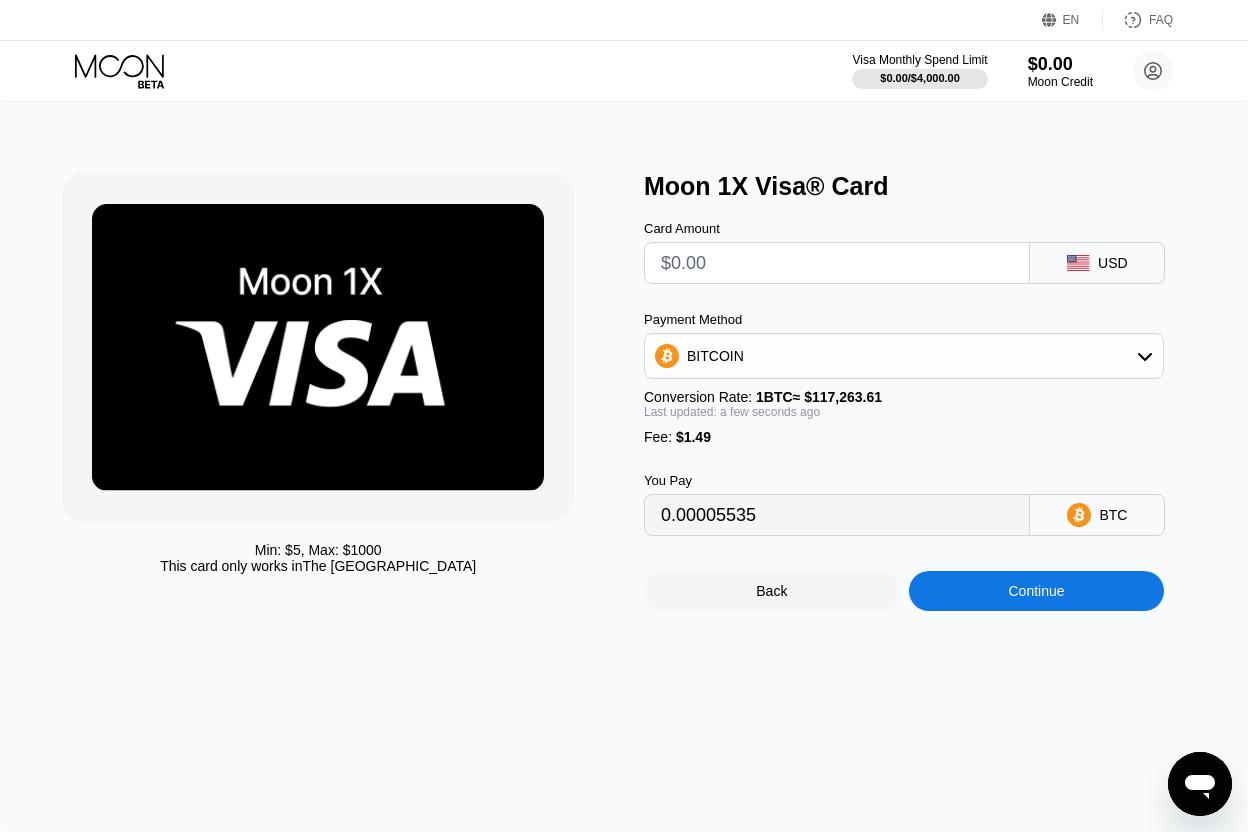 type on "0" 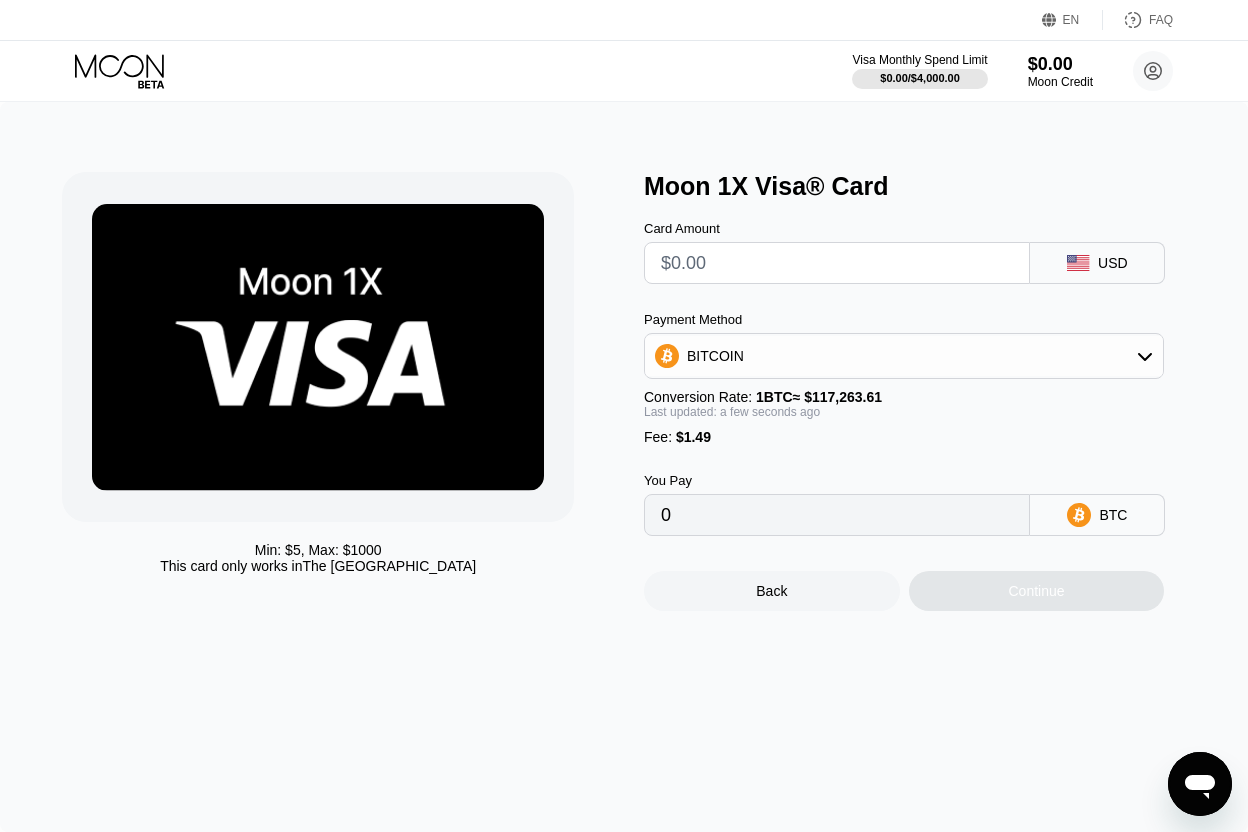 type on "$5" 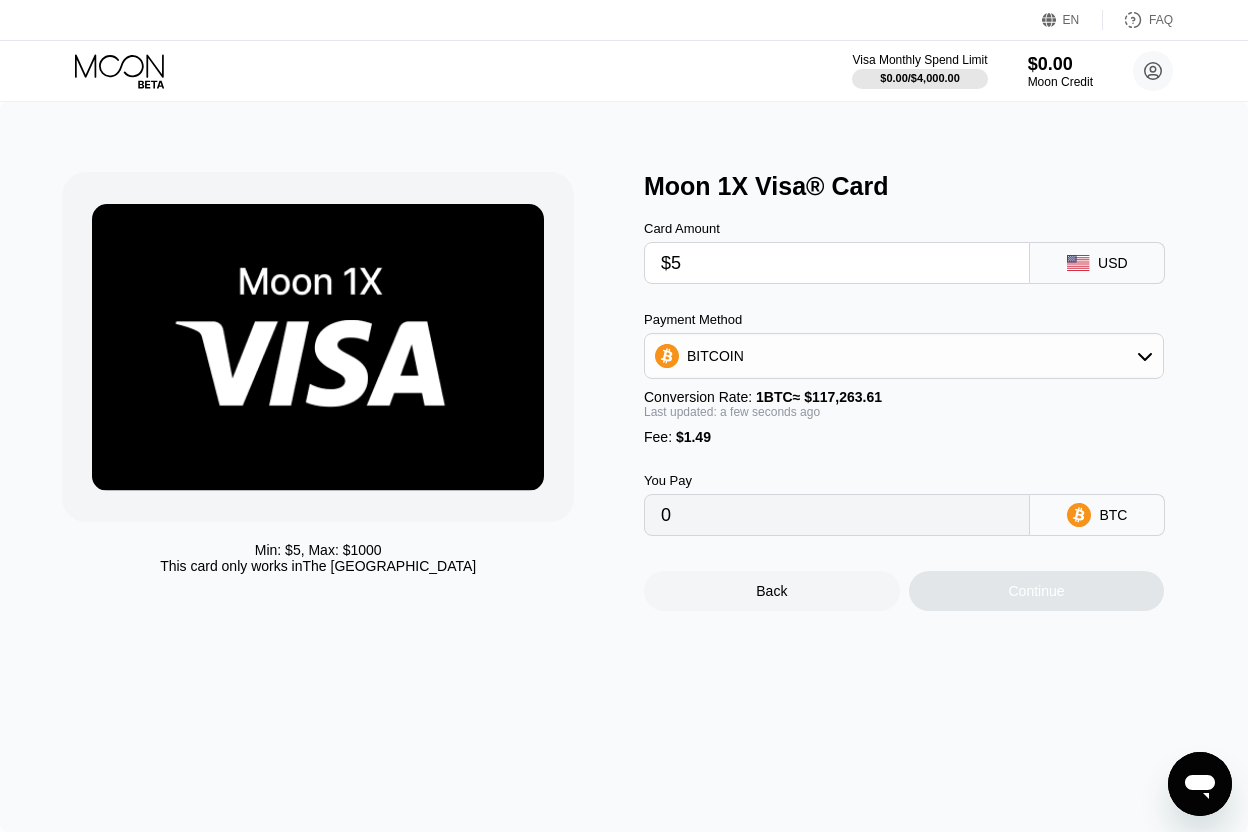 type on "0.00005535" 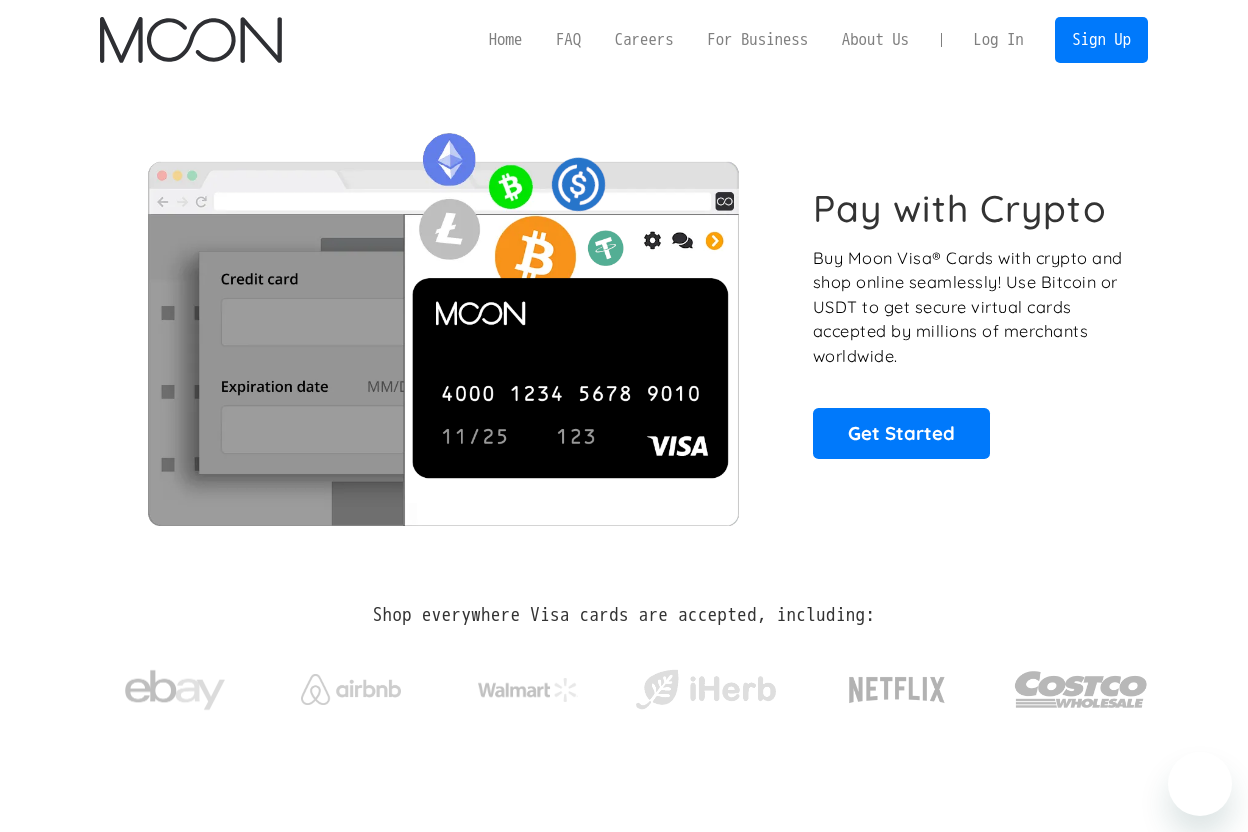 scroll, scrollTop: 0, scrollLeft: 0, axis: both 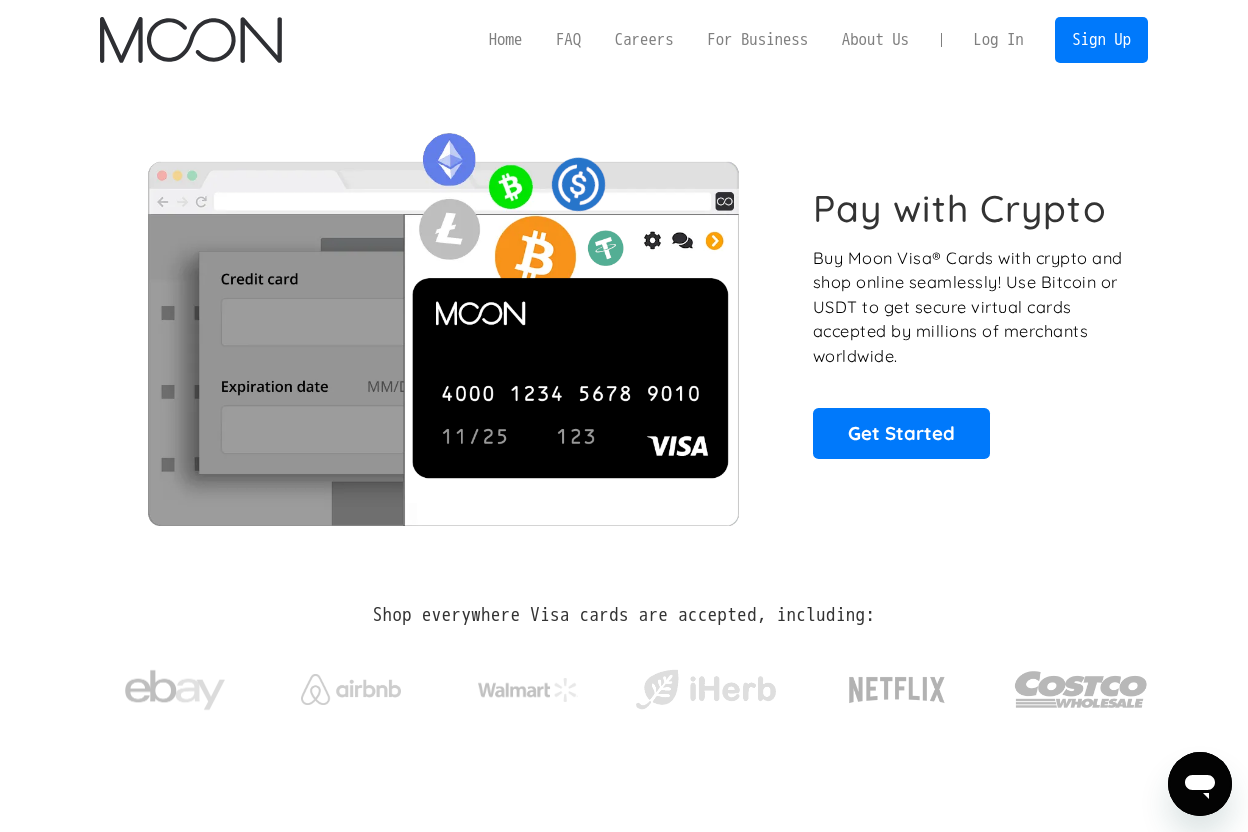 click on "Log In" at bounding box center [998, 40] 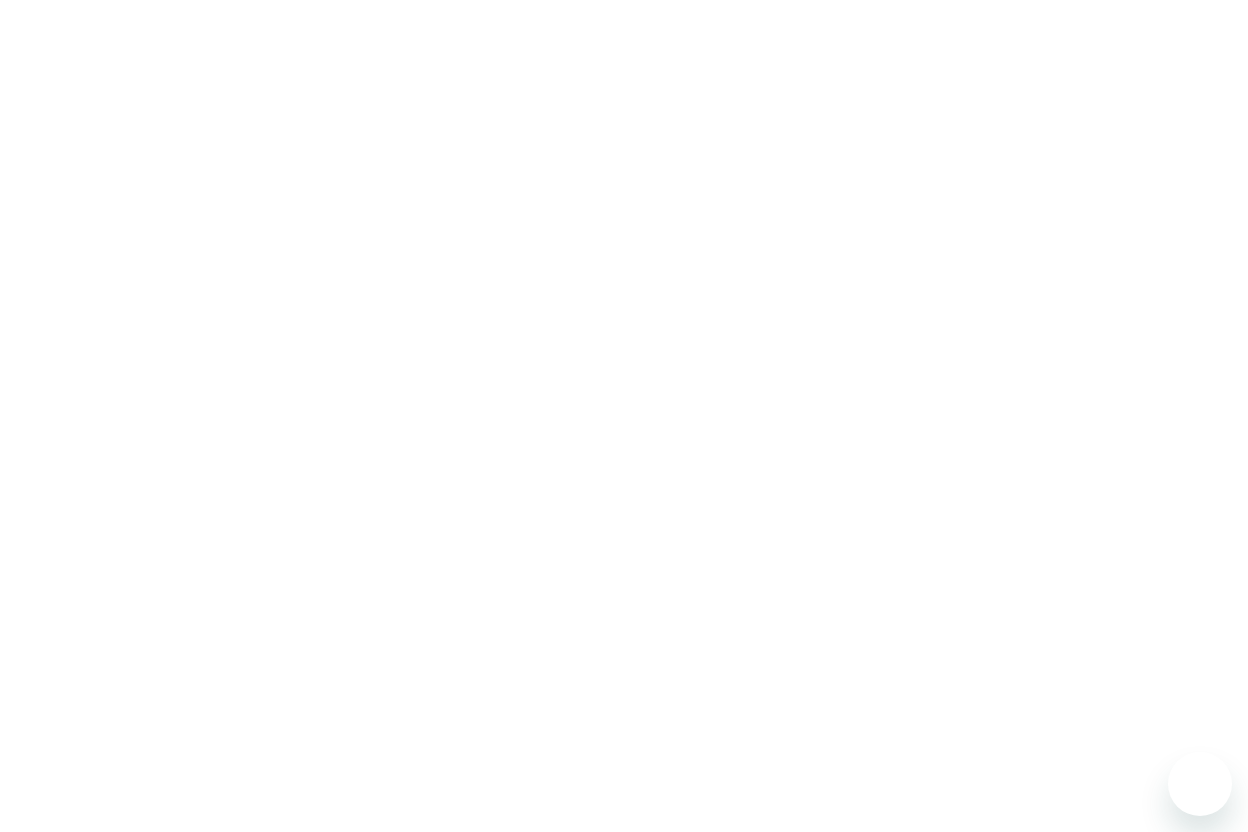 scroll, scrollTop: 0, scrollLeft: 0, axis: both 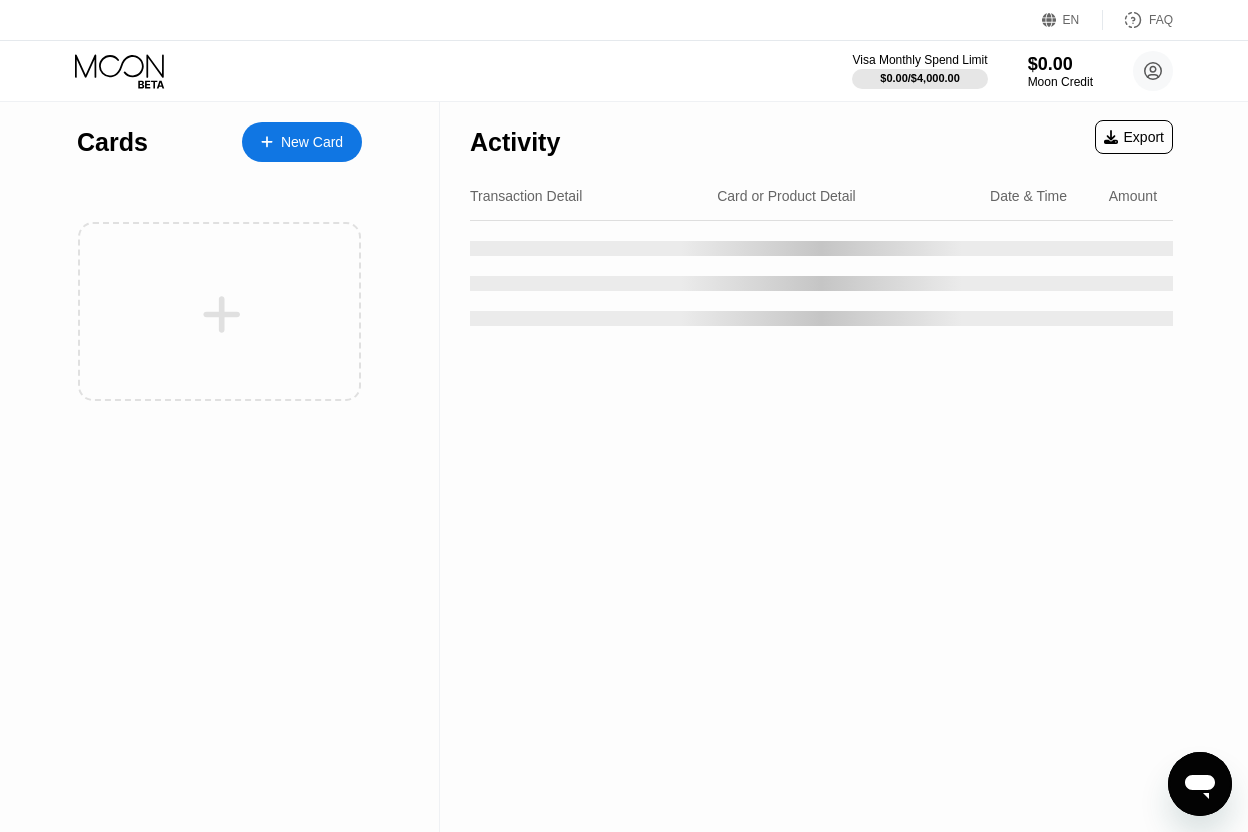 click on "New Card" at bounding box center (312, 142) 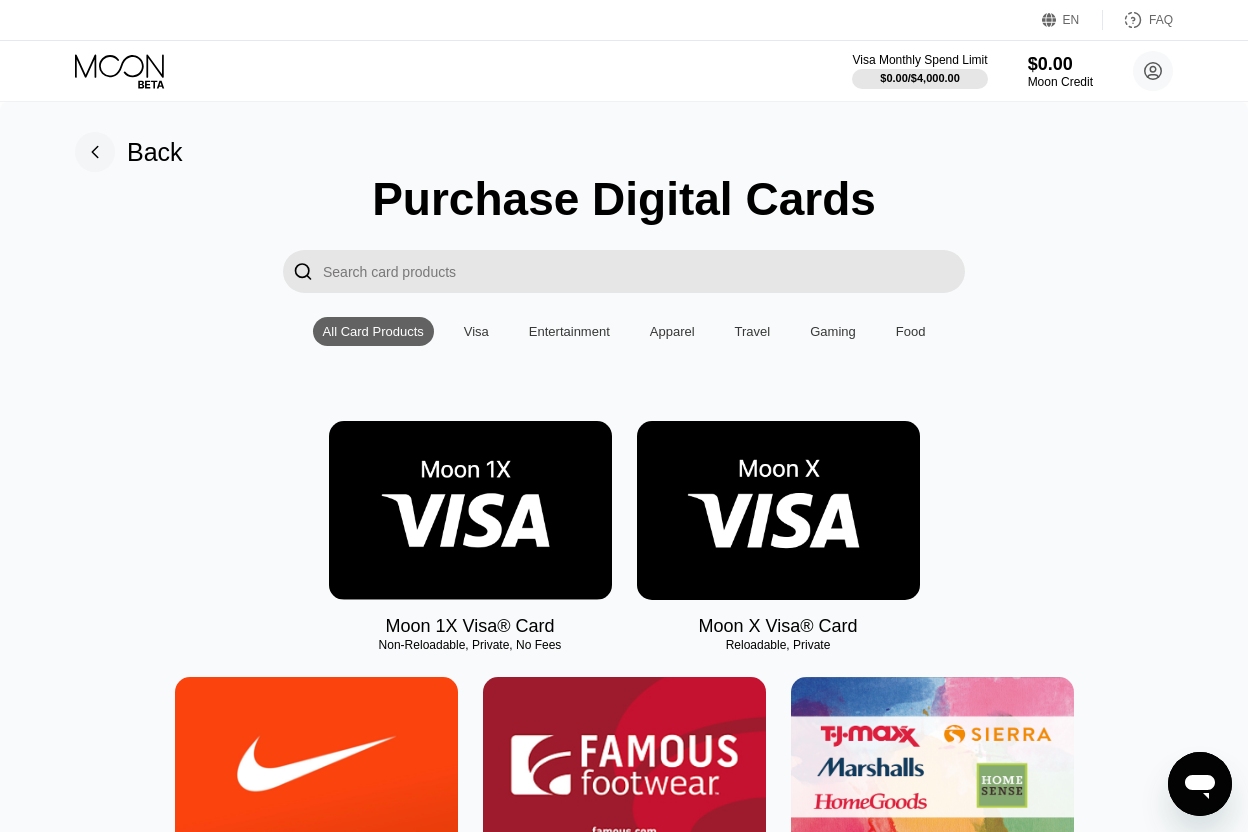 click at bounding box center [778, 510] 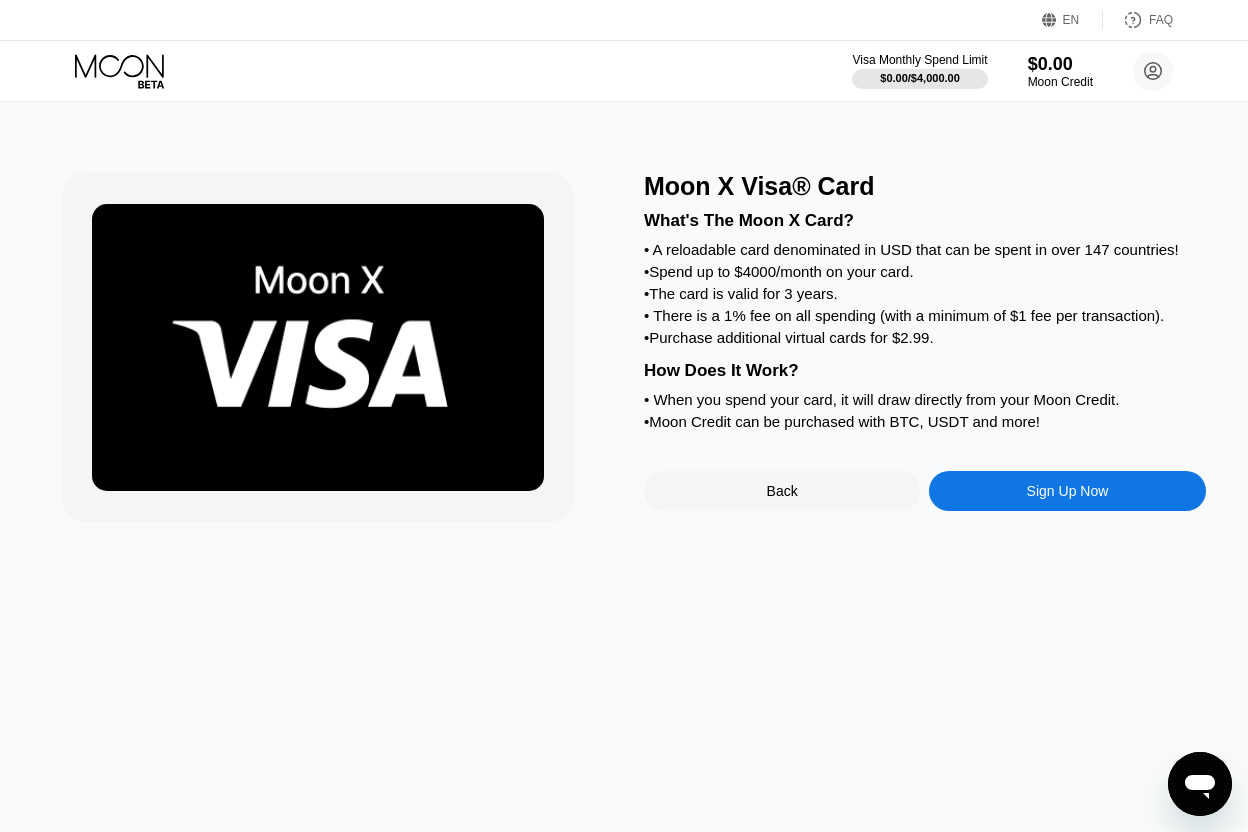 click on "Sign Up Now" at bounding box center [1067, 491] 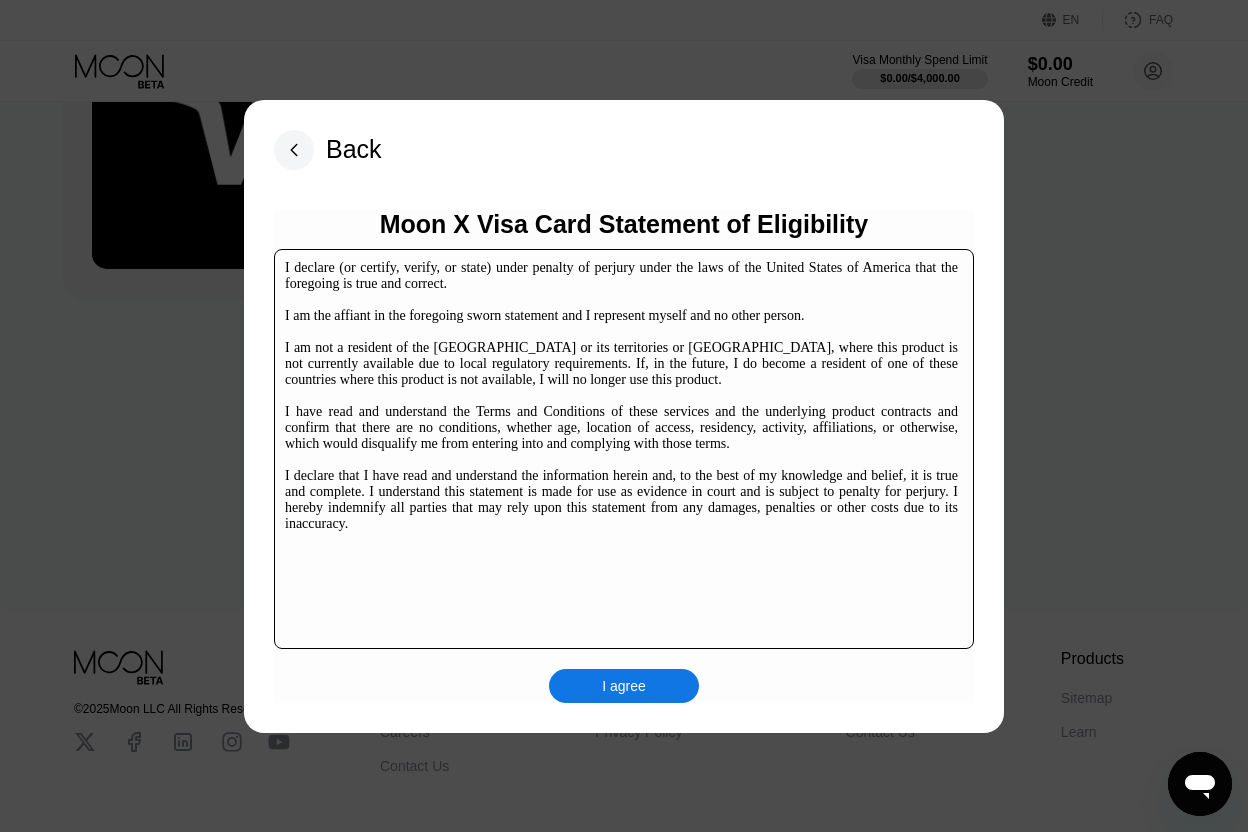 scroll, scrollTop: 295, scrollLeft: 0, axis: vertical 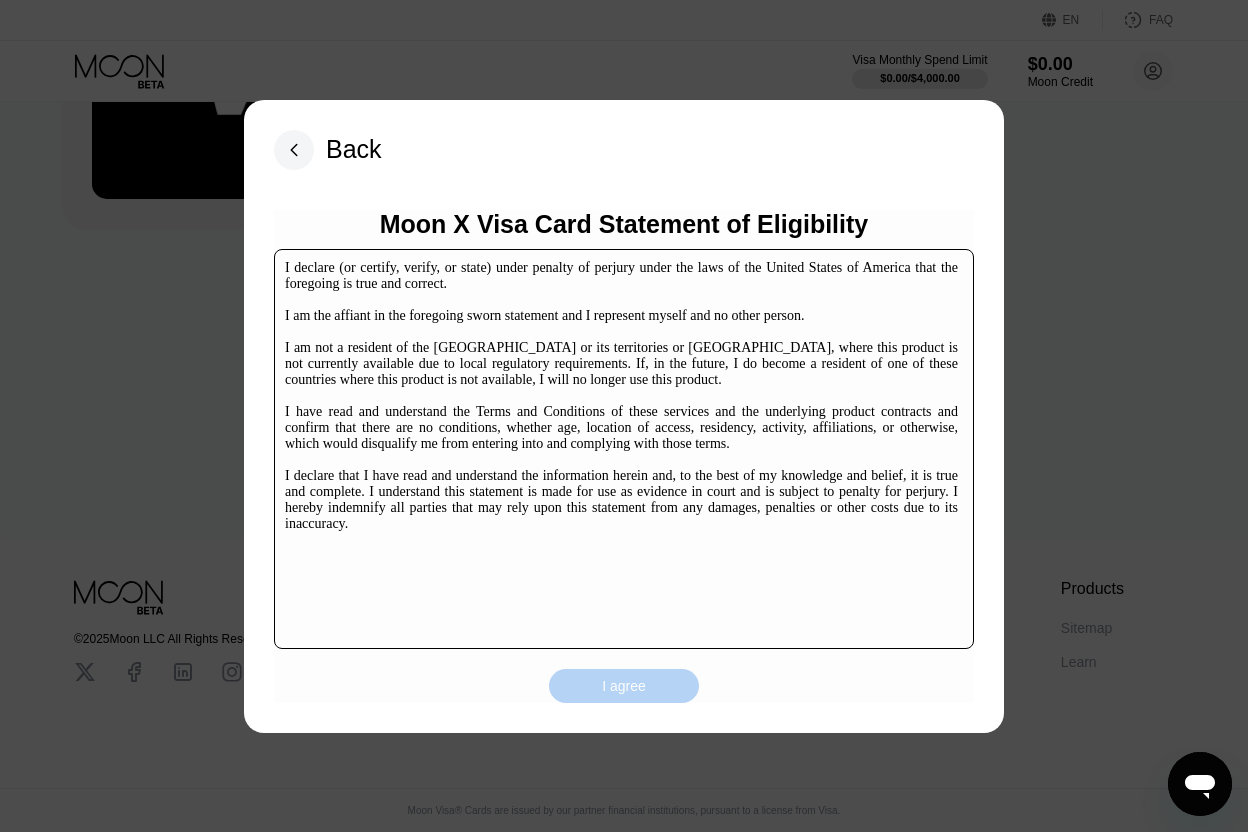 click on "I agree" at bounding box center [624, 686] 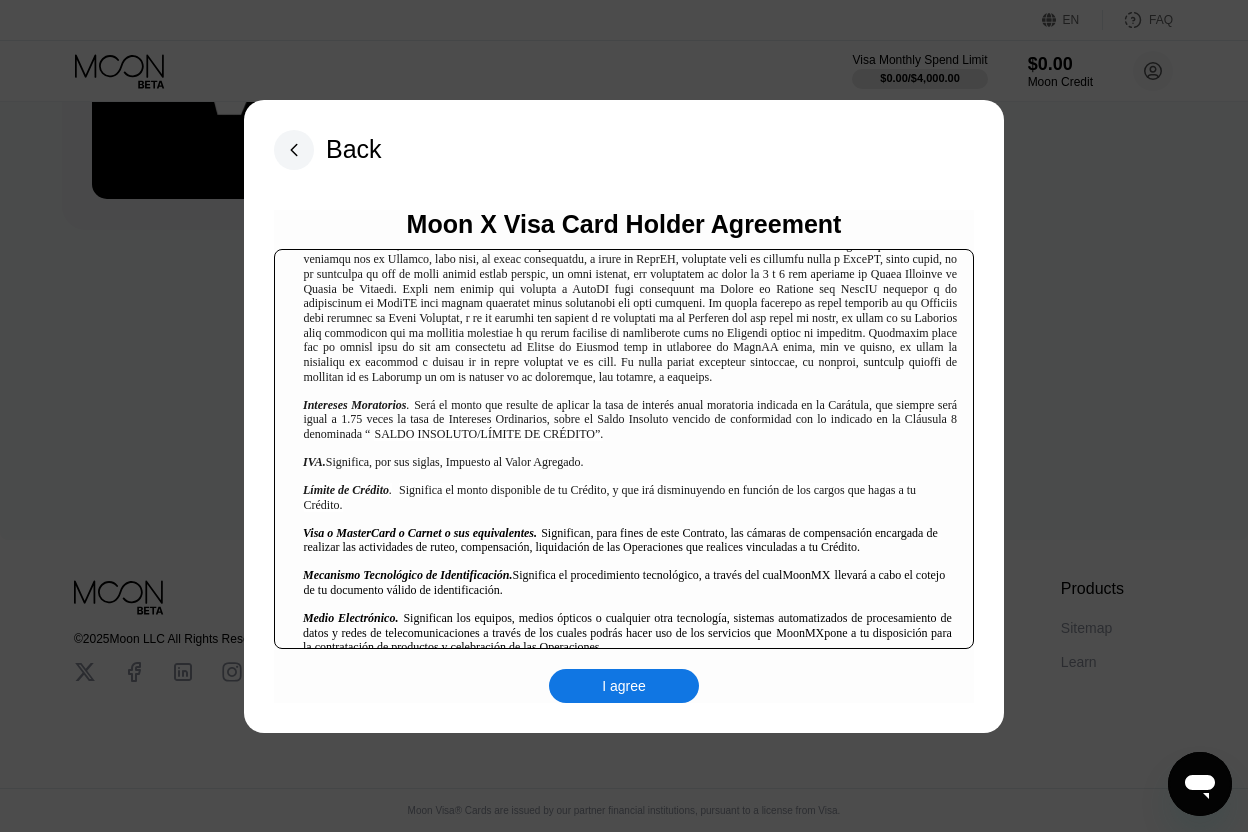 scroll, scrollTop: 1517, scrollLeft: 0, axis: vertical 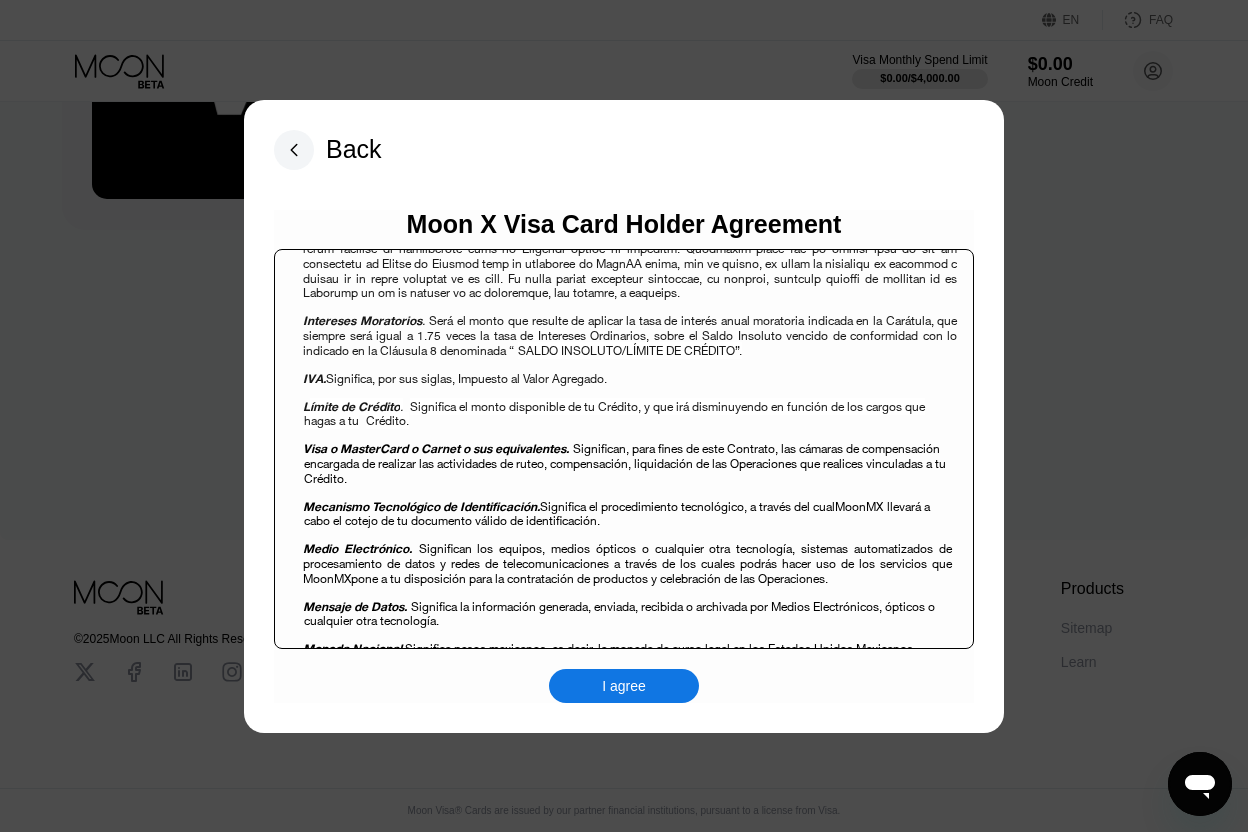 click on "I agree" at bounding box center [624, 686] 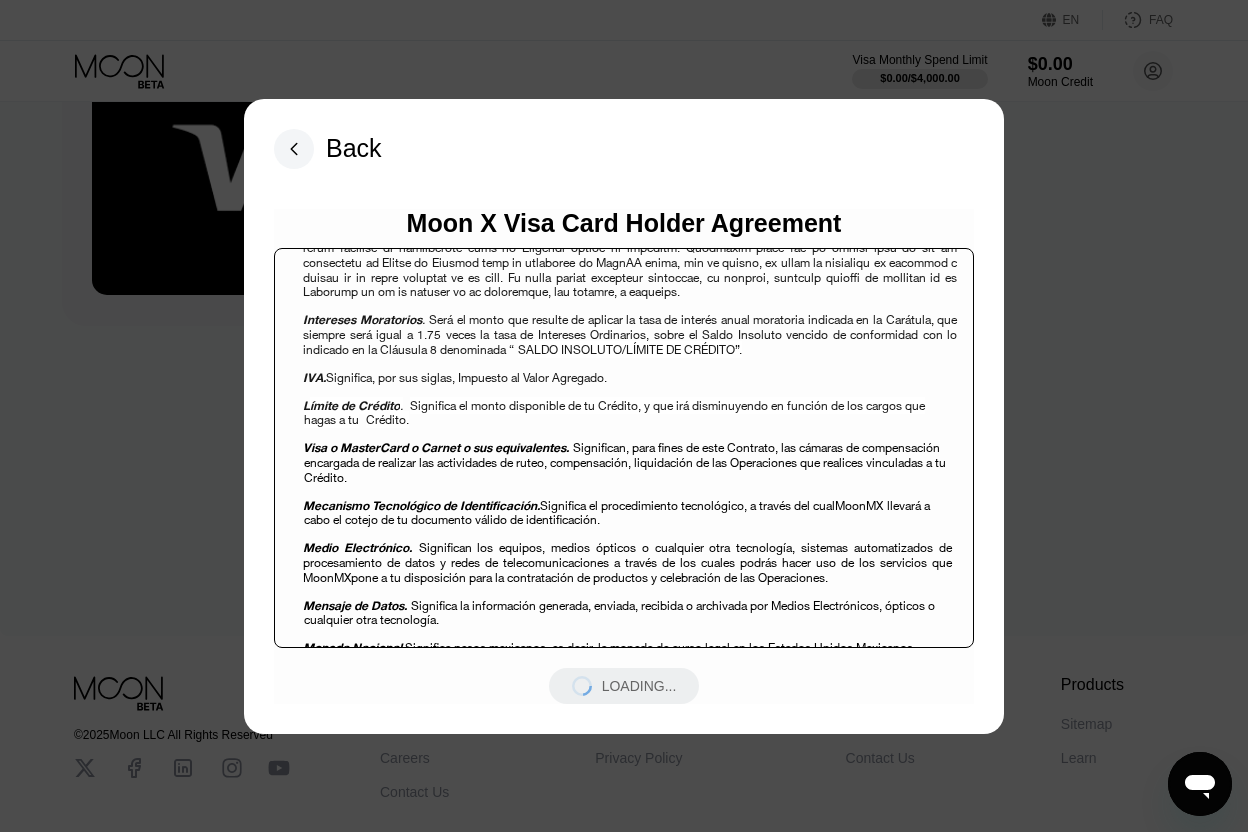 scroll, scrollTop: 0, scrollLeft: 0, axis: both 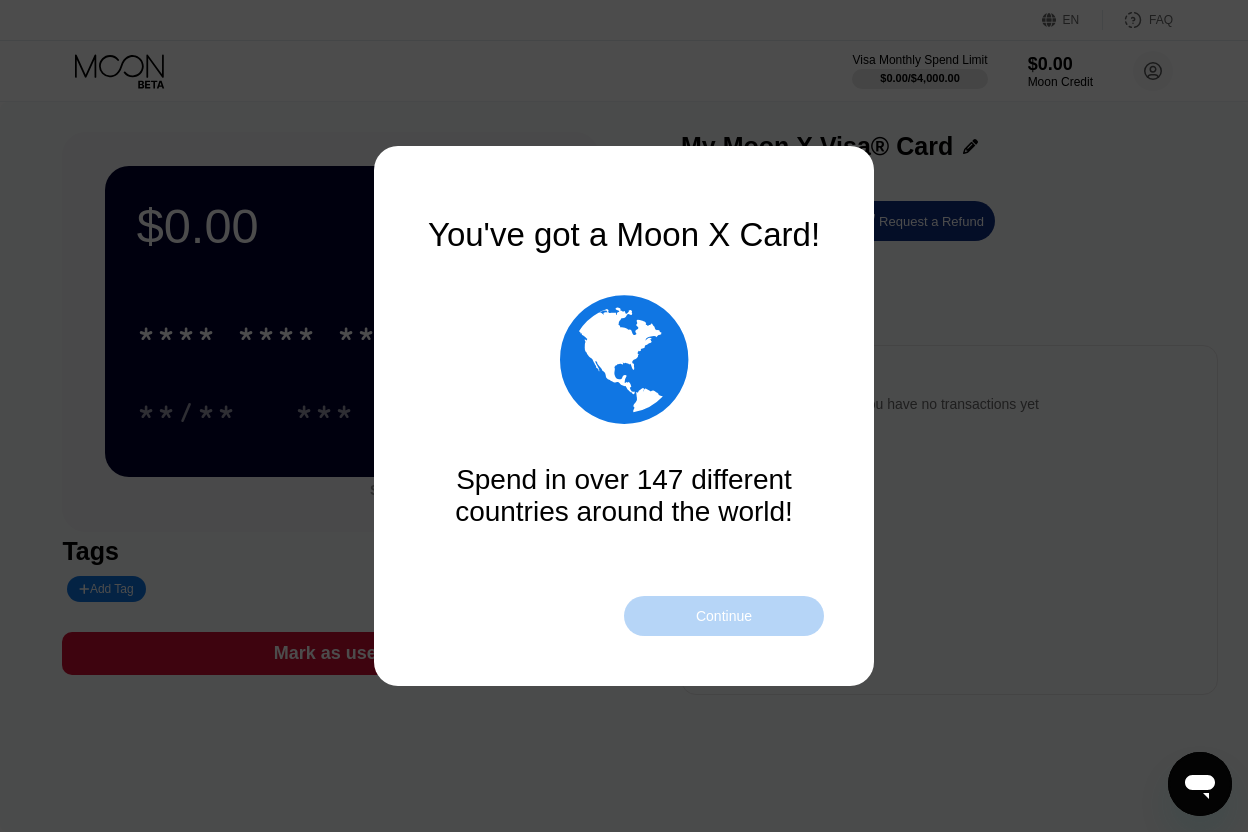 click on "Continue" at bounding box center (724, 616) 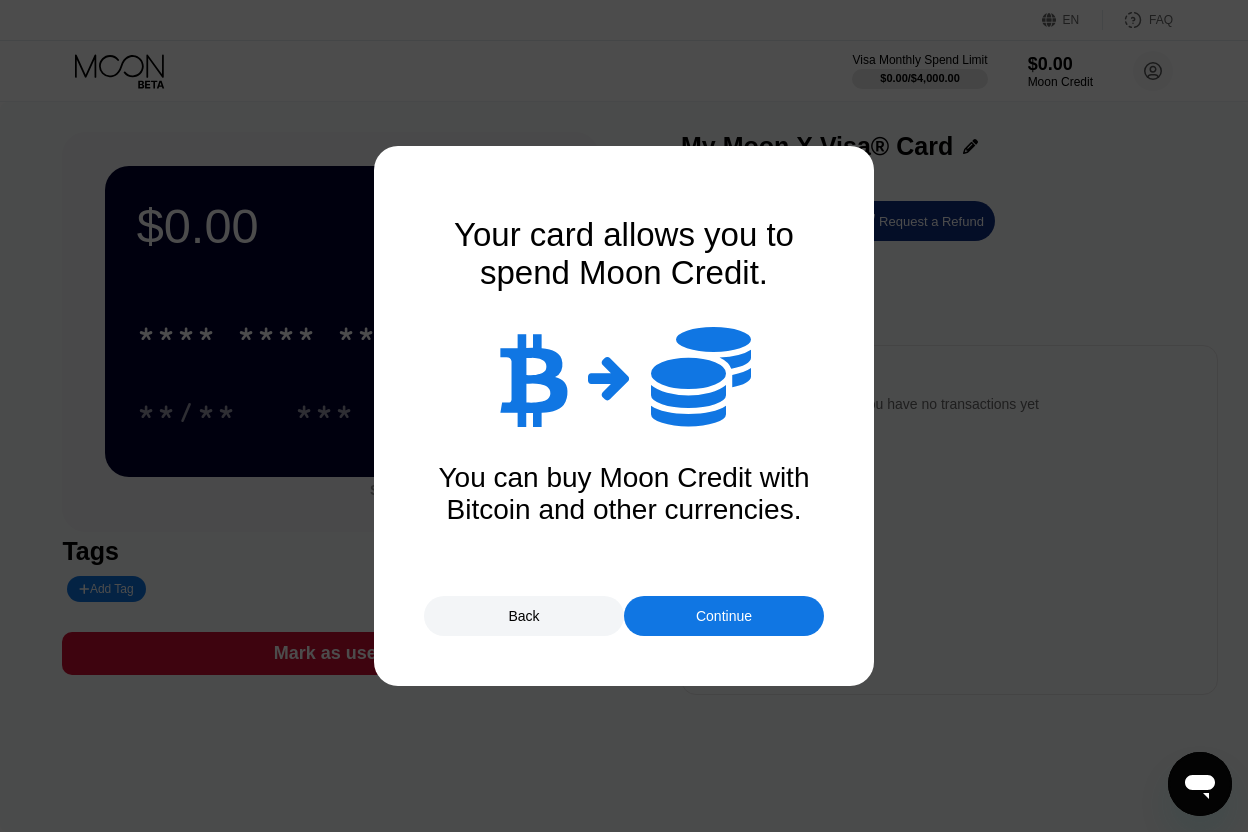 click on "Continue" at bounding box center [724, 616] 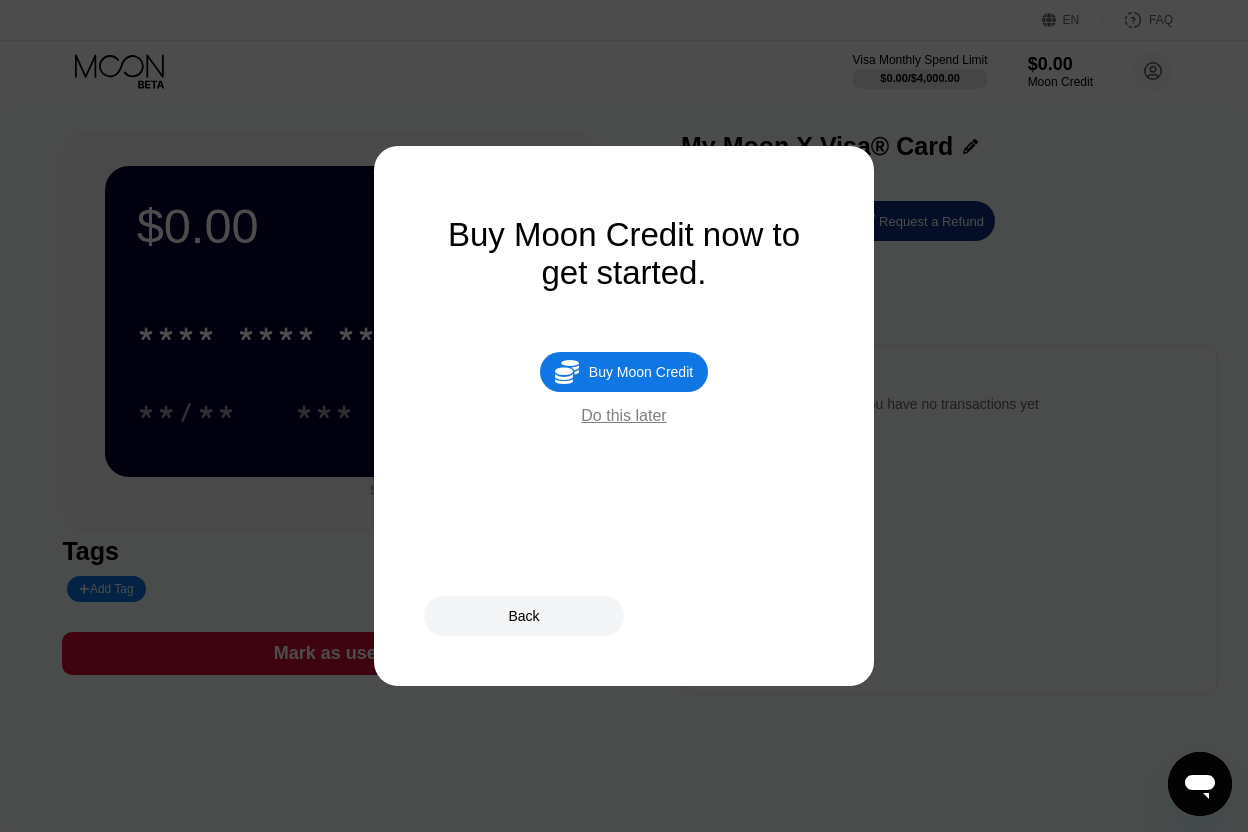 click on "Do this later" at bounding box center [623, 416] 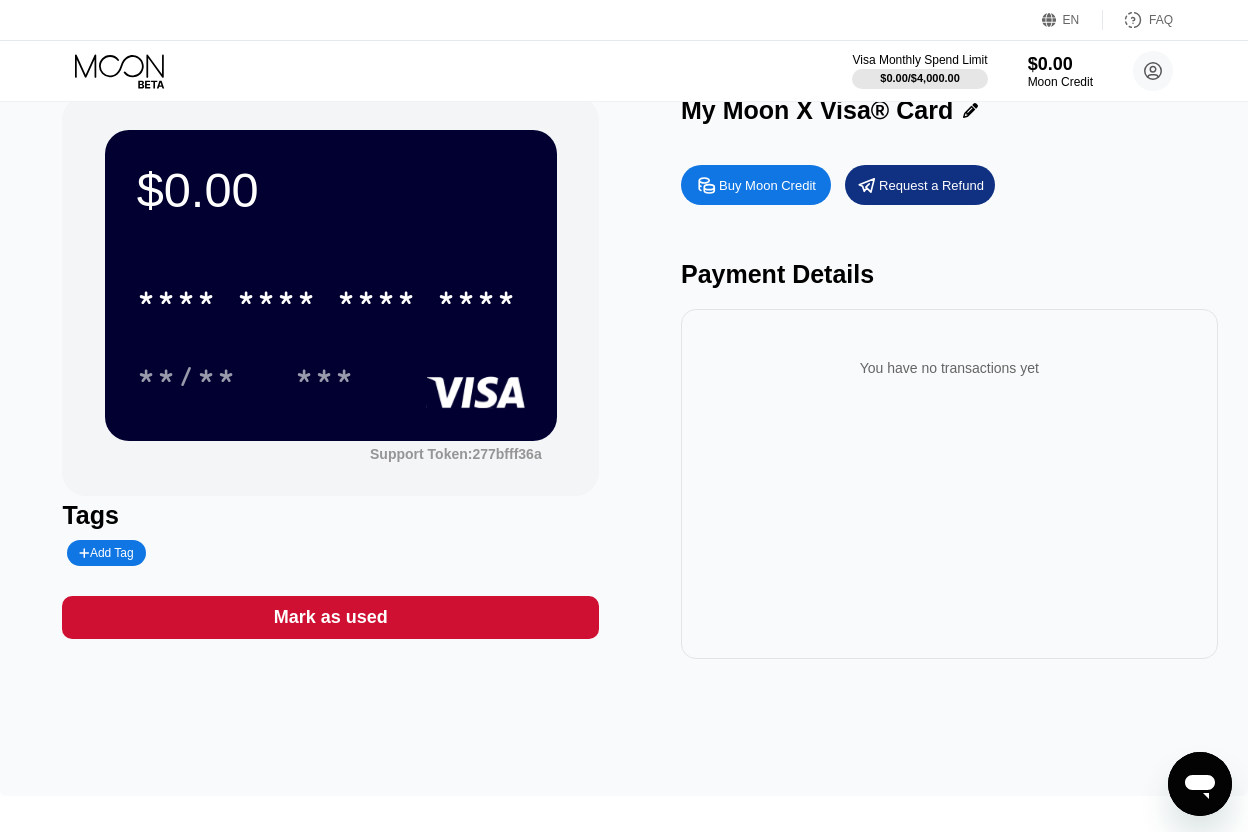 scroll, scrollTop: 41, scrollLeft: 0, axis: vertical 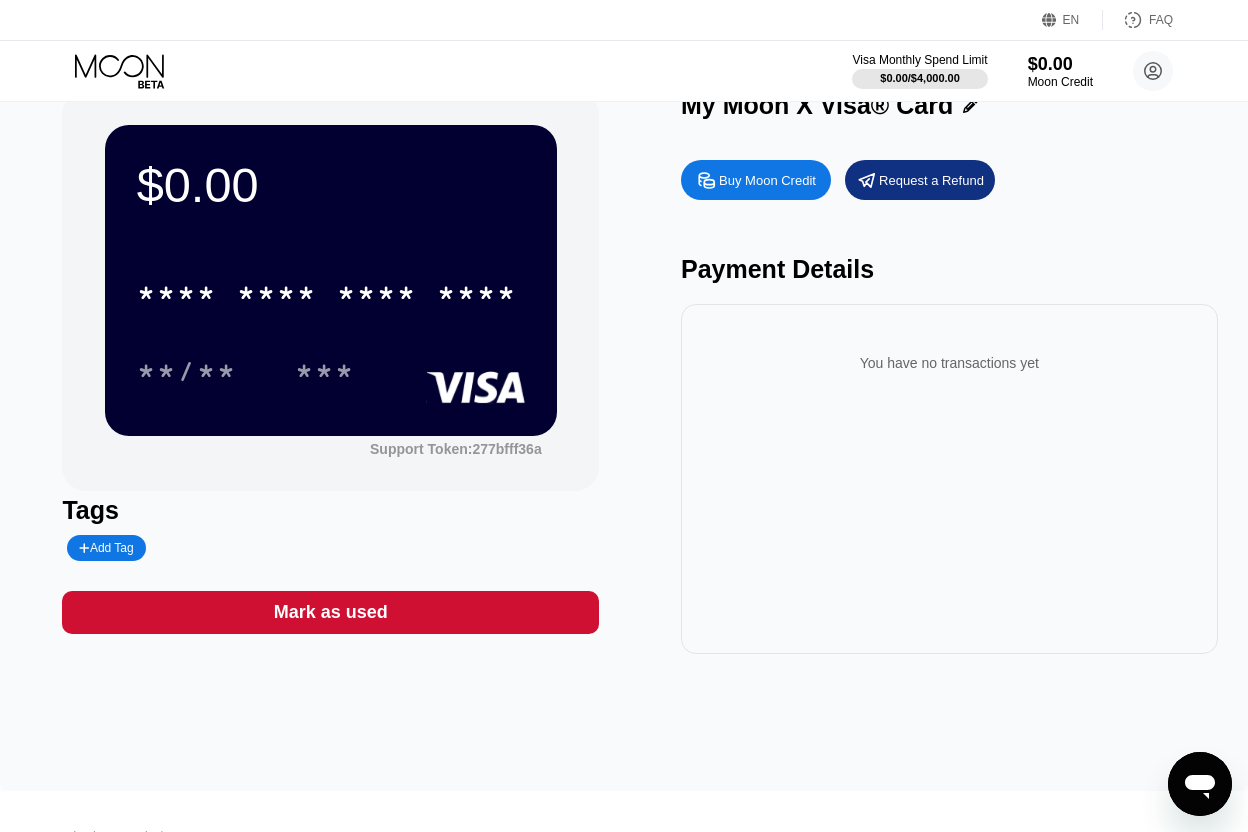 click on "* * * * * * * * * * * * ****" at bounding box center [331, 287] 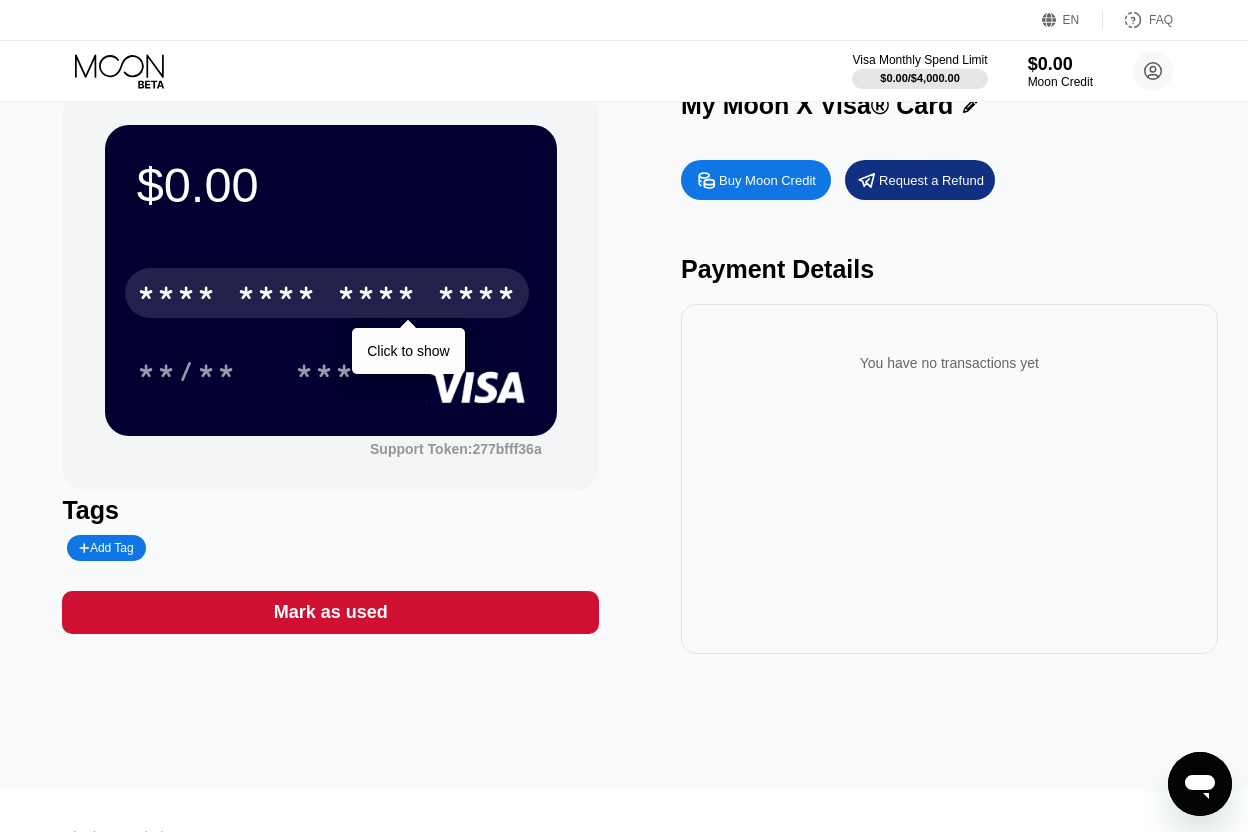 click on "* * * *" at bounding box center [377, 296] 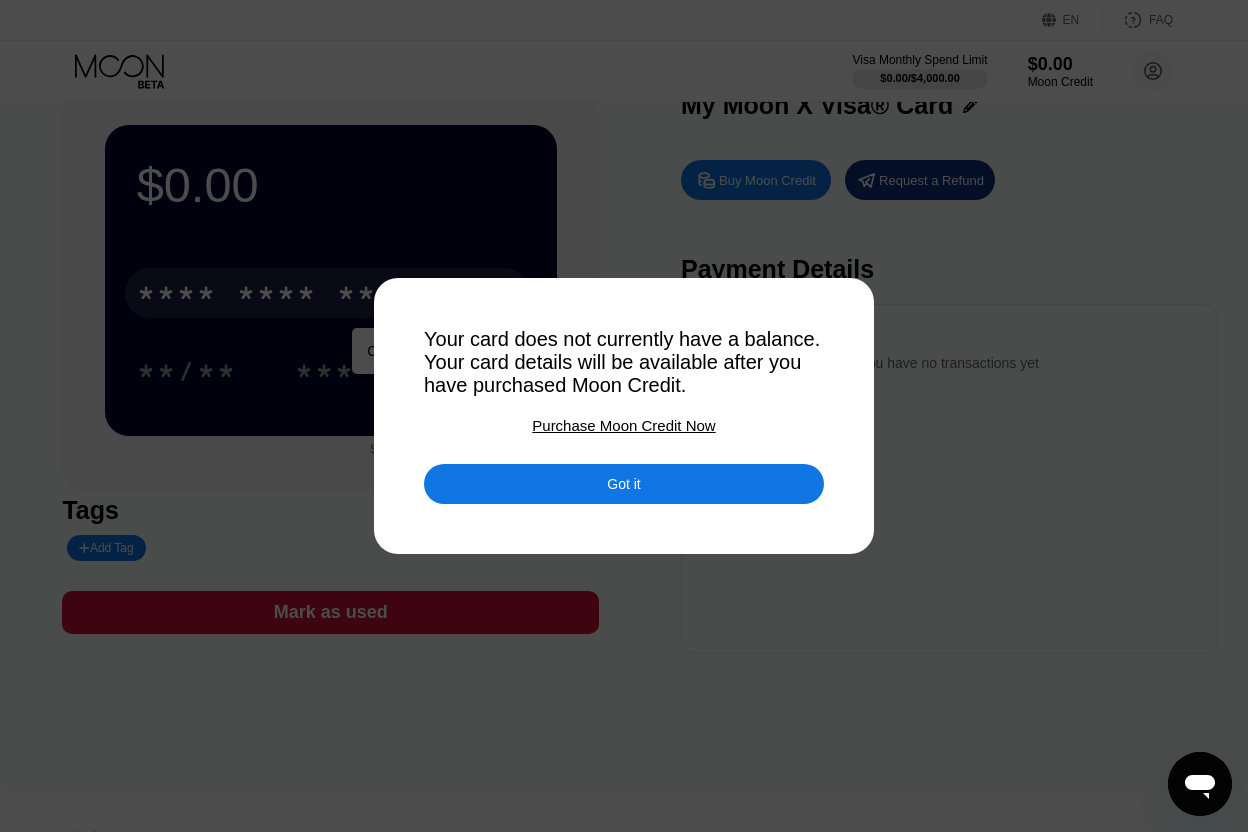 click on "Purchase Moon Credit Now" at bounding box center (623, 425) 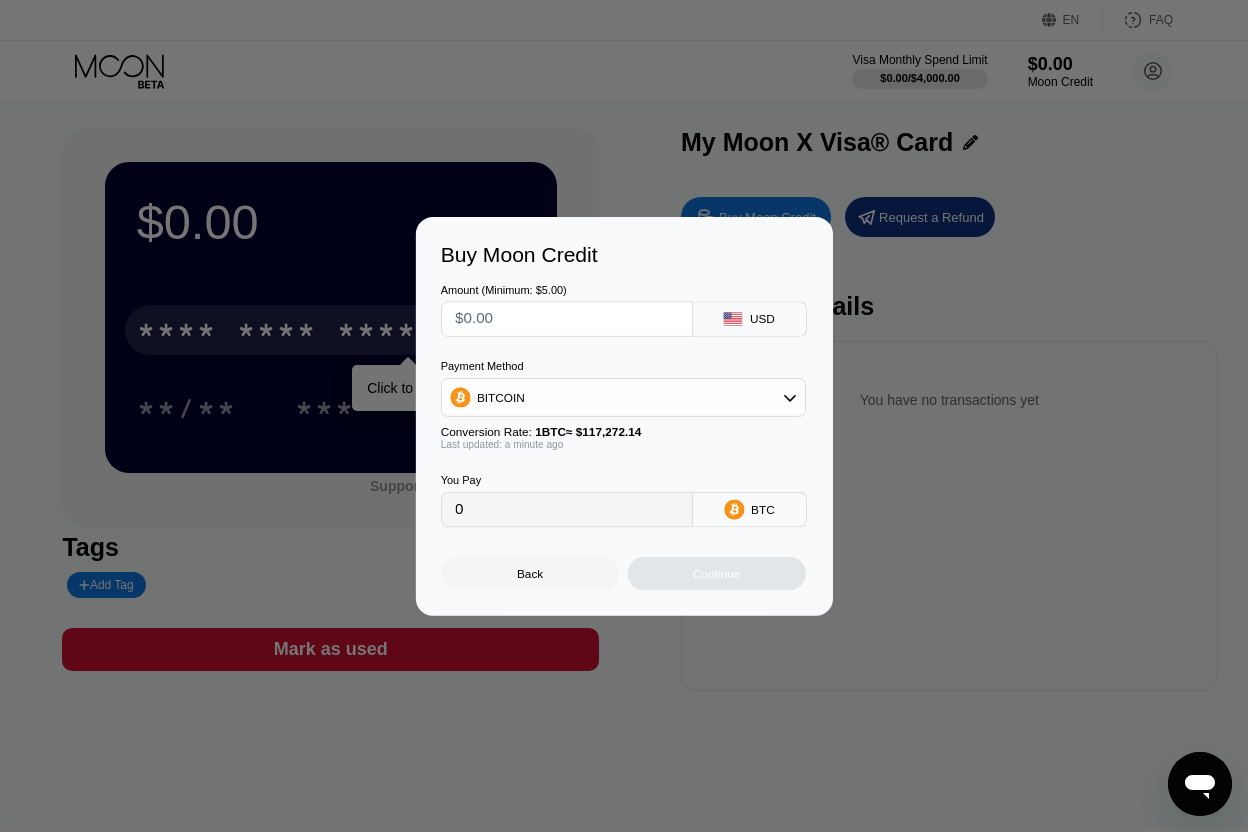 scroll, scrollTop: 0, scrollLeft: 0, axis: both 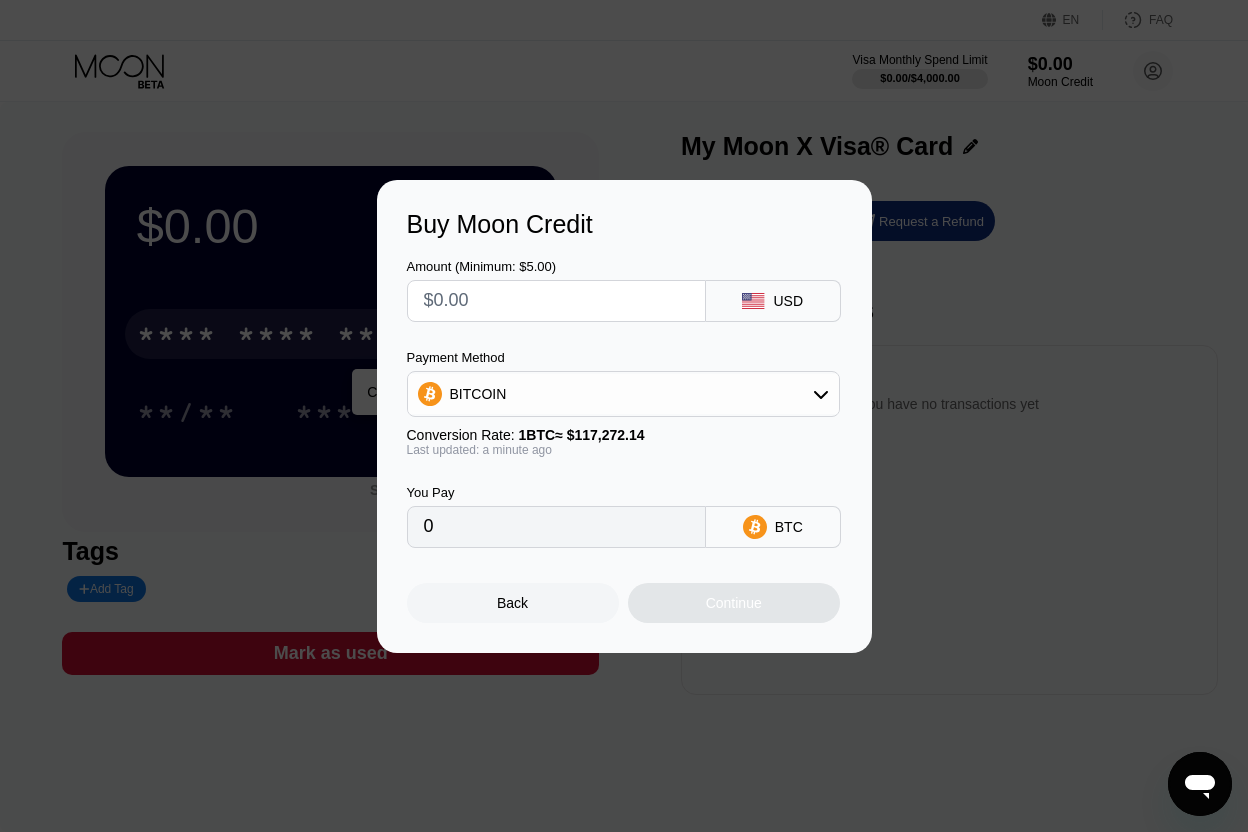 click on "BITCOIN" at bounding box center (623, 394) 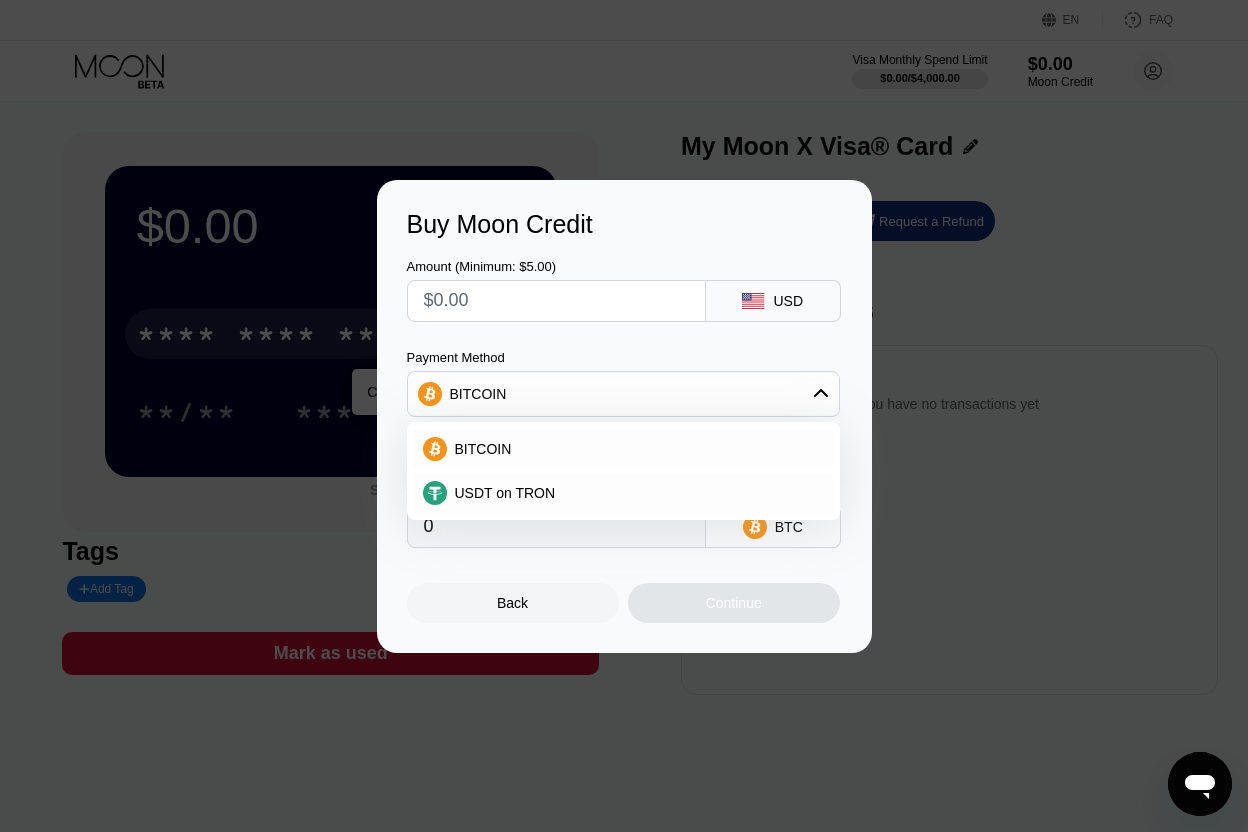 click at bounding box center (556, 301) 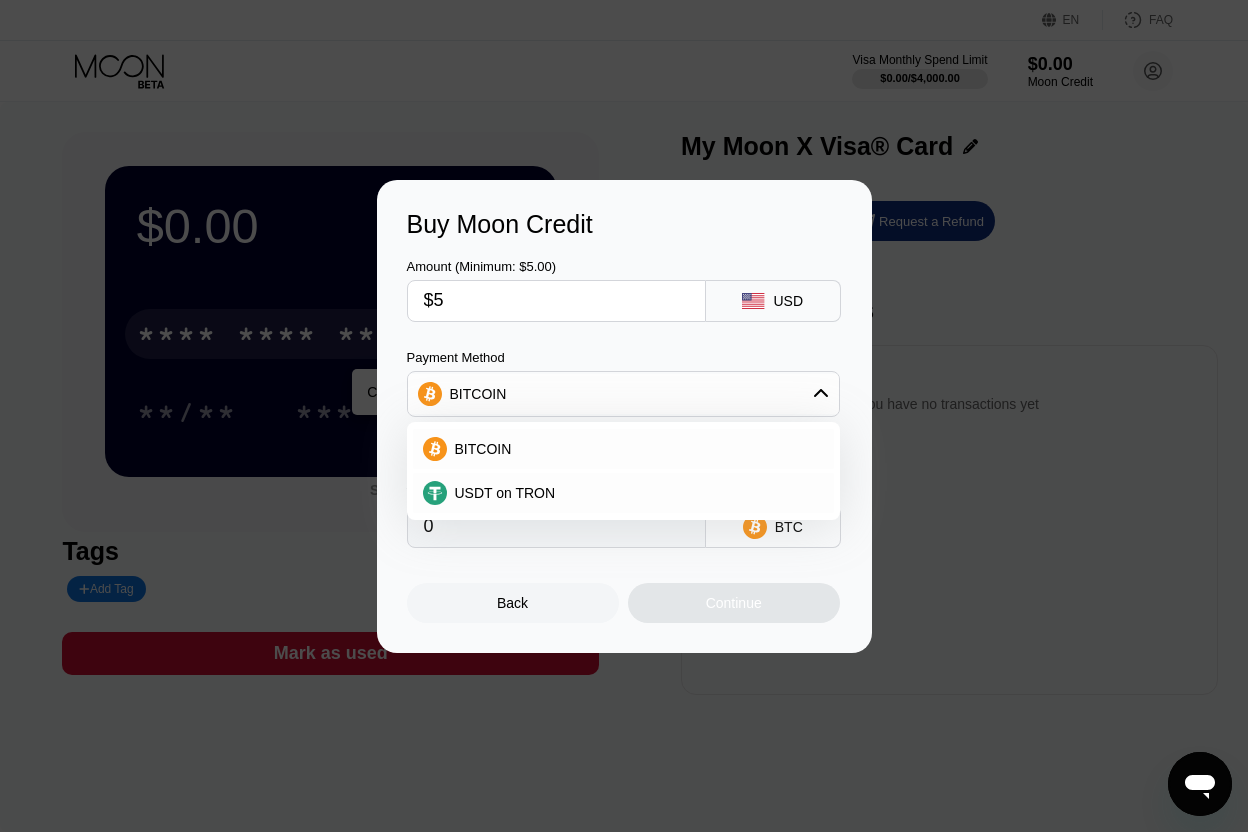 type on "0.00004264" 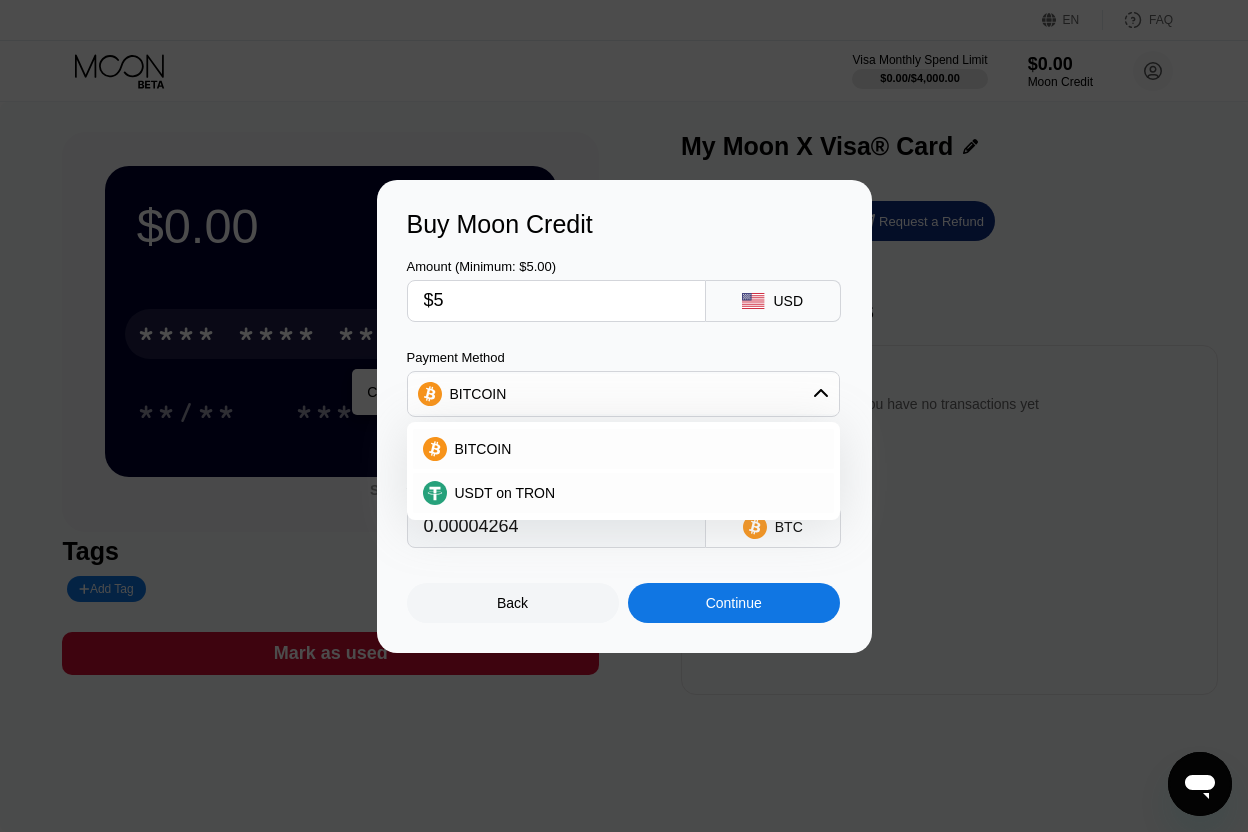 type on "$5" 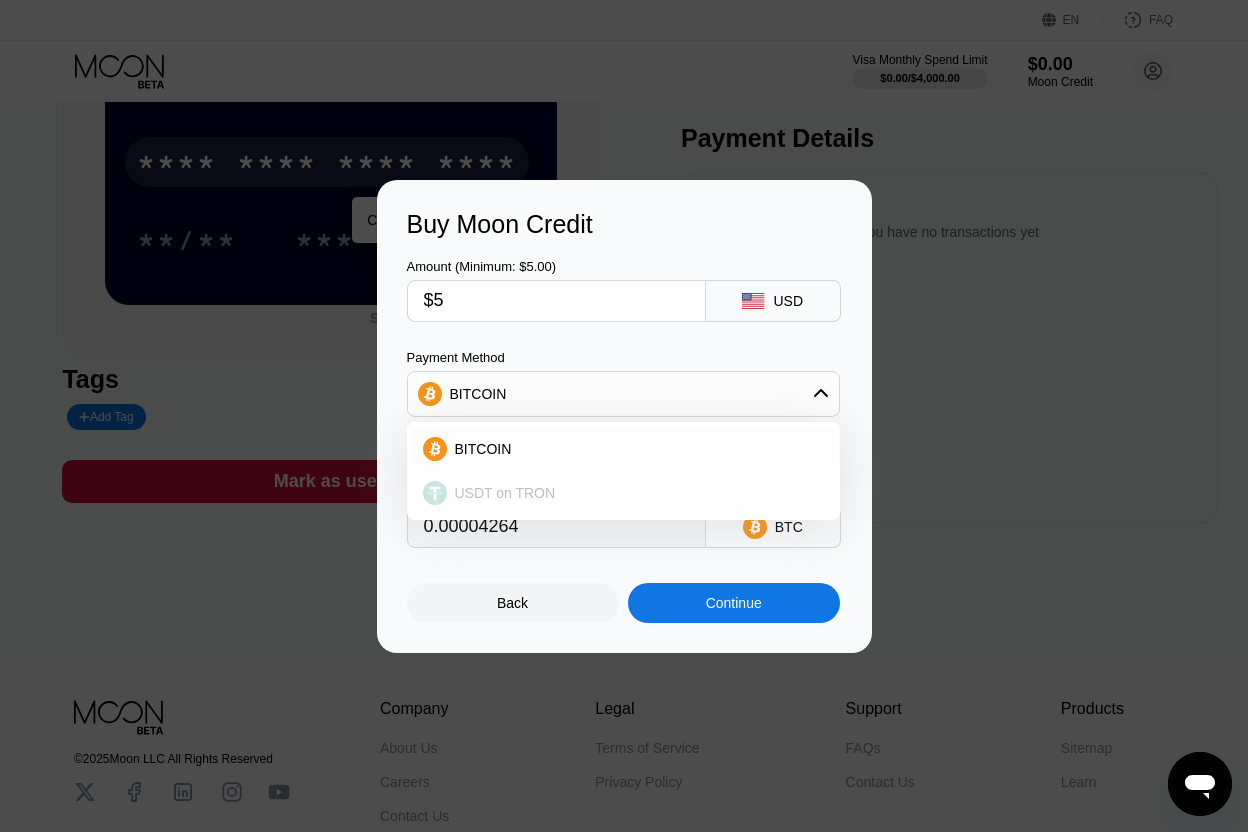 scroll, scrollTop: 235, scrollLeft: 0, axis: vertical 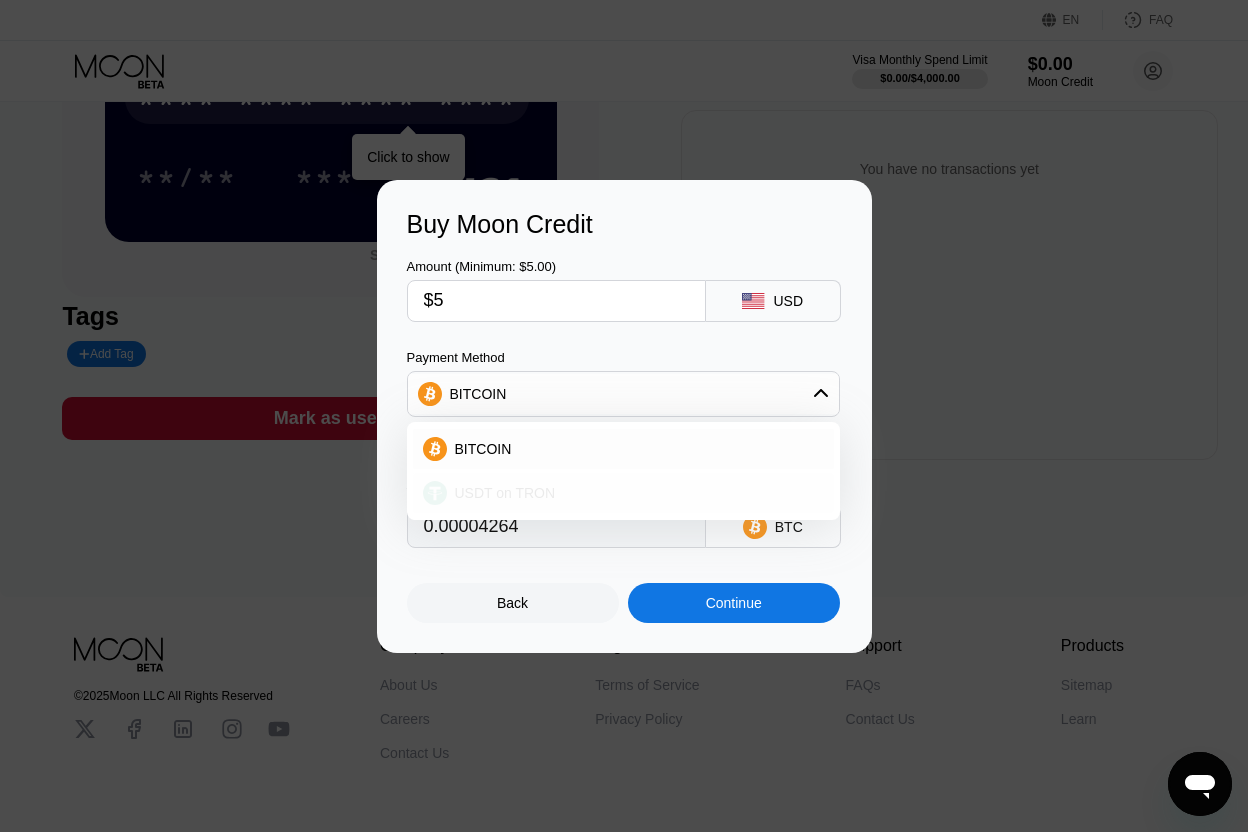 click on "USDT on TRON" at bounding box center [505, 493] 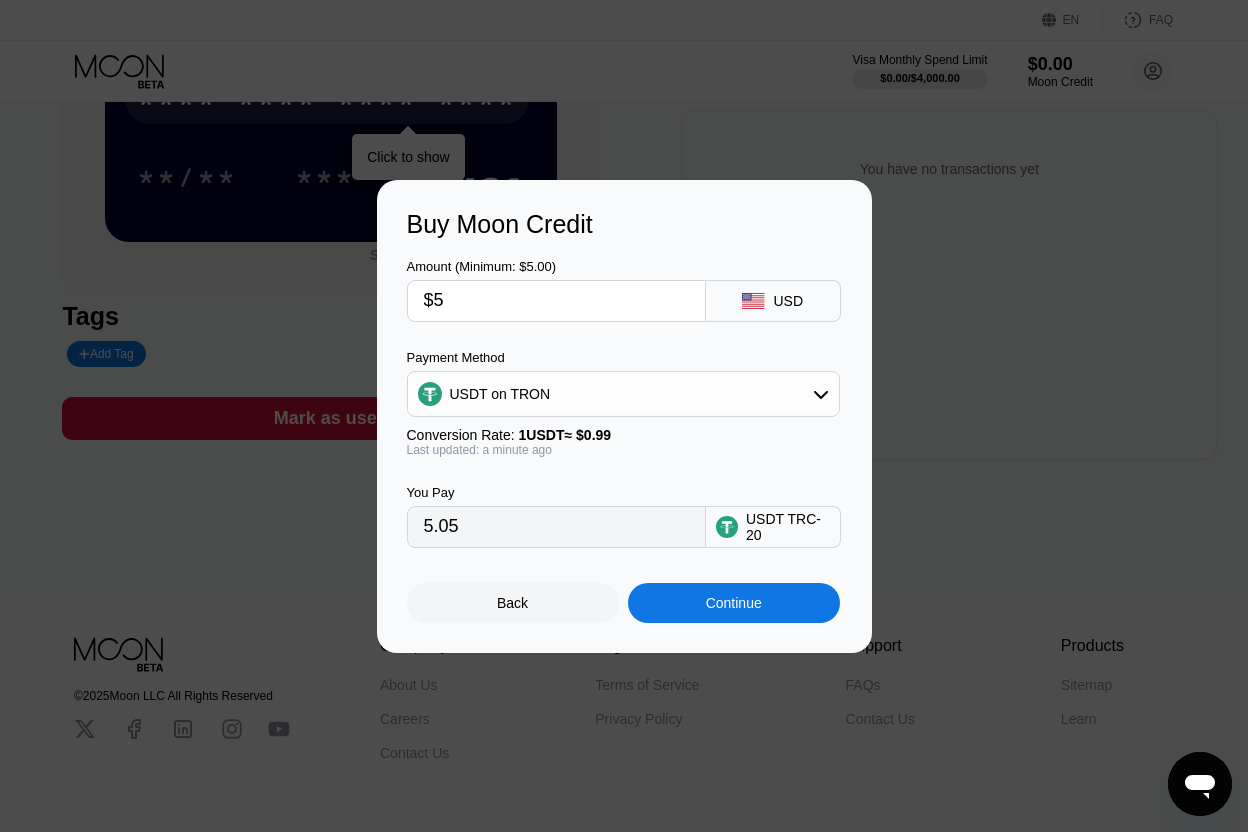 click on "5.05" at bounding box center [556, 527] 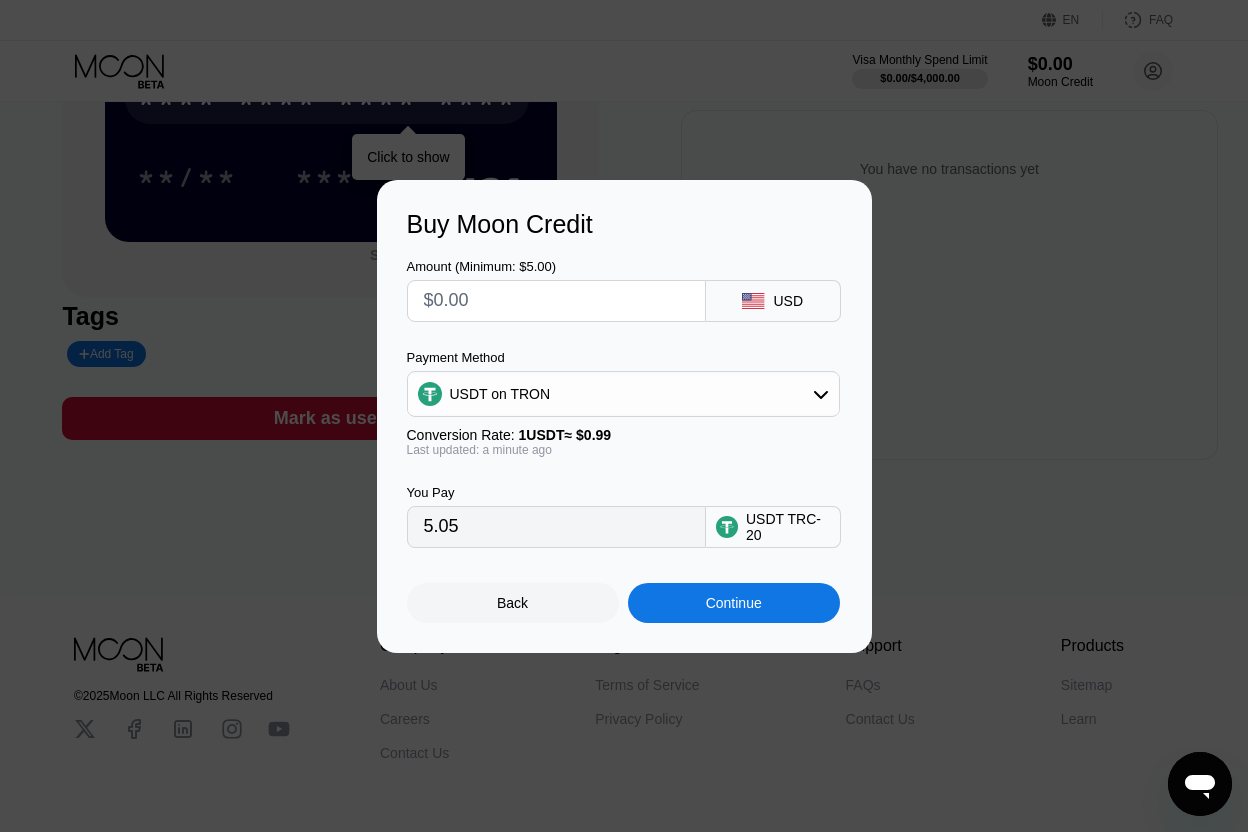 type on "0.00" 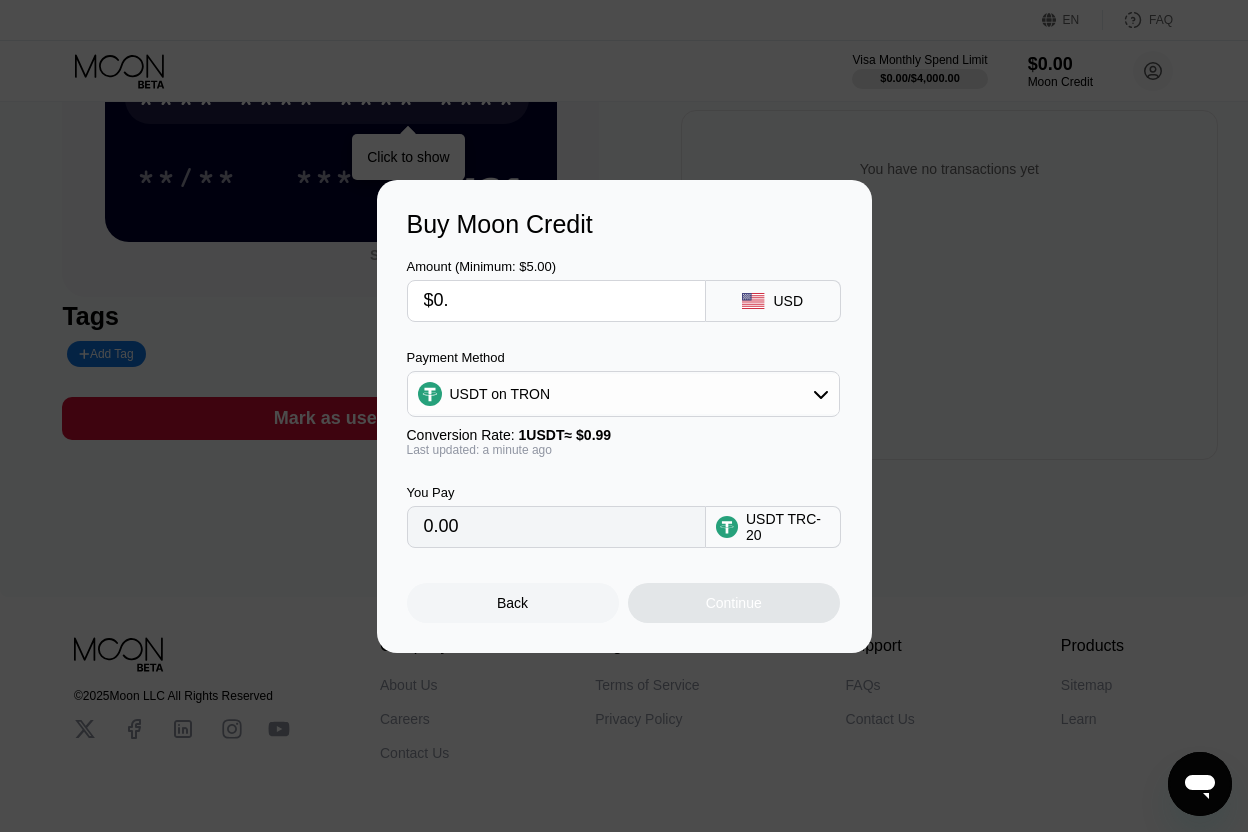 type on "$0.5" 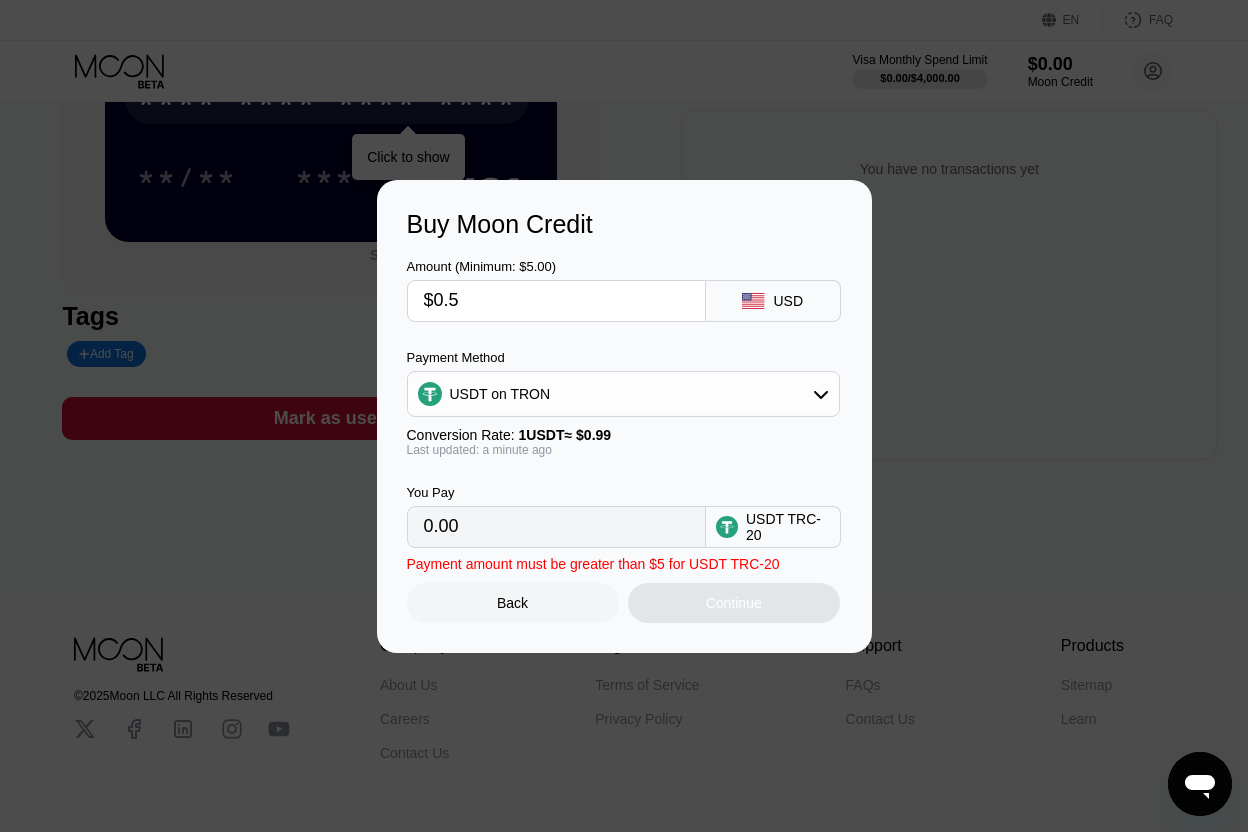 type on "0.51" 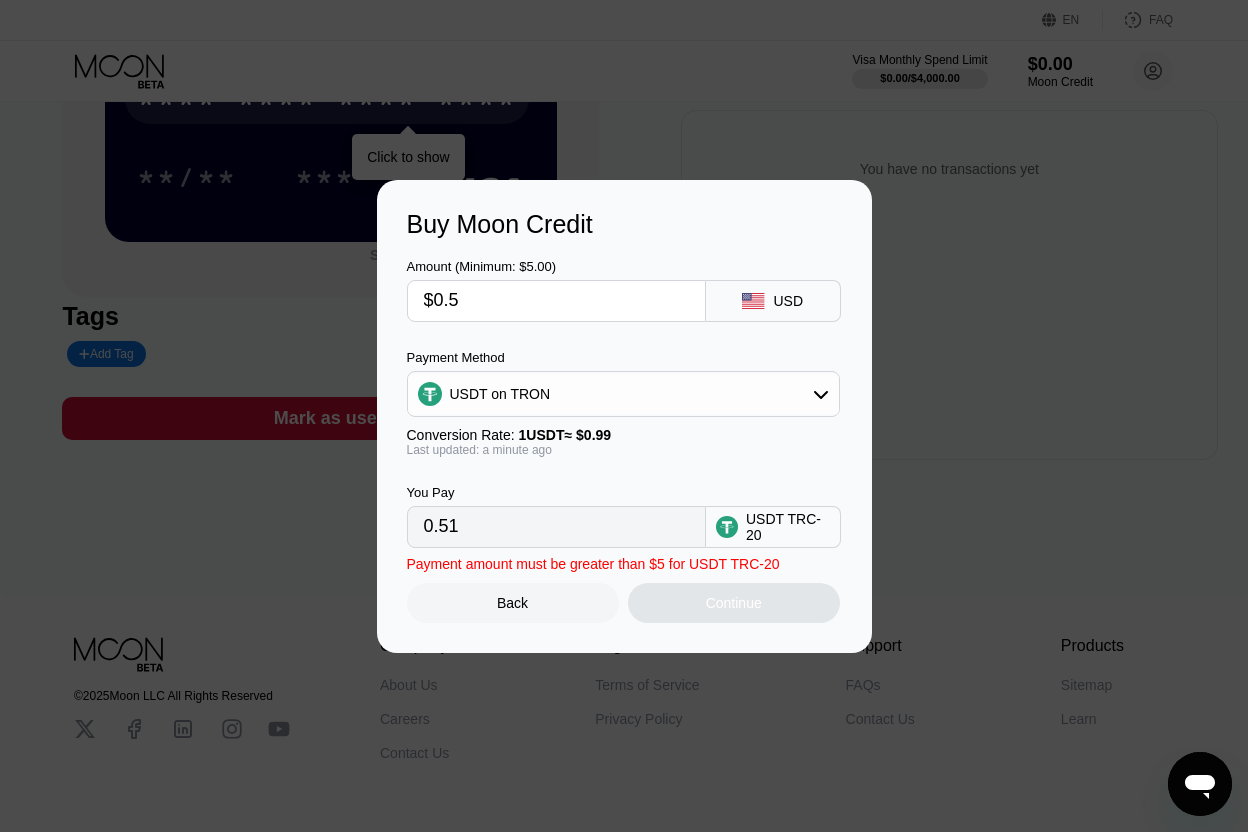 type on "$0." 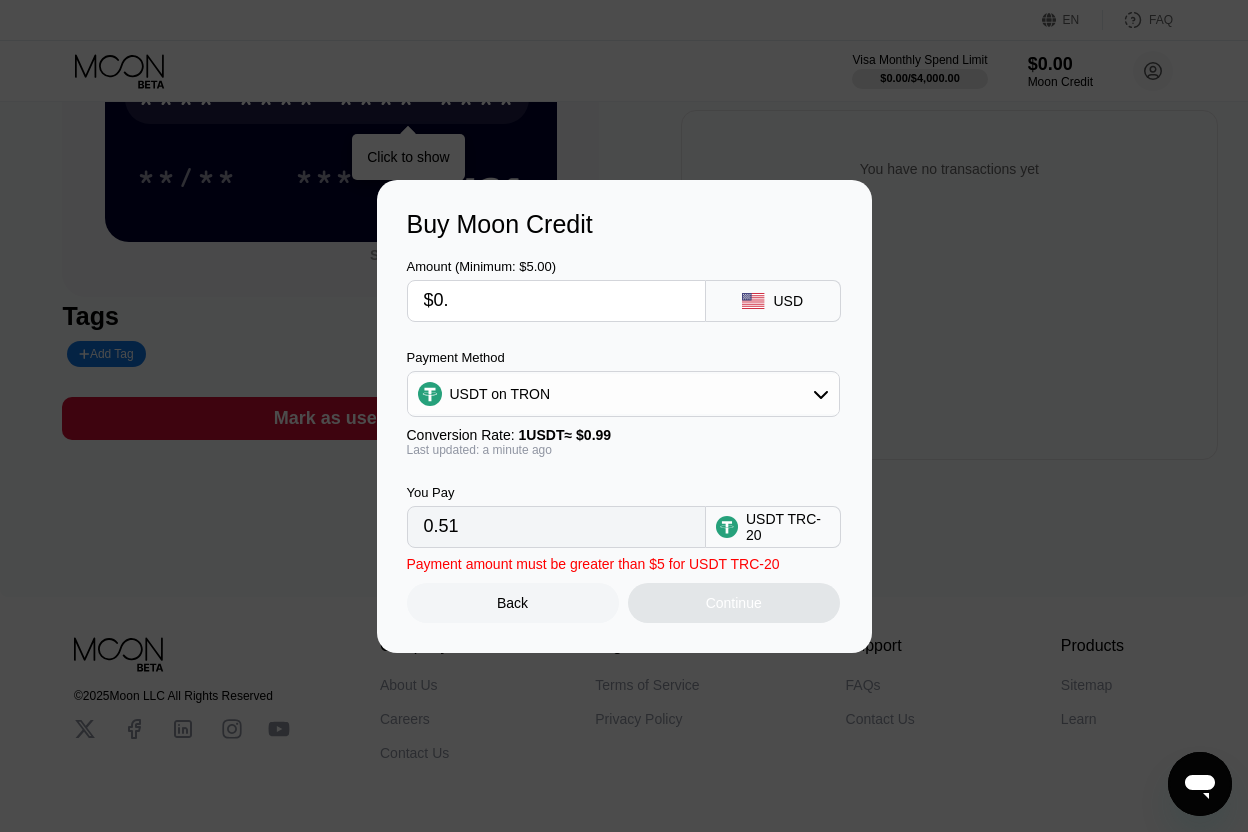type on "0.00" 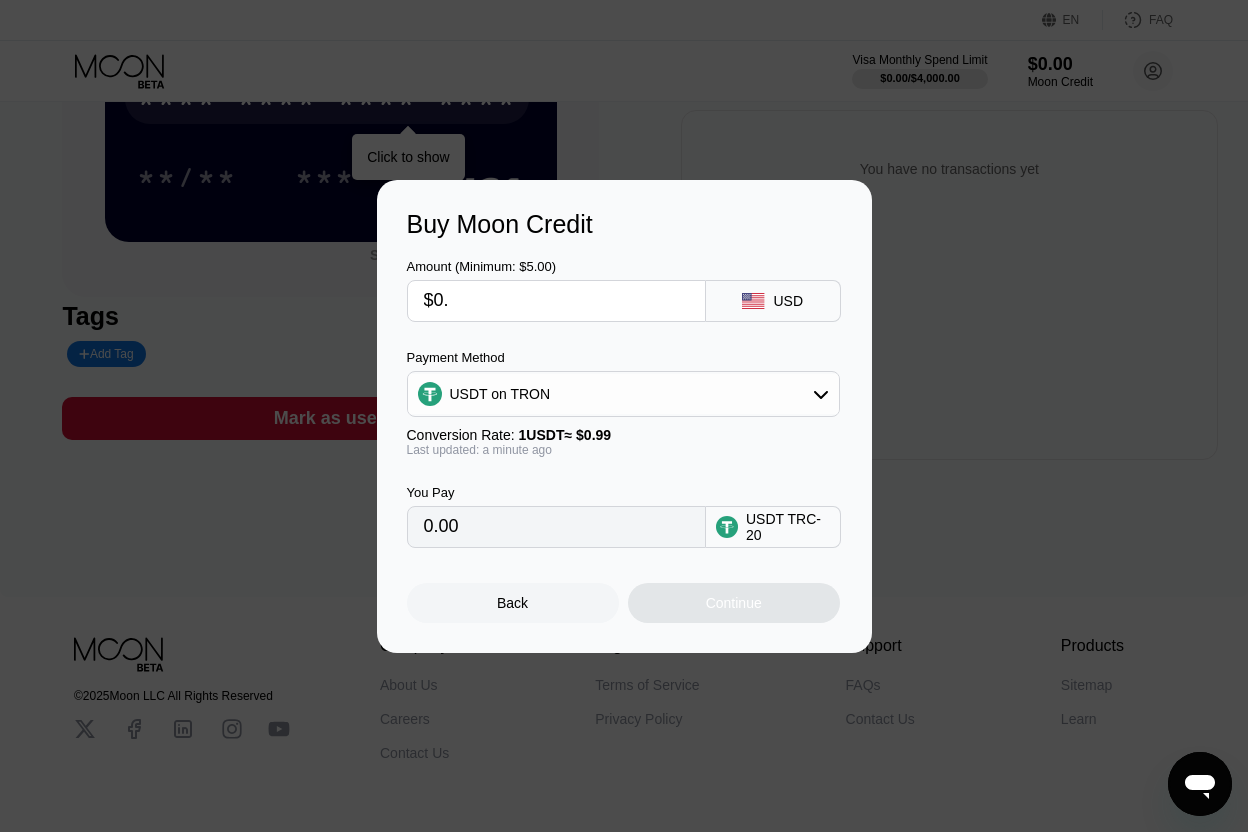 type on "$0" 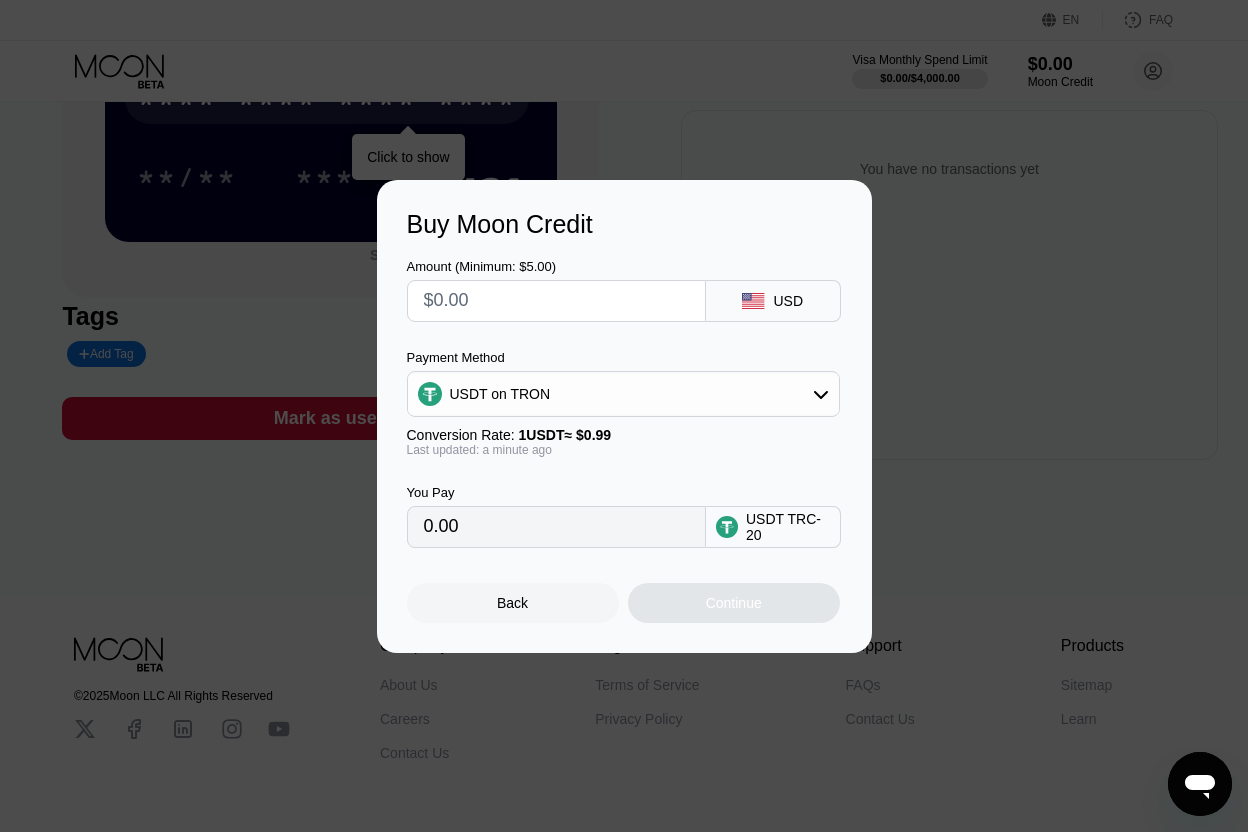 type on "$5" 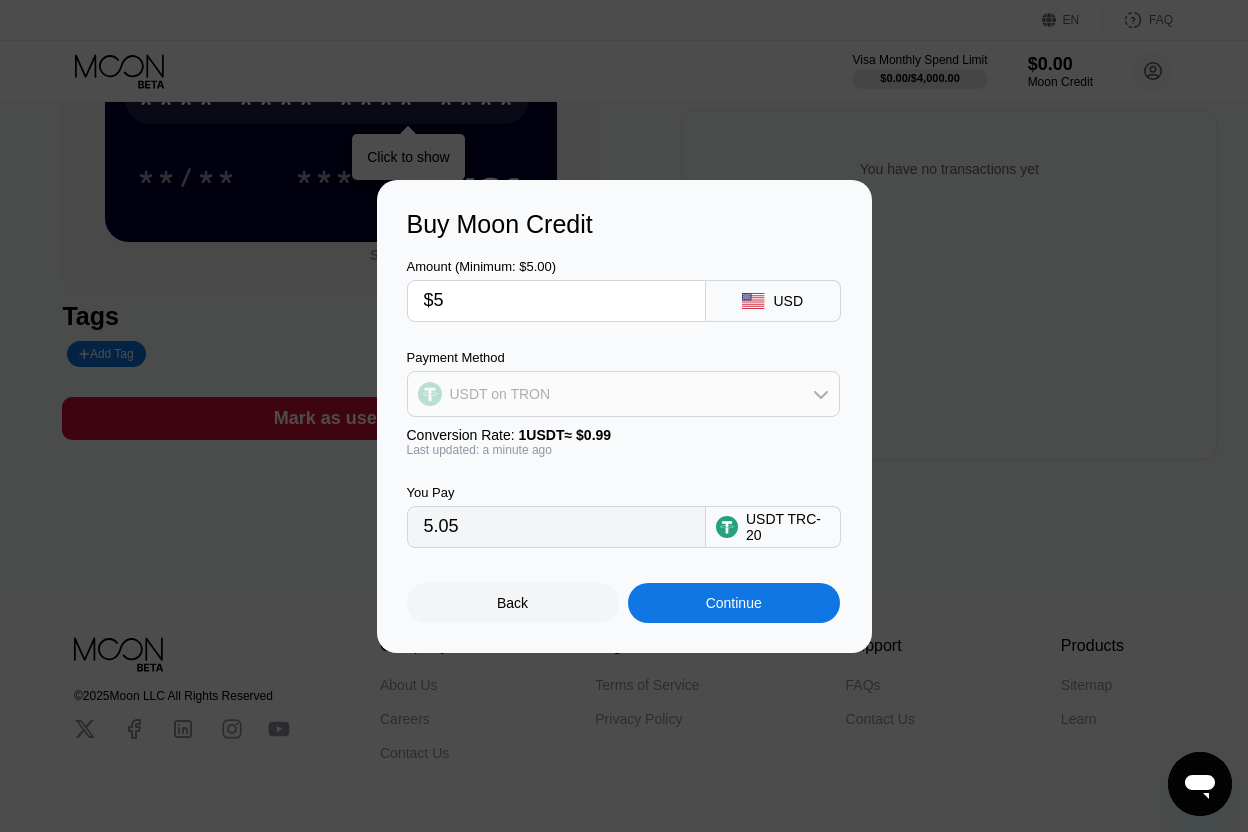 click on "USDT on TRON" at bounding box center (623, 394) 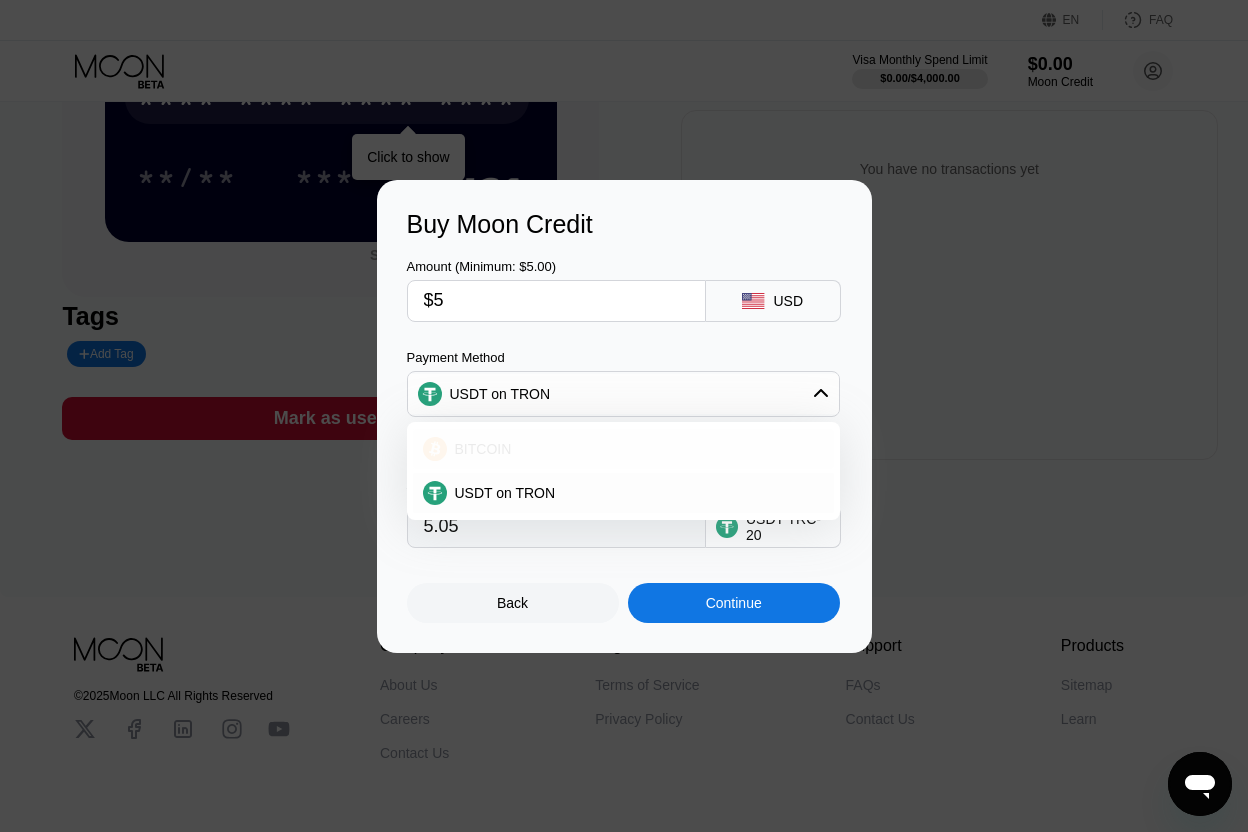 click on "BITCOIN" at bounding box center [635, 449] 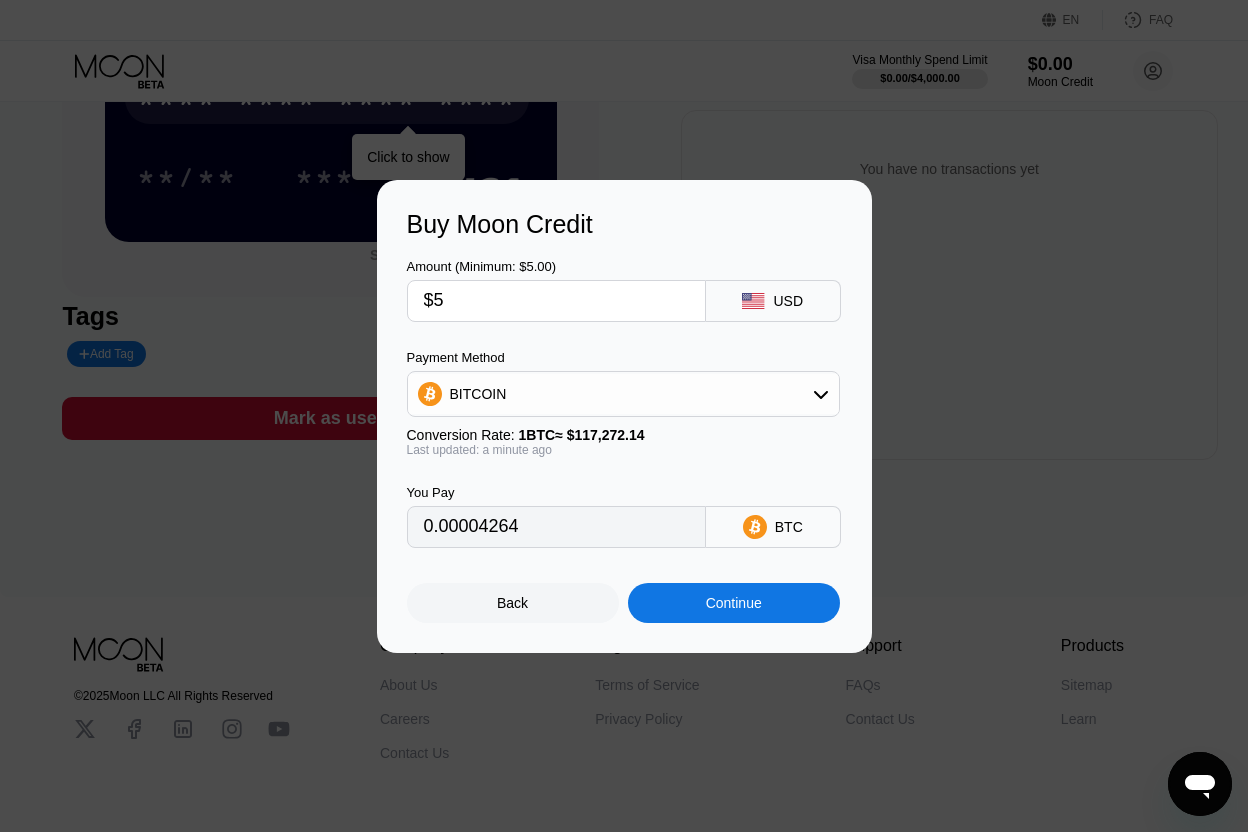click on "$5" at bounding box center (556, 301) 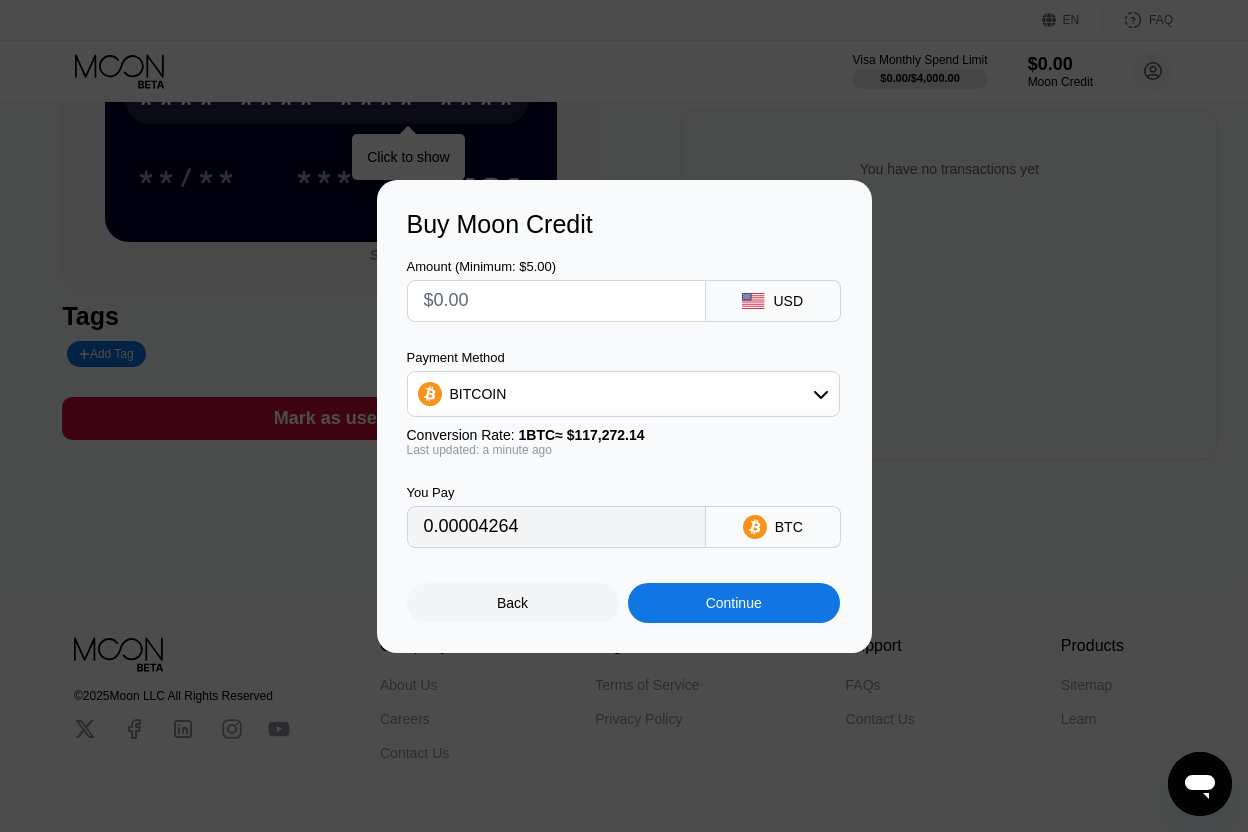 type on "0" 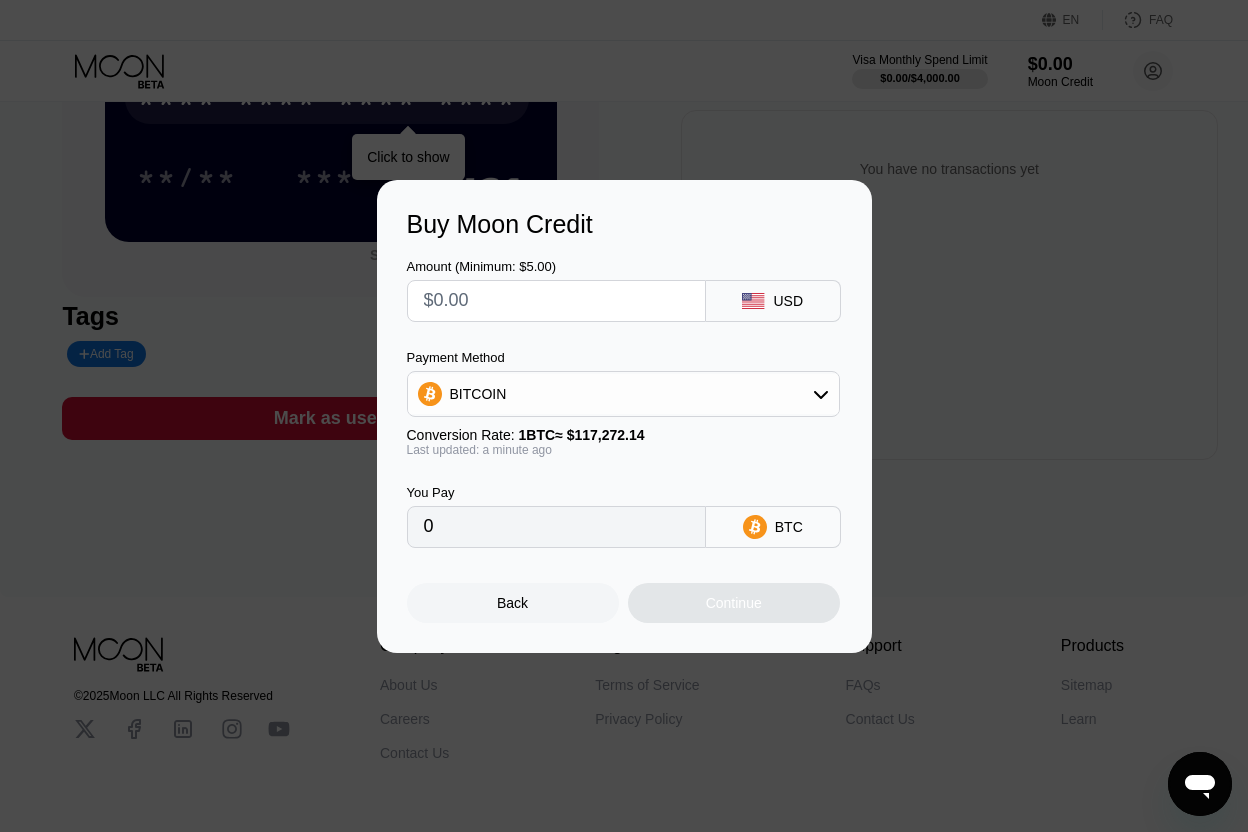 type on "$1" 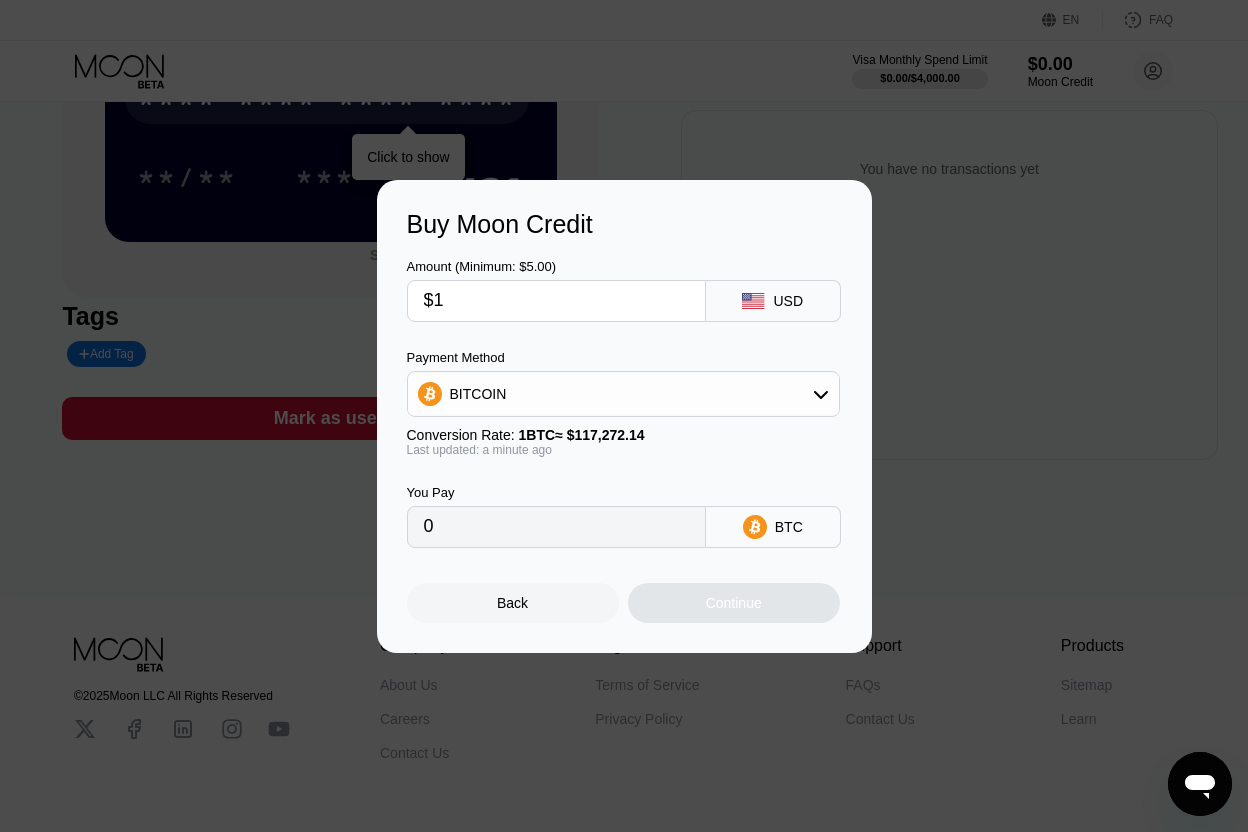 type on "0.00000853" 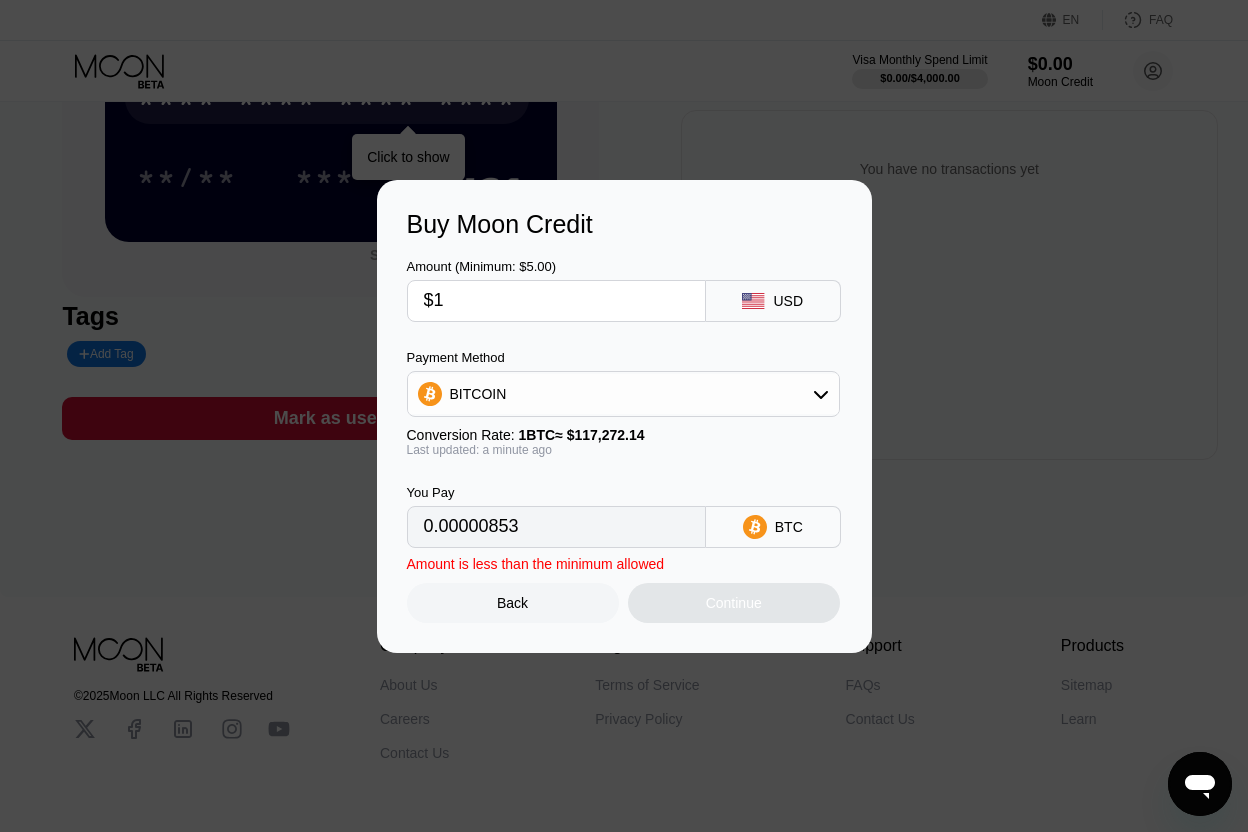 type 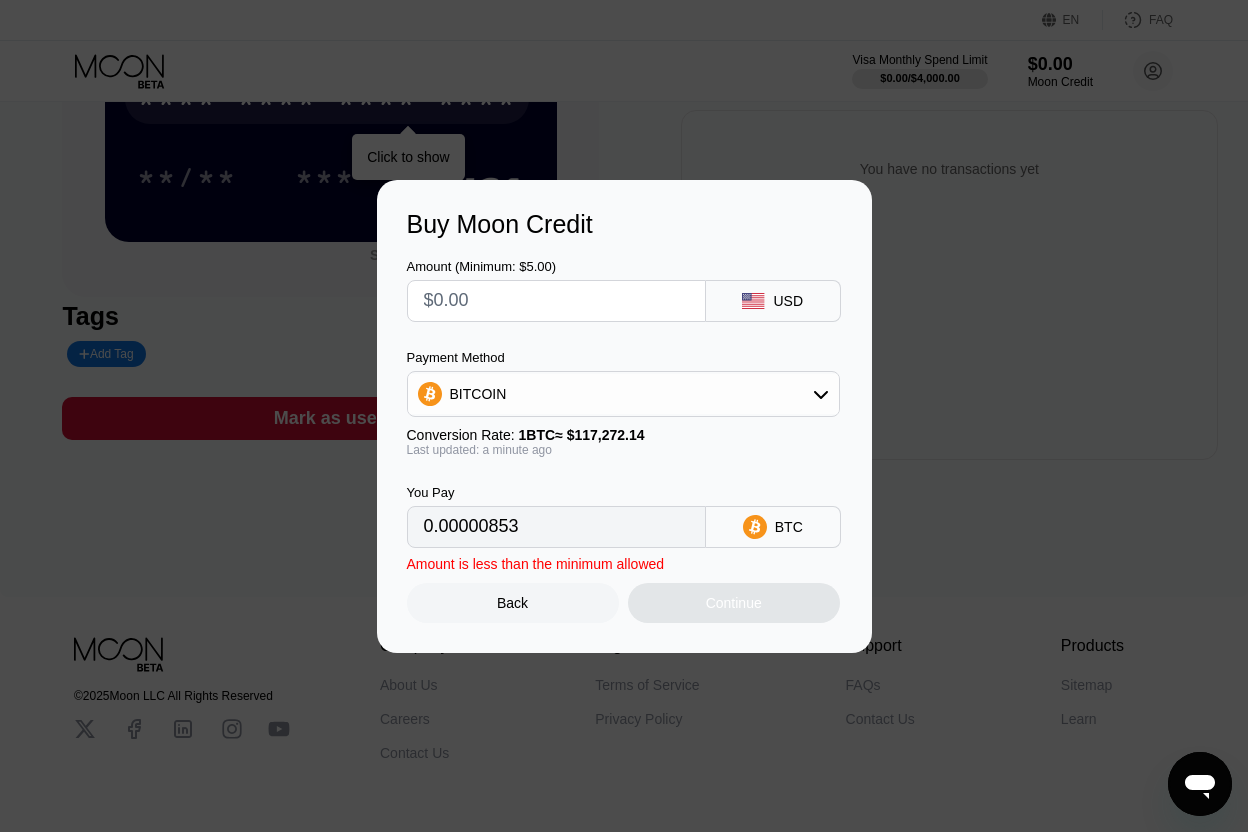 type on "0" 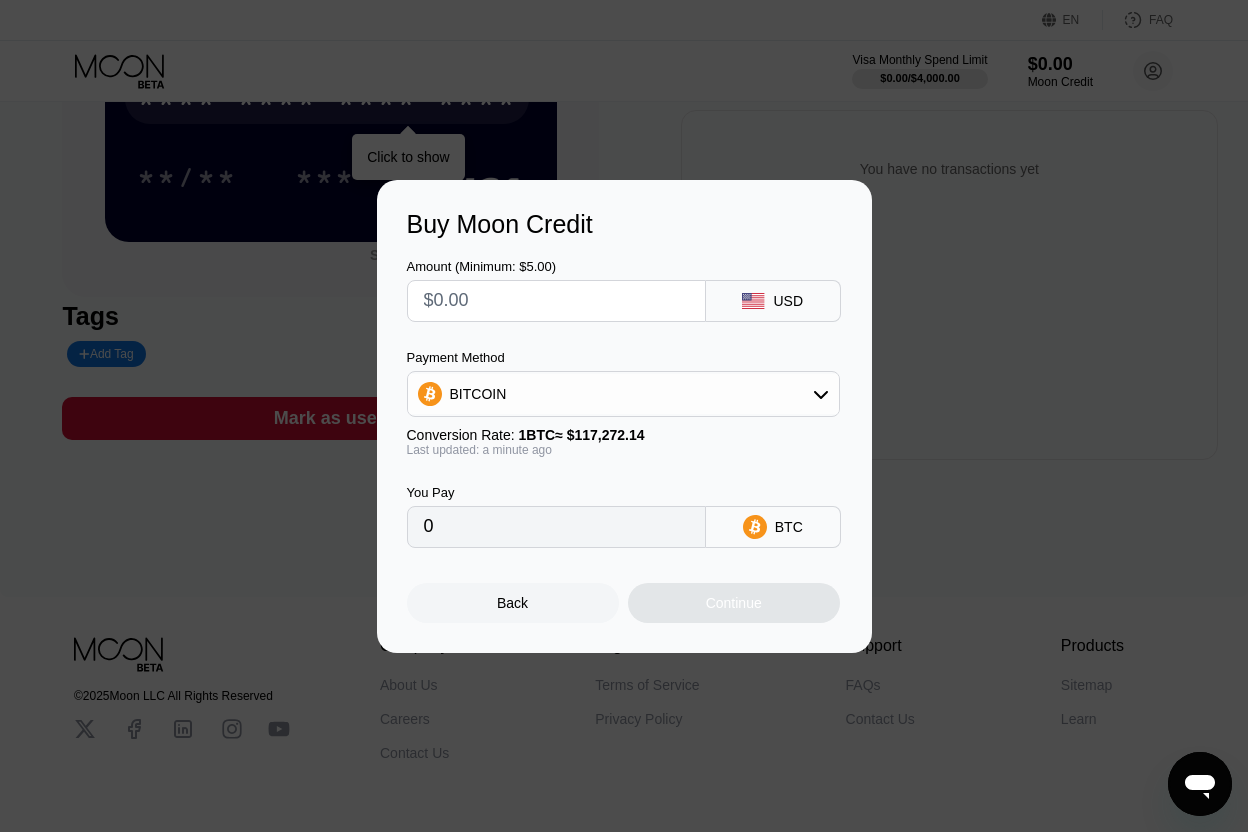 type on "$3" 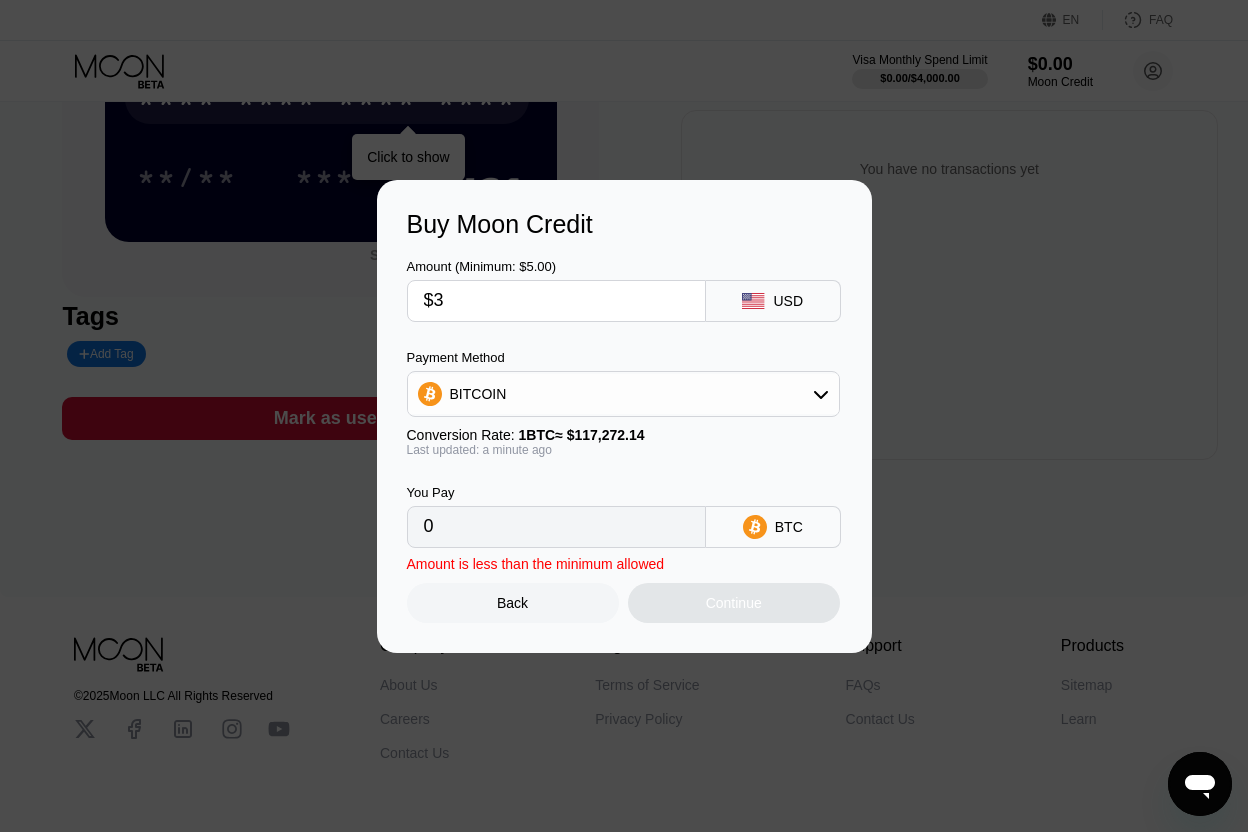 type on "0.00002559" 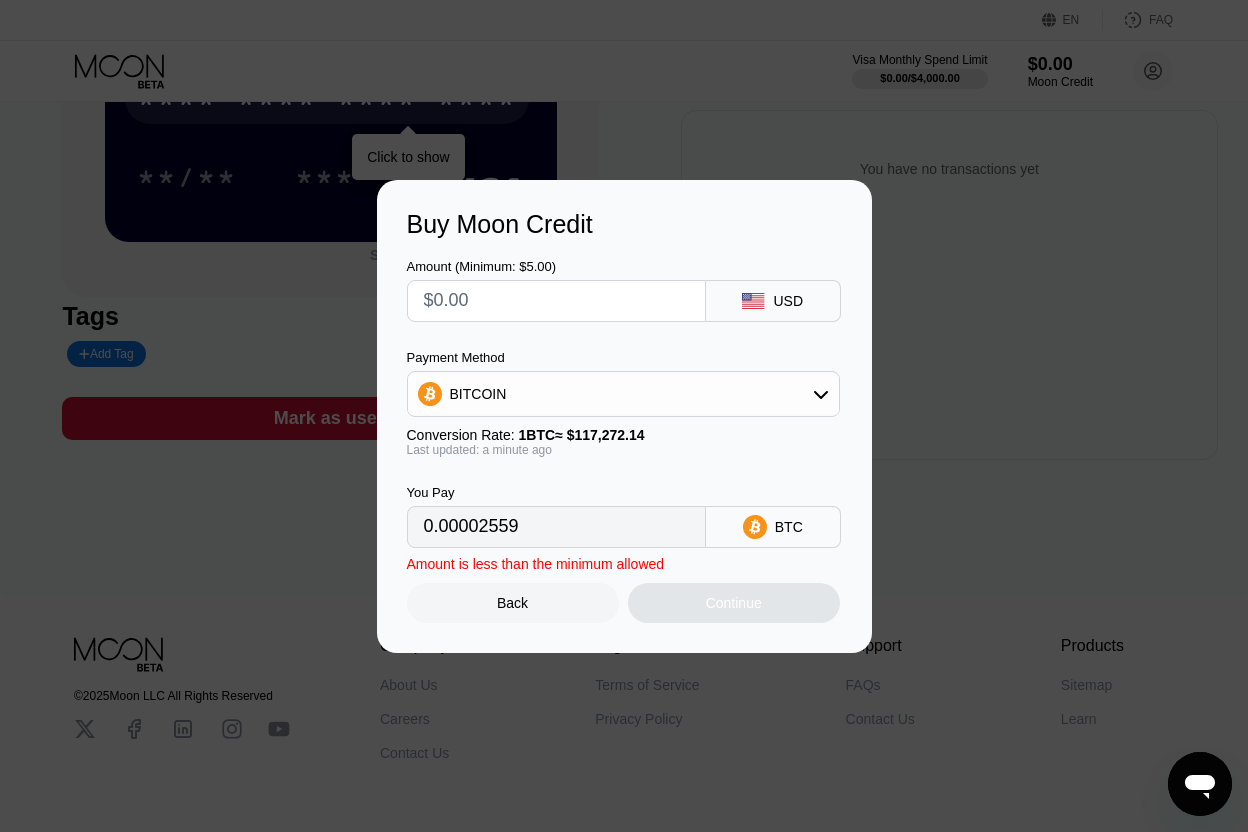 type on "$4" 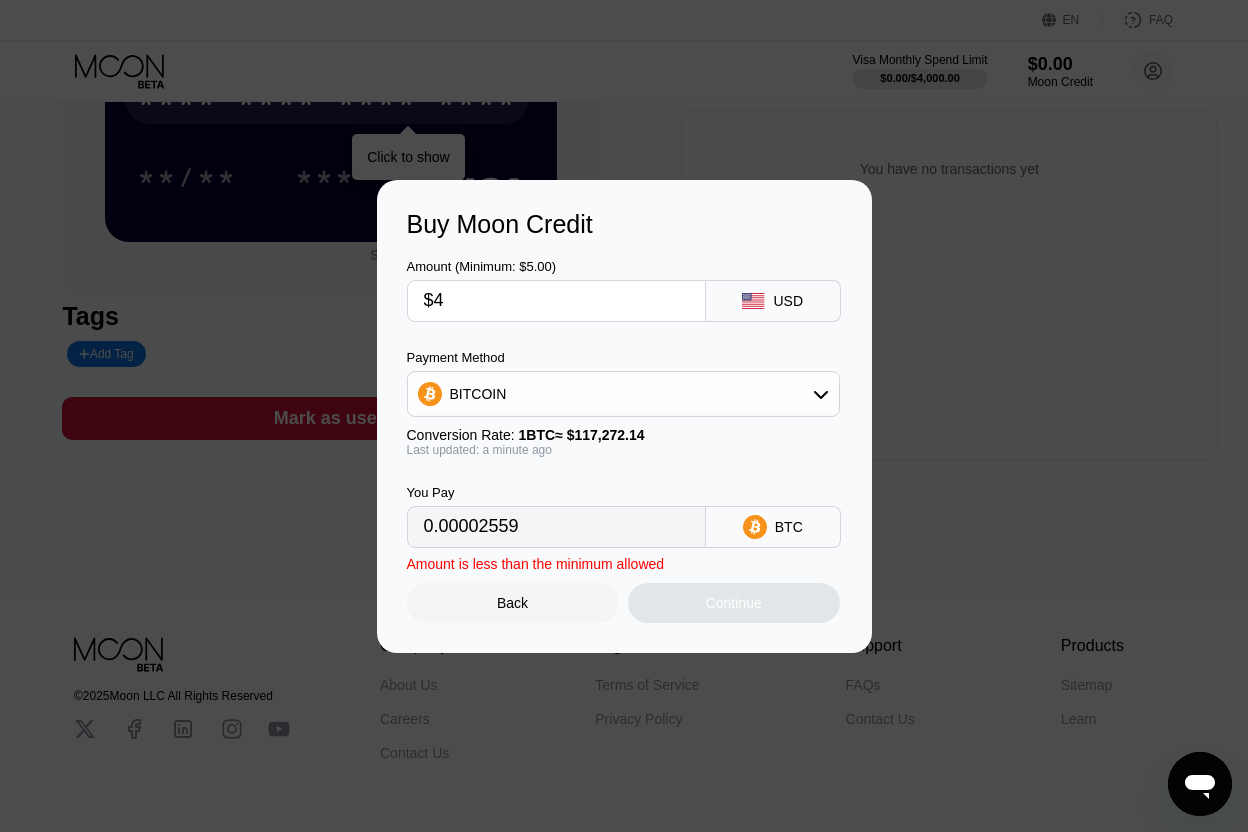 type on "0.00003411" 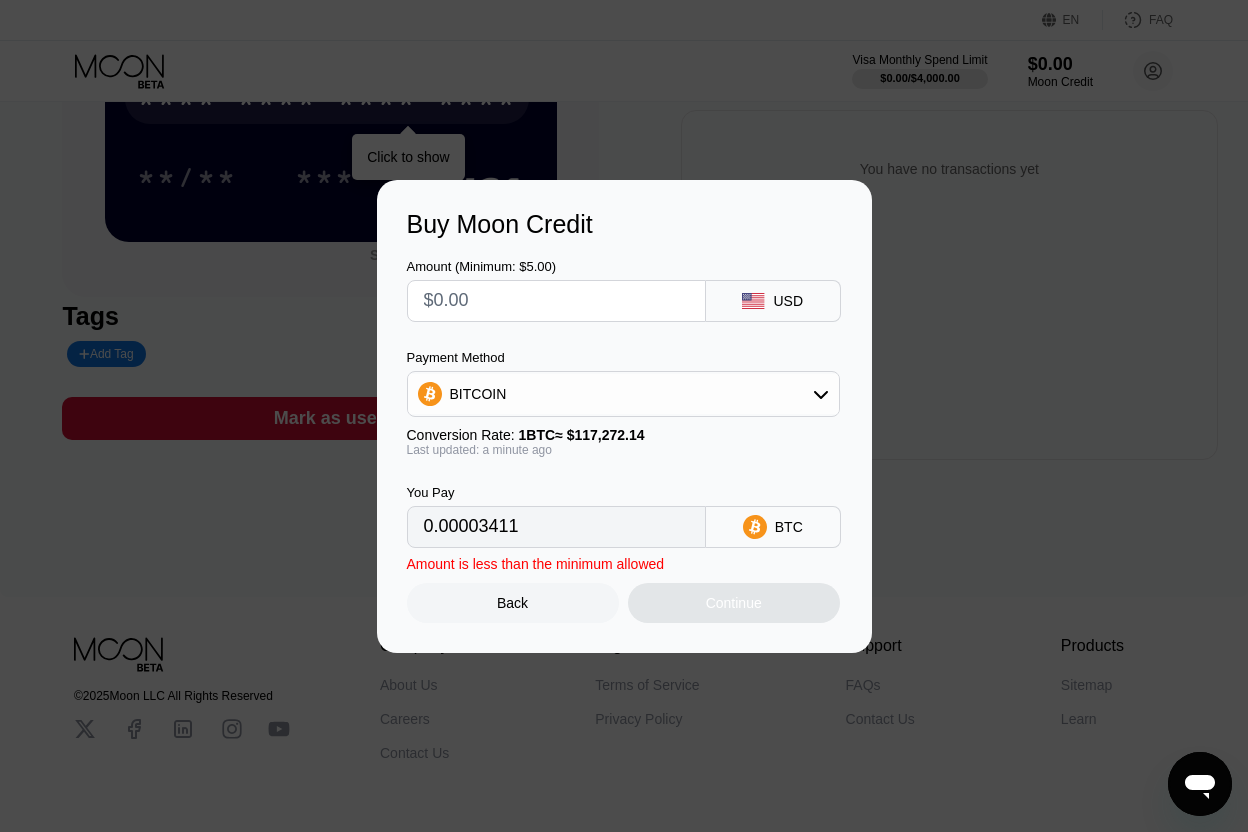 type on "$5" 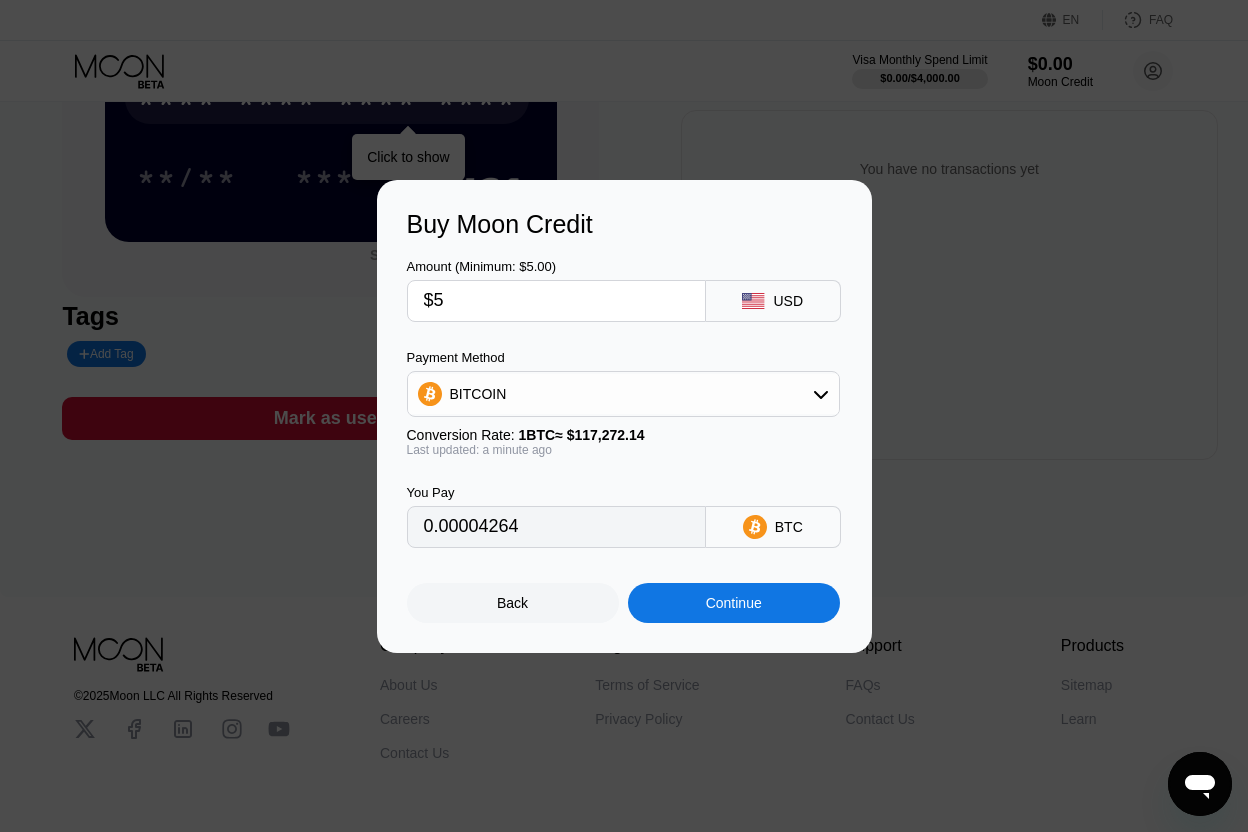 click on "Amount (Minimum: $5.00) $5 USD Payment Method BITCOIN Conversion Rate:   1  BTC  ≈   $117,272.14 Last updated:   a minute ago You Pay 0.00004264 BTC" at bounding box center [624, 393] 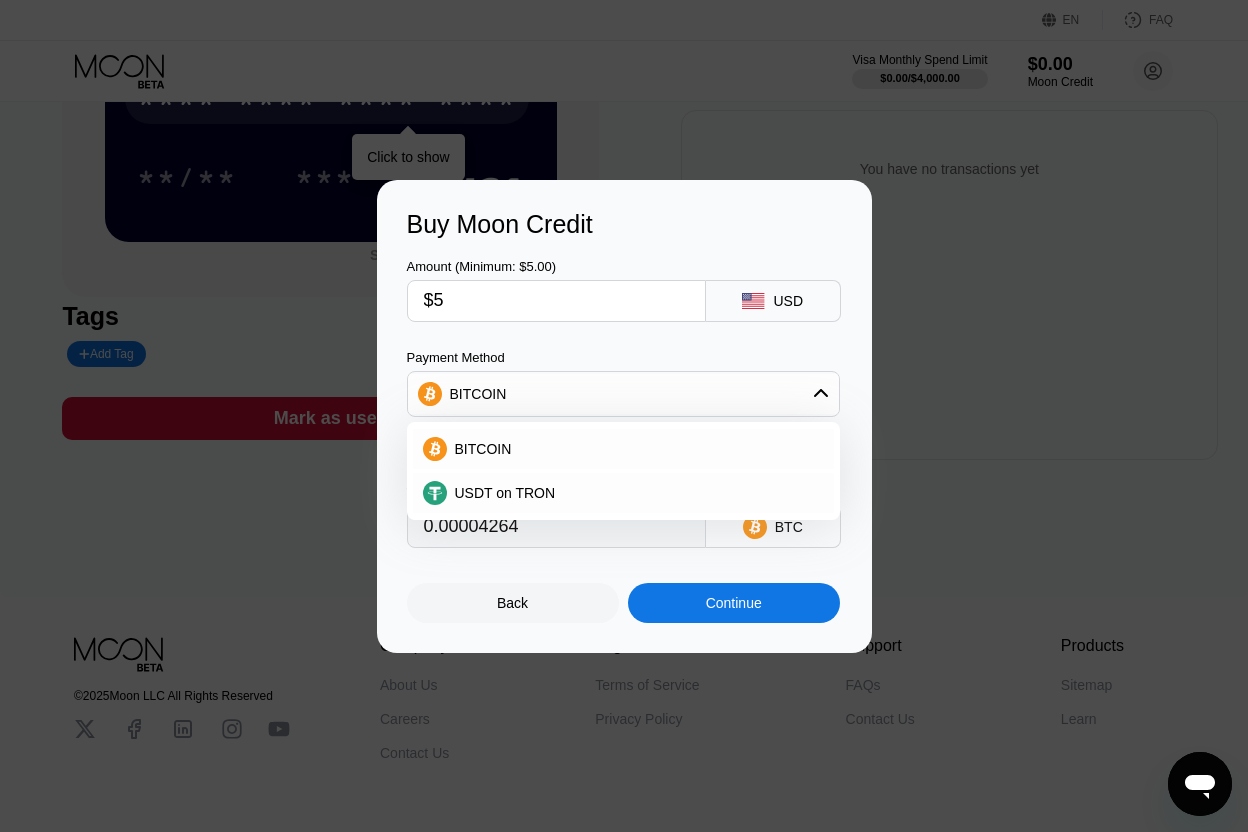 click on "Payment Method" at bounding box center [623, 357] 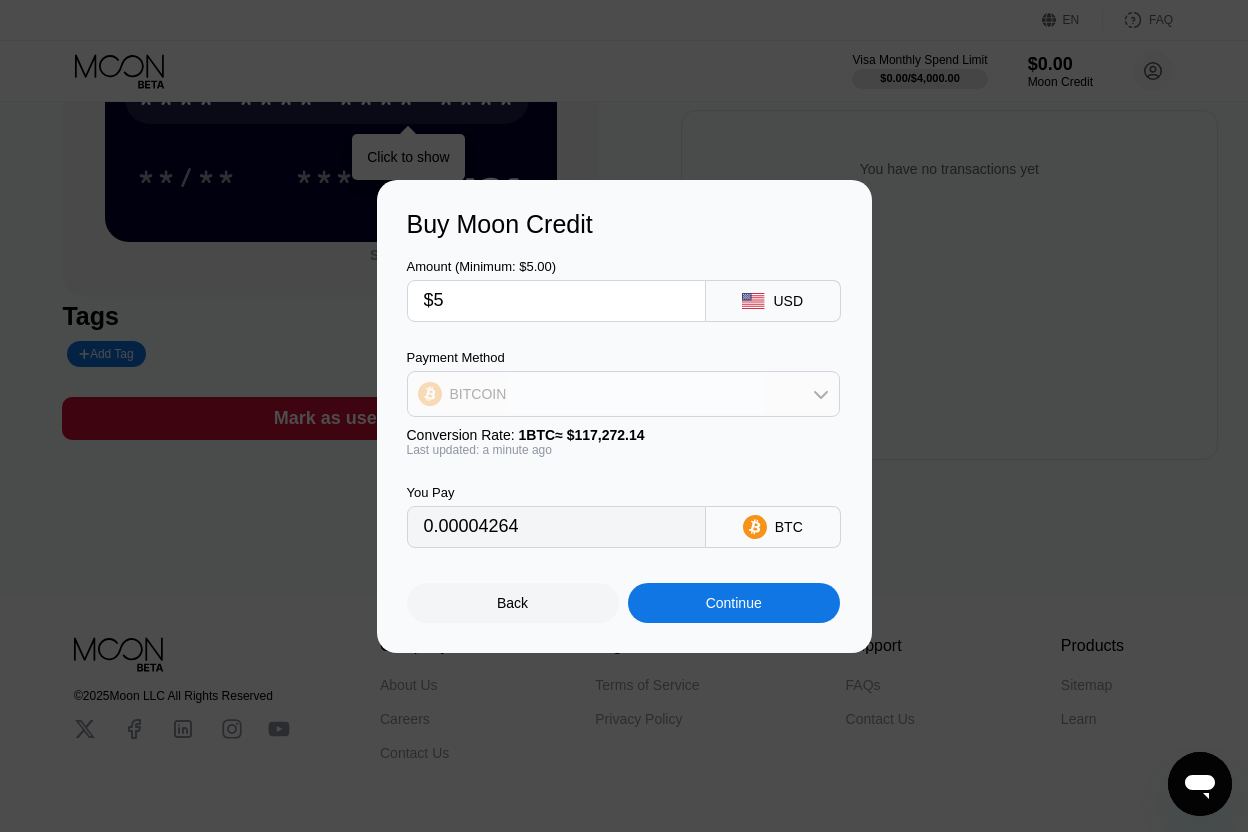 click on "BITCOIN" at bounding box center (623, 394) 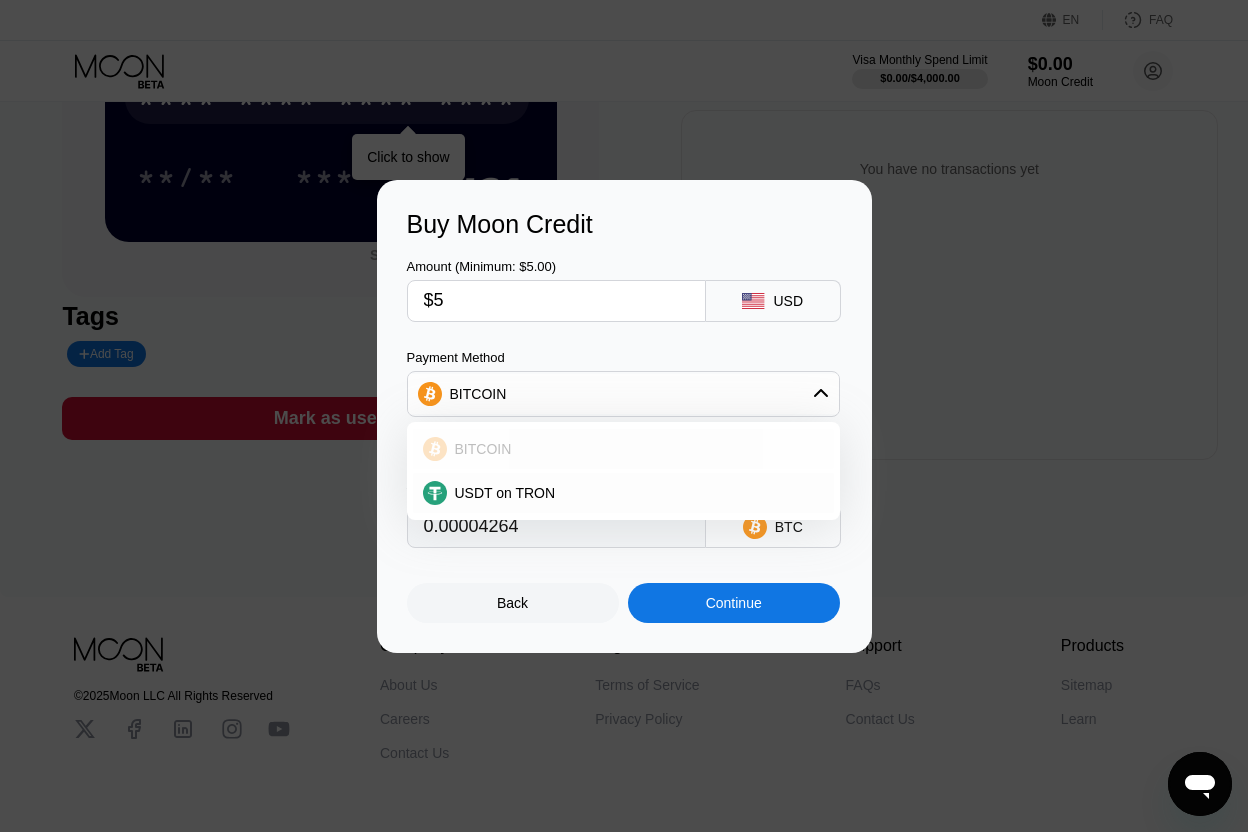 click on "USDT on TRON" at bounding box center (505, 493) 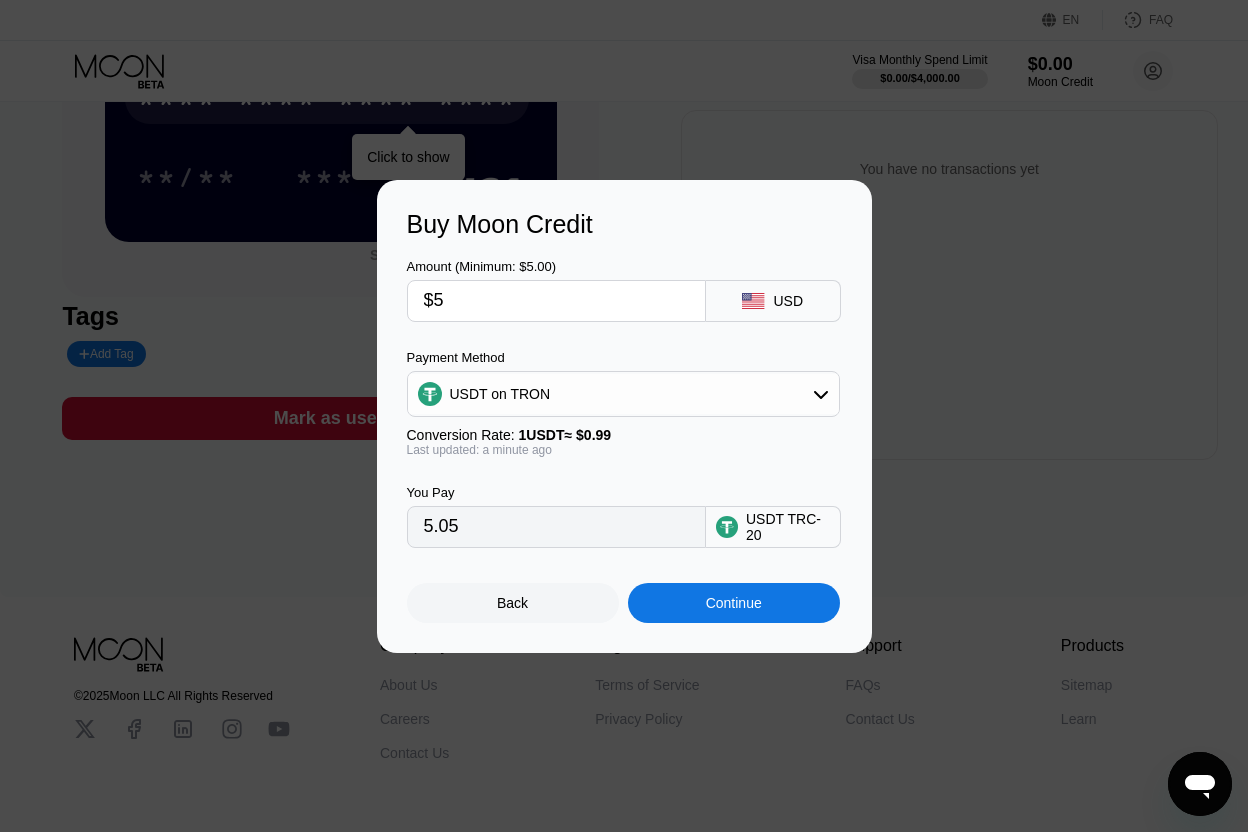 click on "USD" at bounding box center (788, 301) 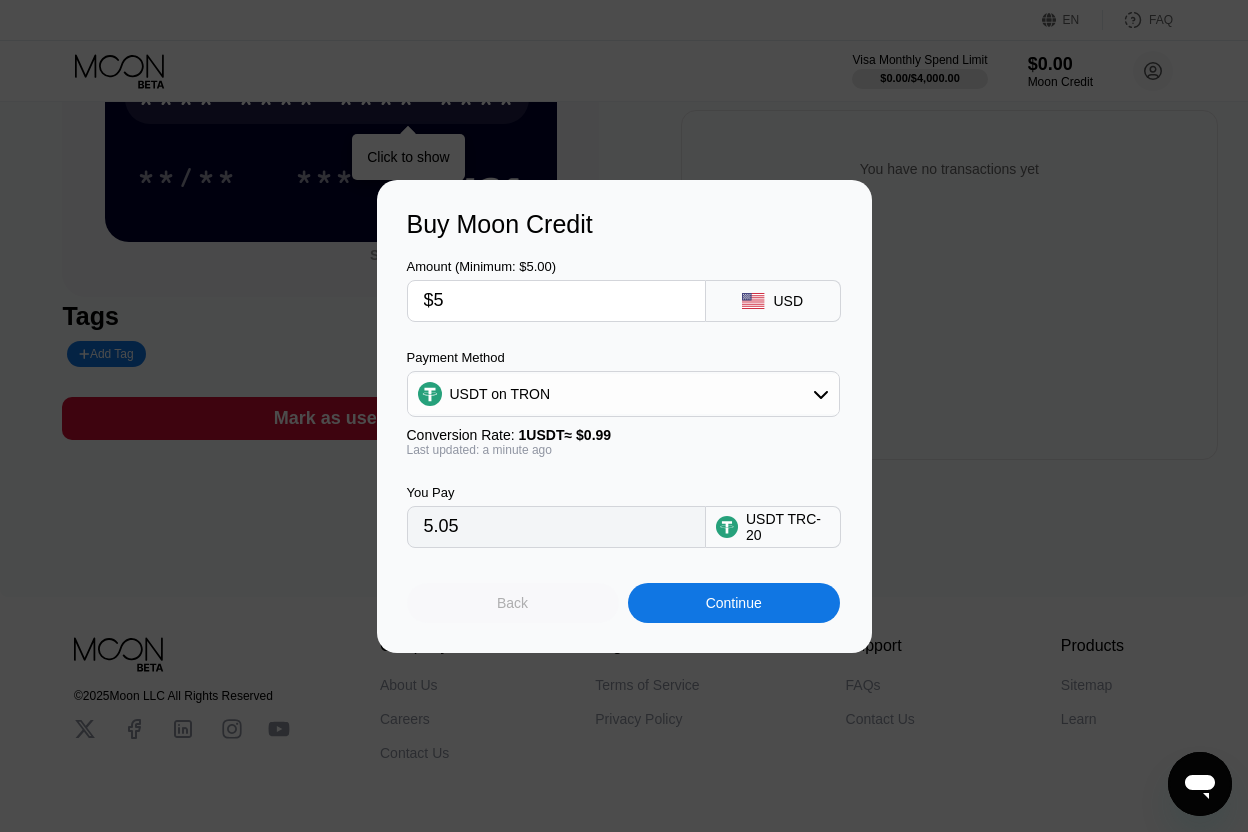 click on "Back" at bounding box center [513, 603] 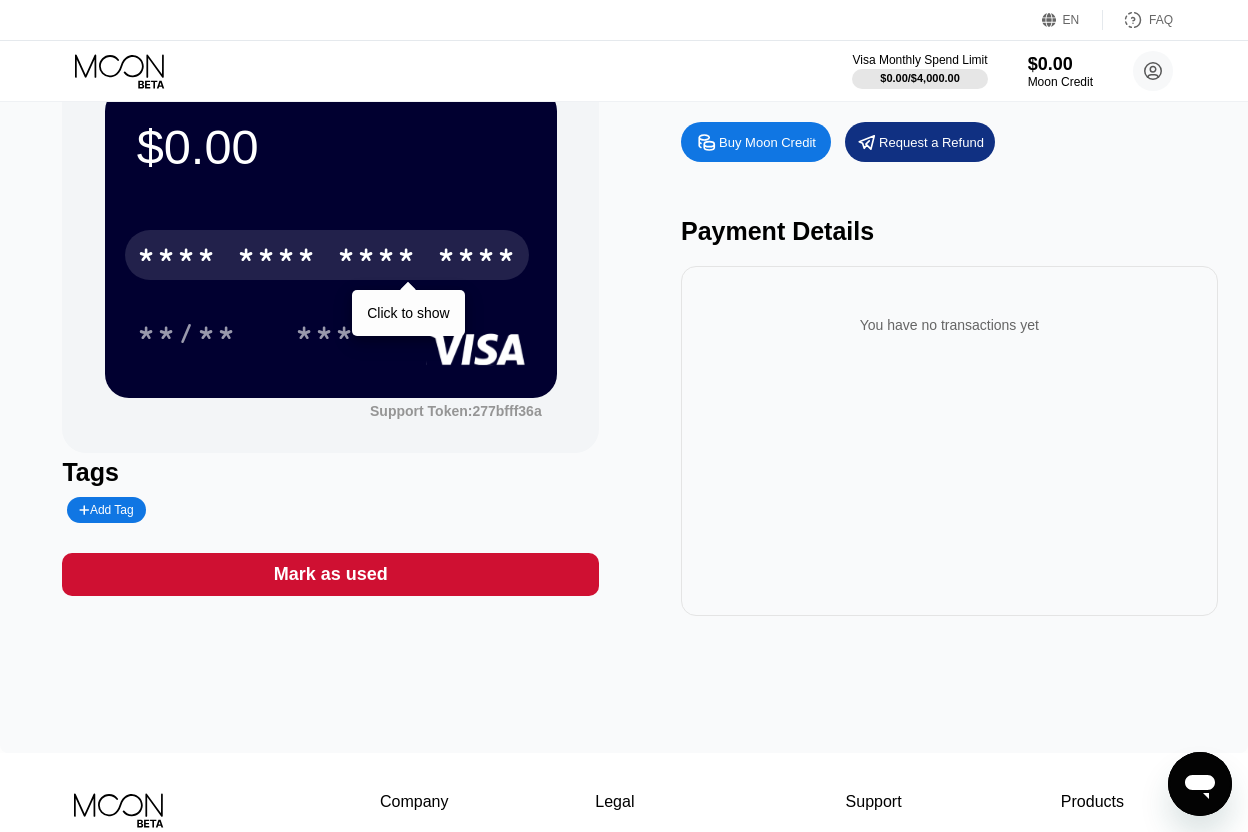 scroll, scrollTop: 0, scrollLeft: 0, axis: both 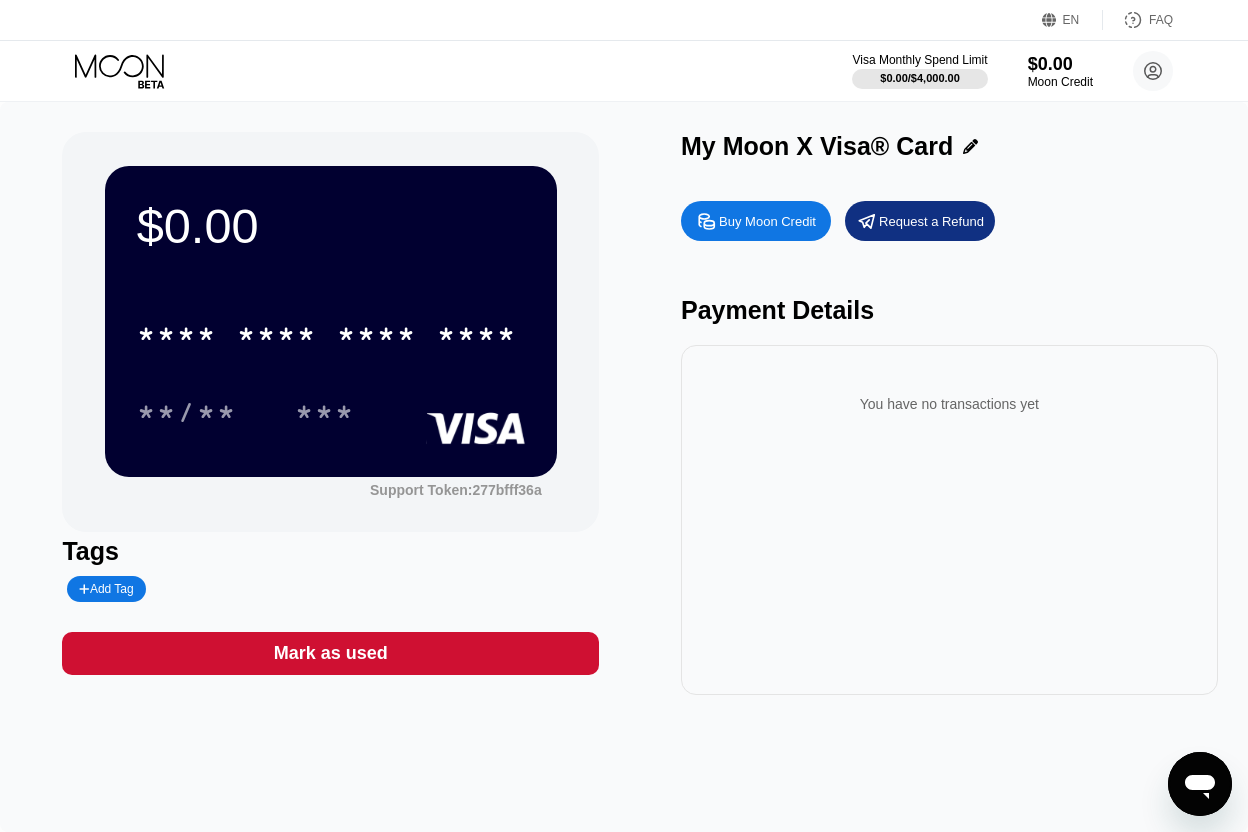 click on "$0.00" at bounding box center (331, 226) 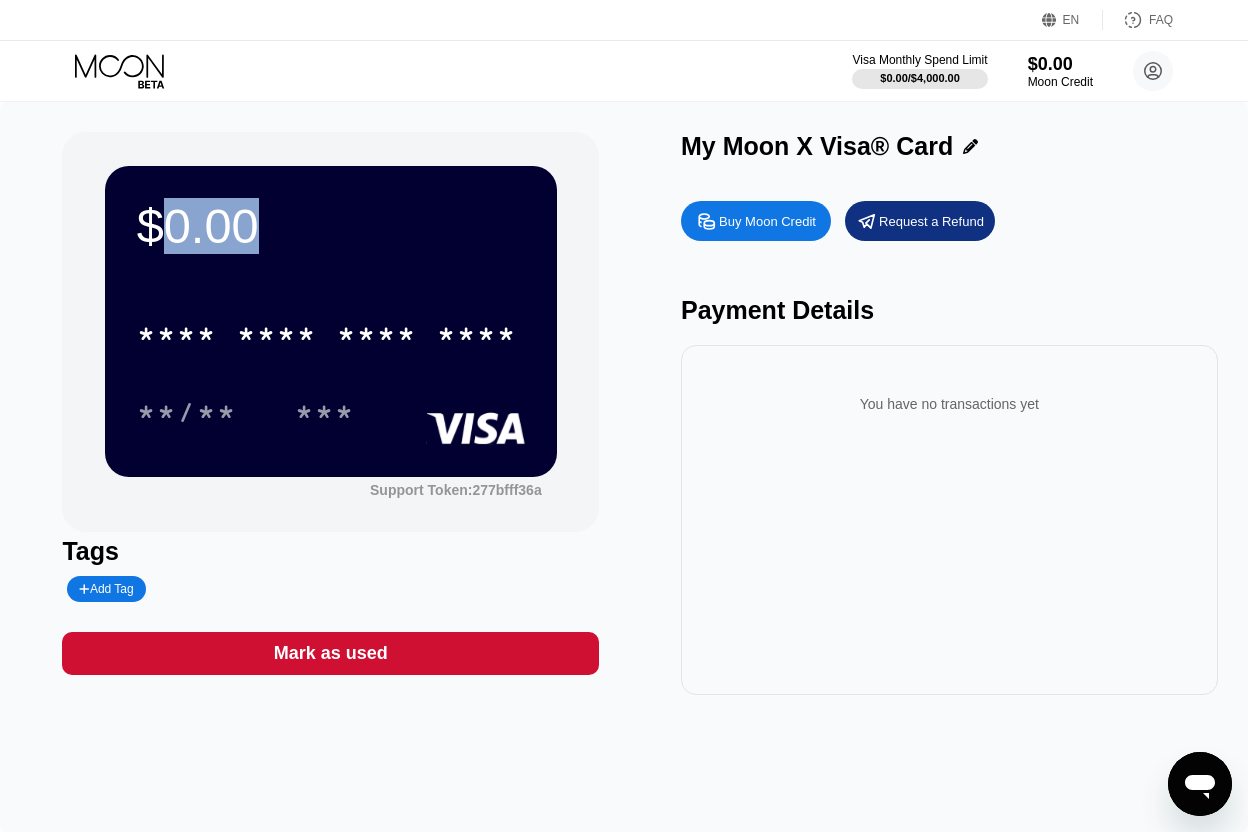click on "$0.00" at bounding box center [331, 226] 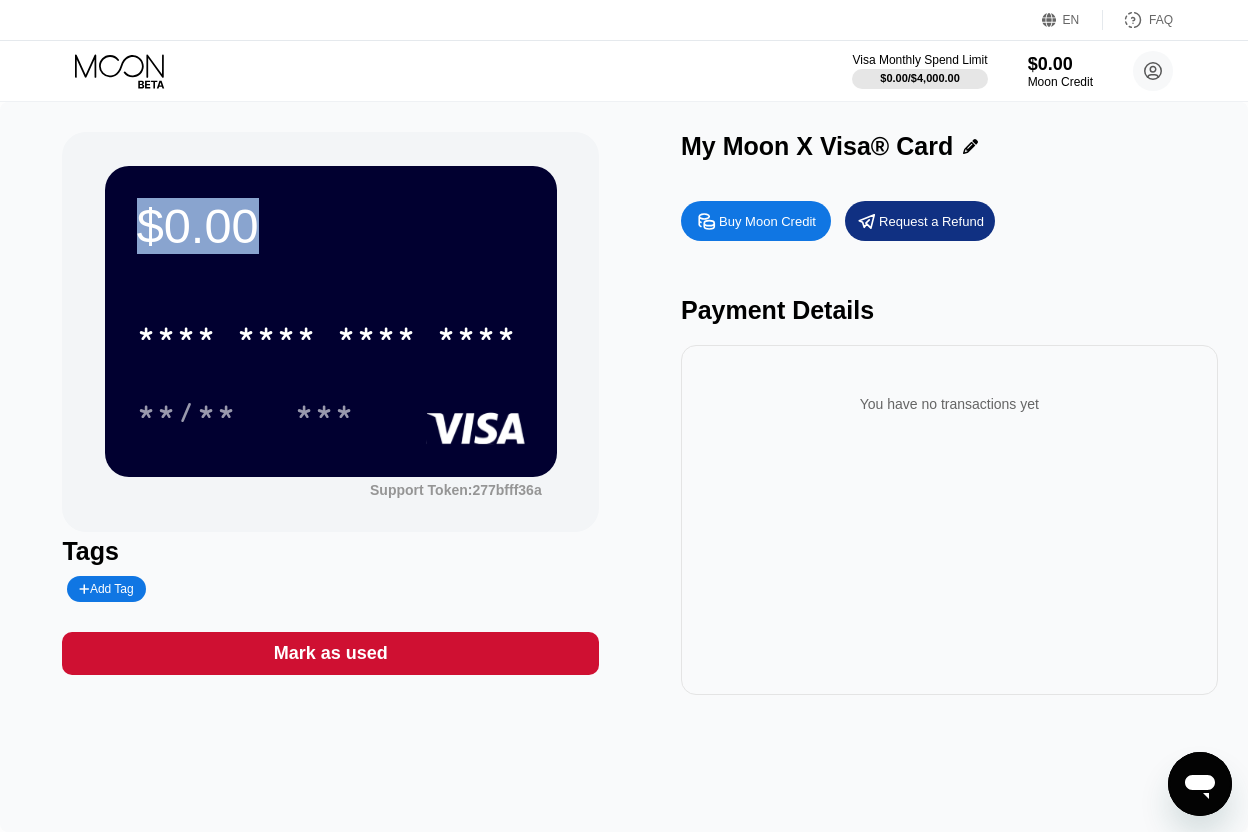 click on "$0.00" at bounding box center (331, 226) 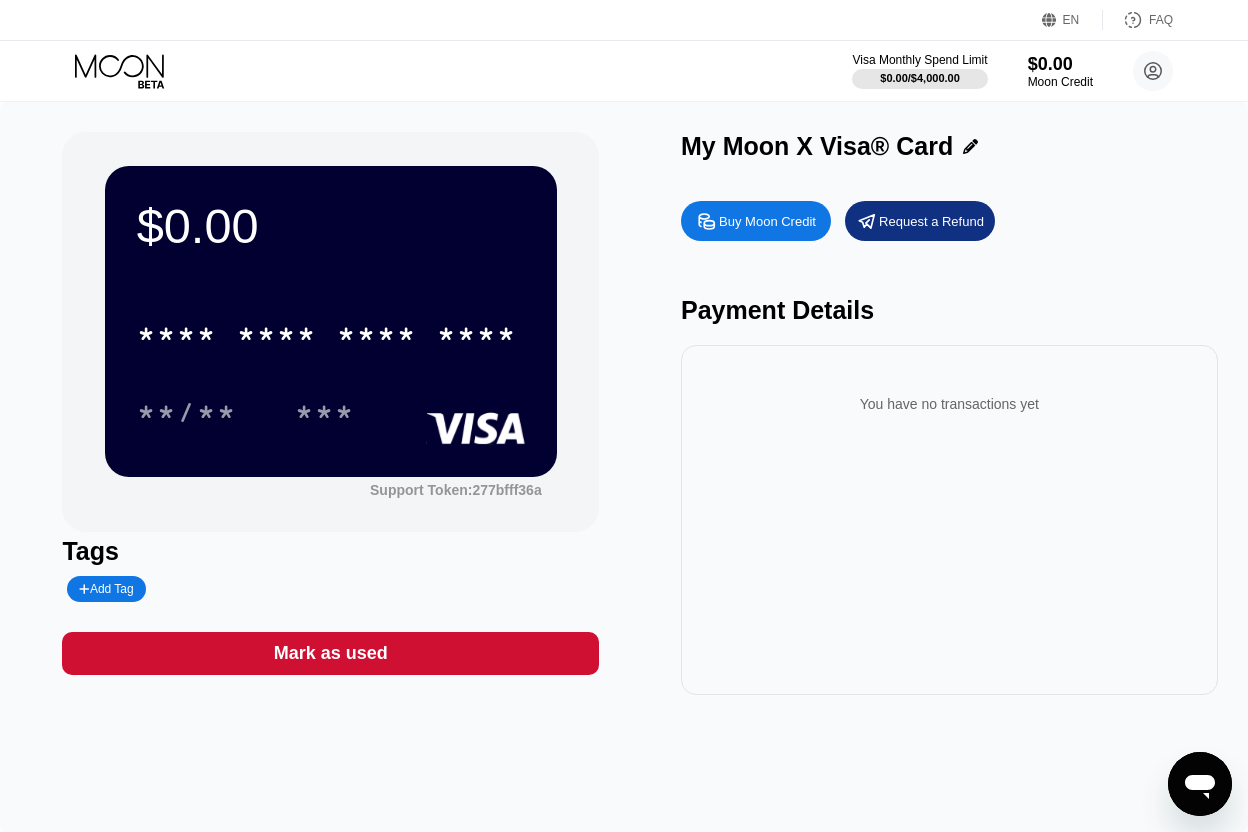 click on "Buy Moon Credit" at bounding box center [756, 221] 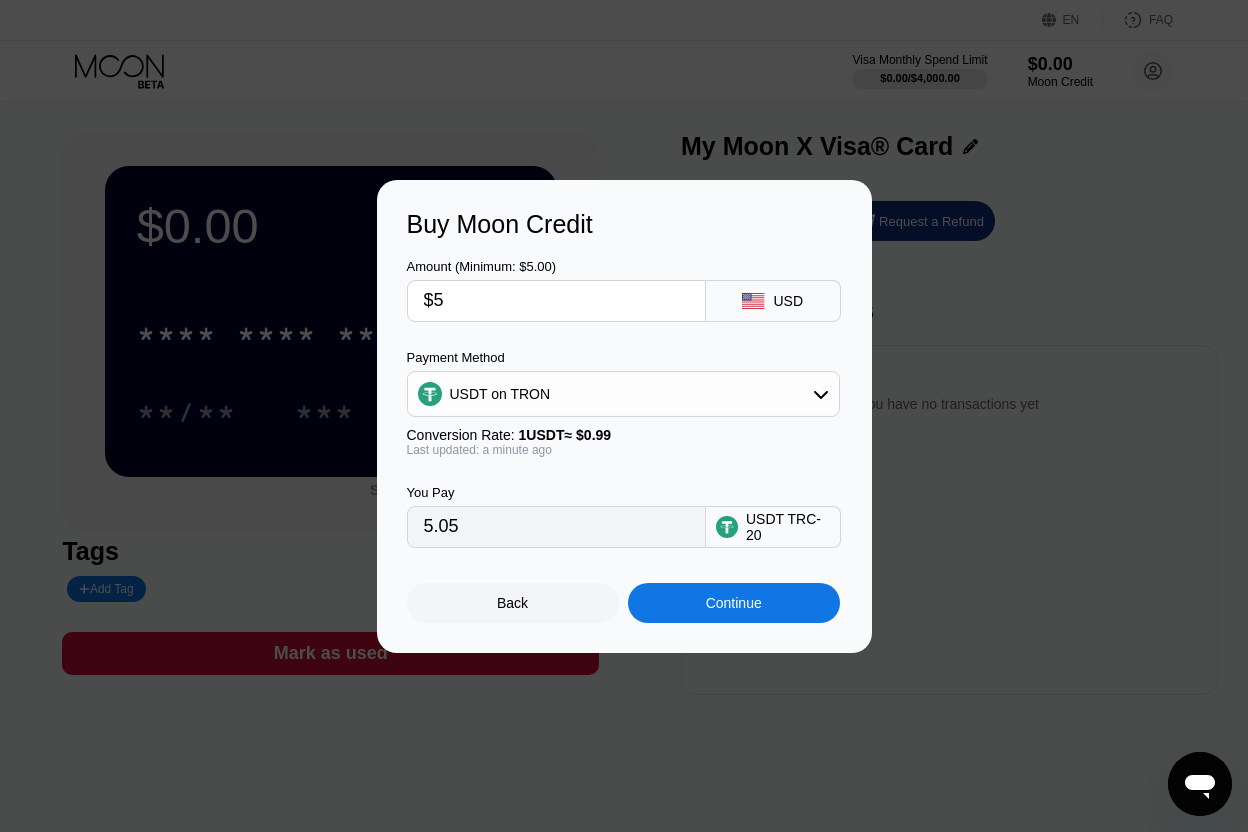 click on "Amount (Minimum: $5.00) $5 USD Payment Method USDT on TRON Conversion Rate:   1  USDT  ≈   $0.99 Last updated:   a minute ago You Pay 5.05 USDT TRC-20" at bounding box center [624, 393] 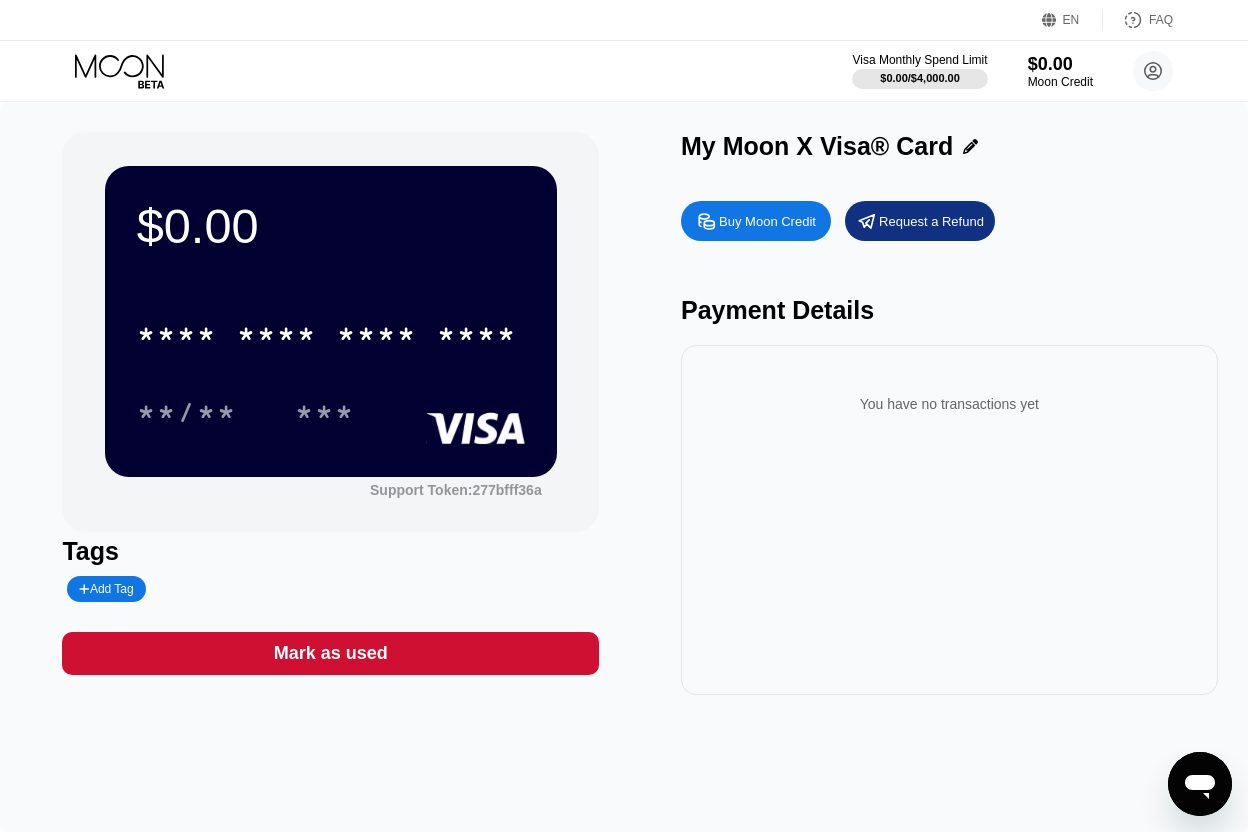 scroll, scrollTop: 295, scrollLeft: 0, axis: vertical 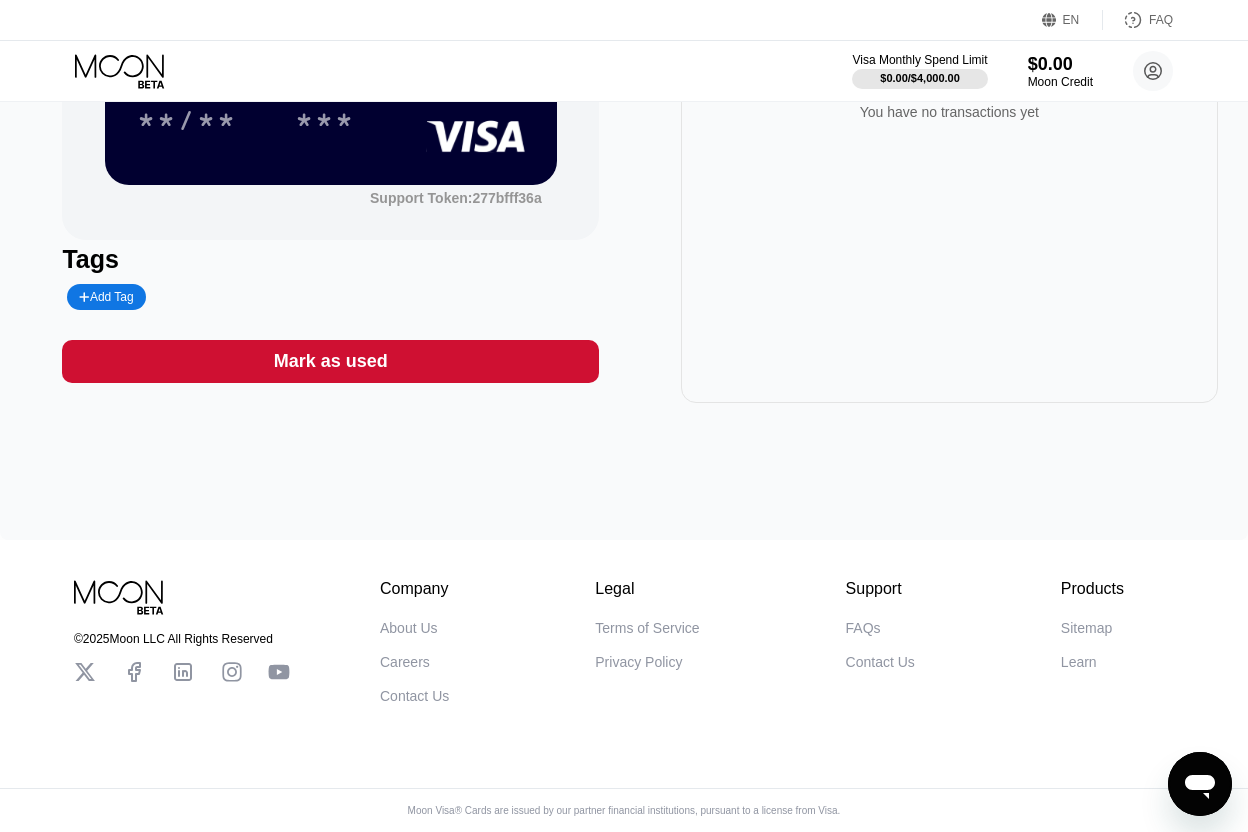 click on "About Us" at bounding box center [409, 628] 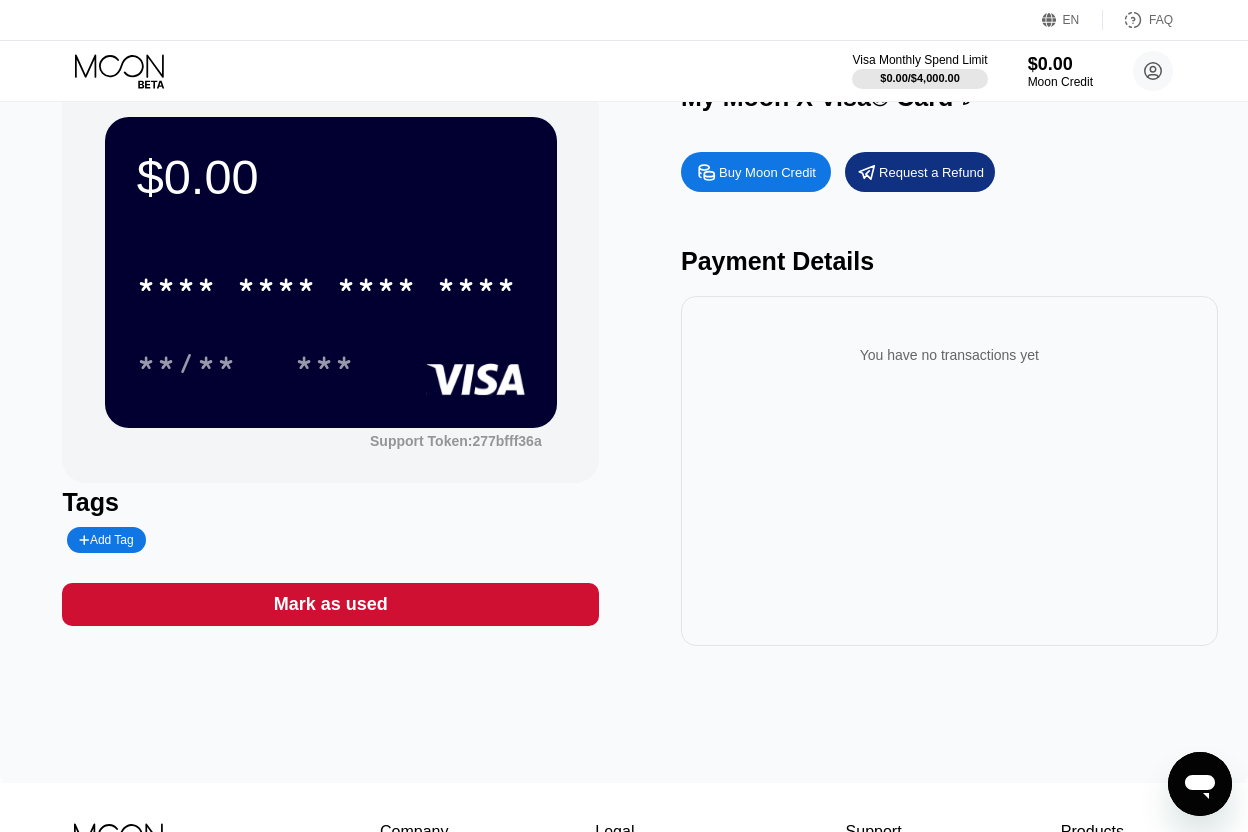 scroll, scrollTop: 0, scrollLeft: 0, axis: both 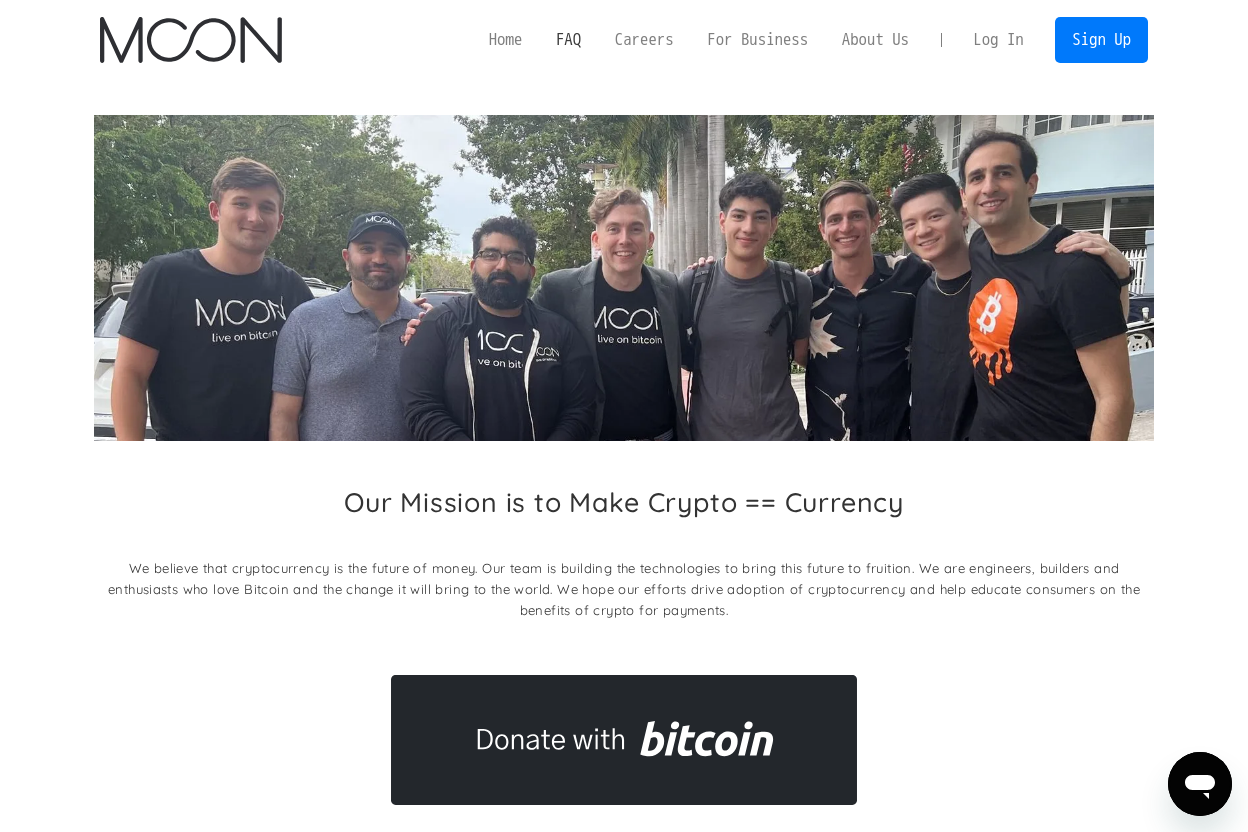 click on "FAQ" at bounding box center [568, 39] 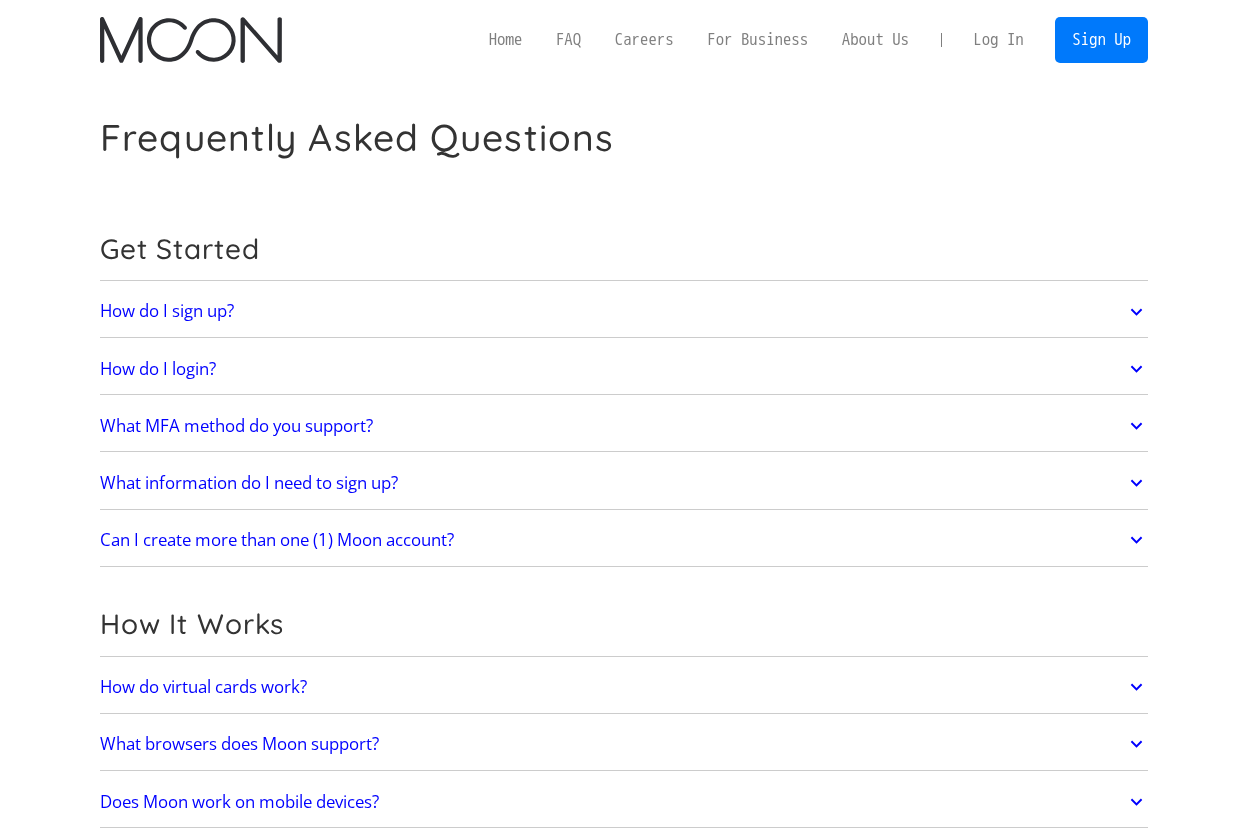 scroll, scrollTop: 0, scrollLeft: 0, axis: both 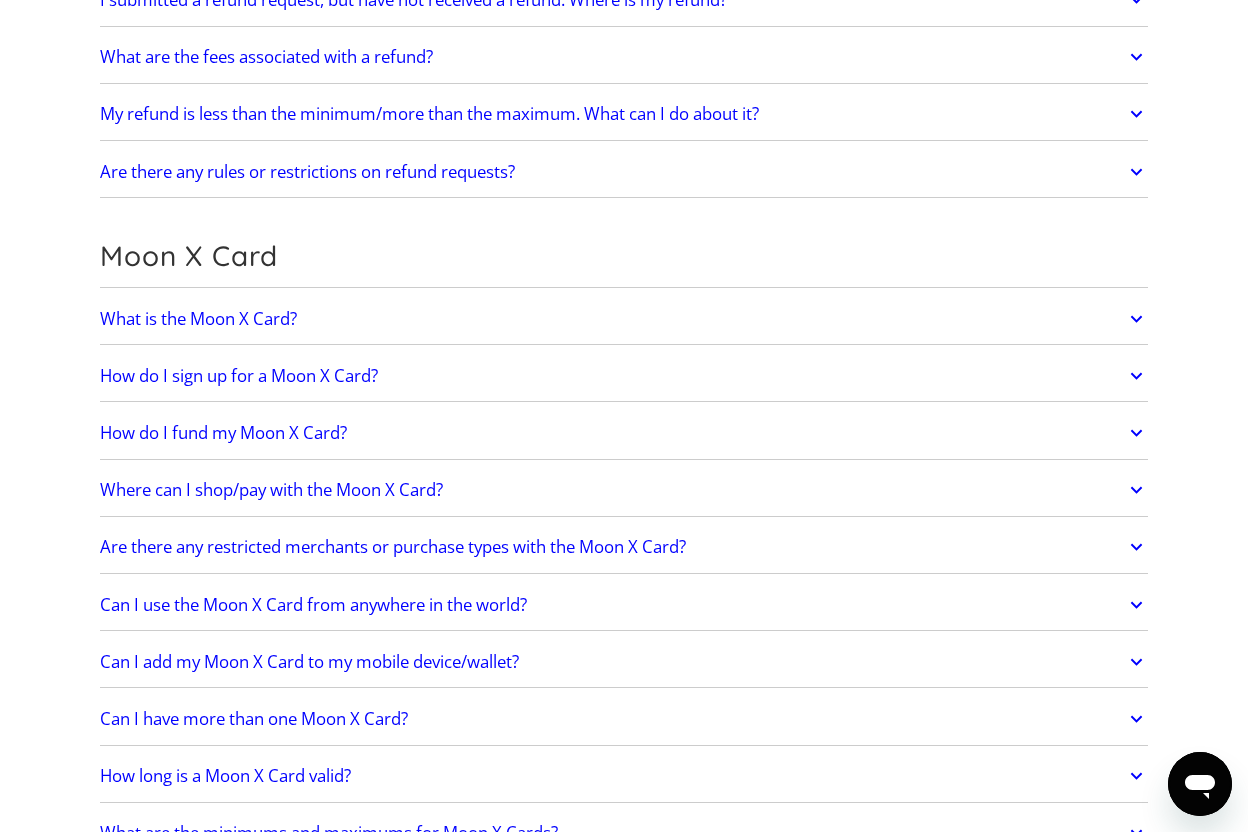 click on "How do I fund my Moon X Card?" at bounding box center [223, 433] 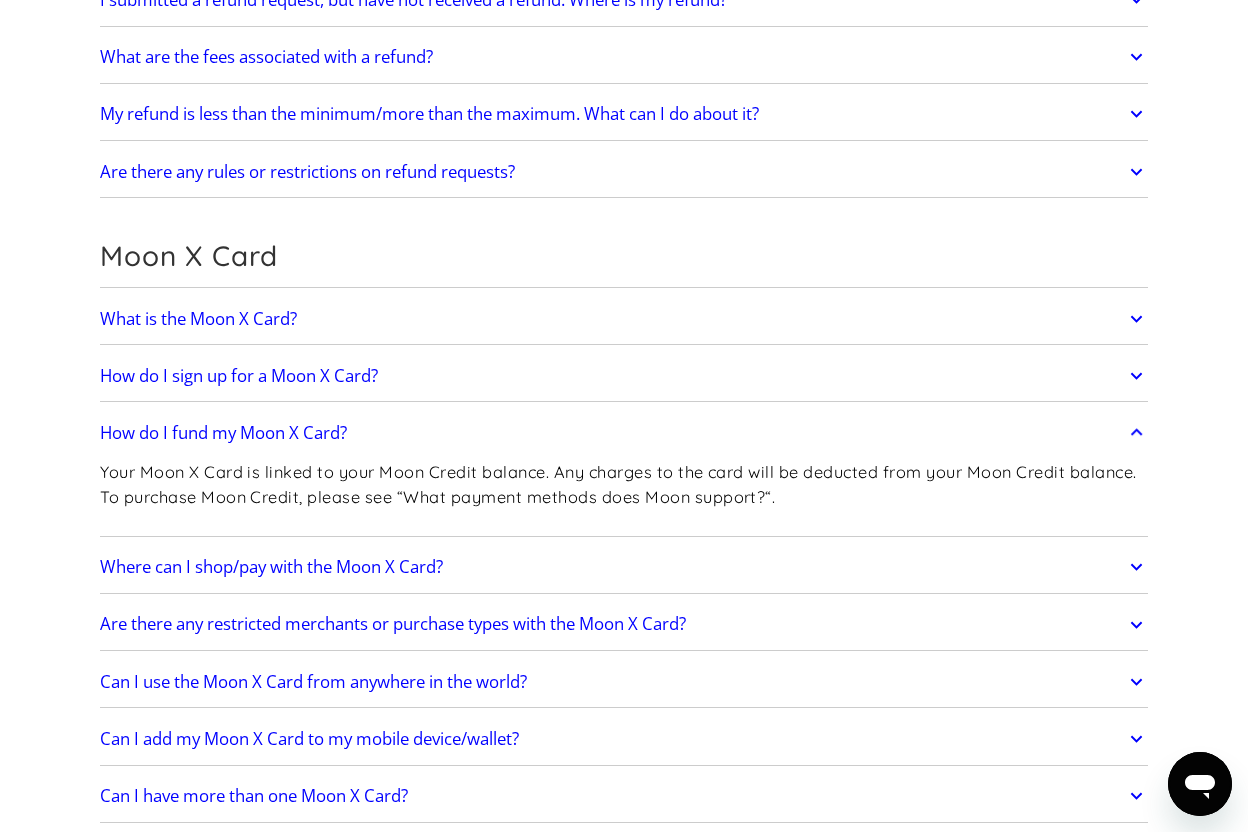 click on "How do I fund my Moon X Card?" at bounding box center [223, 433] 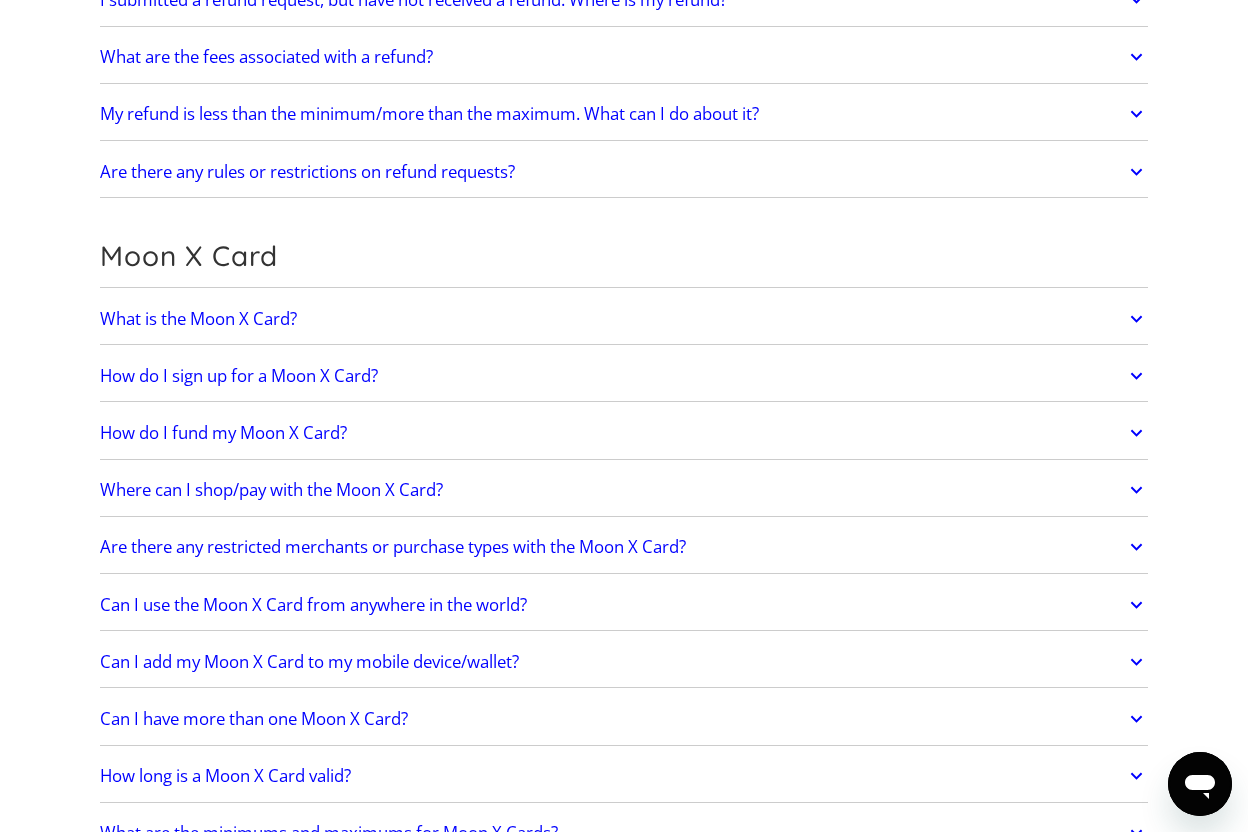 click on "Where can I shop/pay with the Moon X Card?" at bounding box center (271, 490) 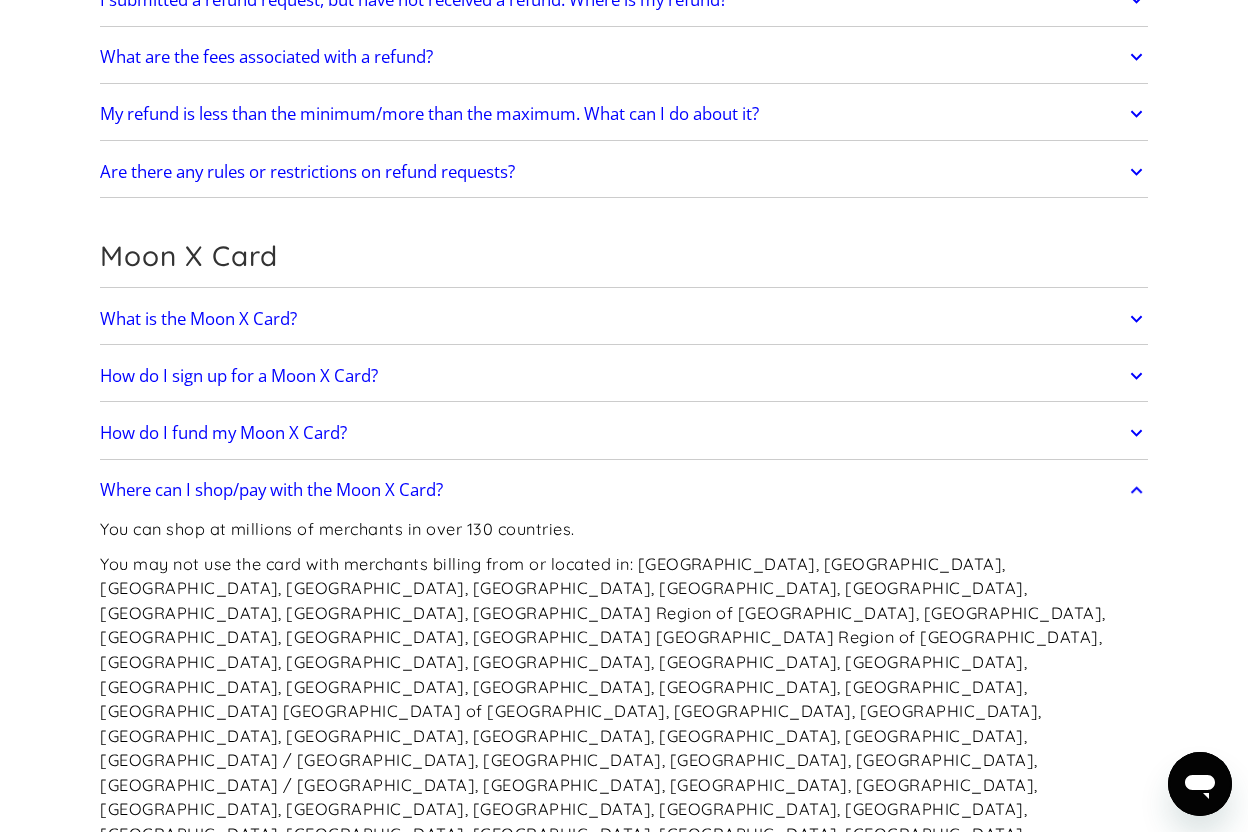 click on "Where can I shop/pay with the Moon X Card?" at bounding box center (271, 490) 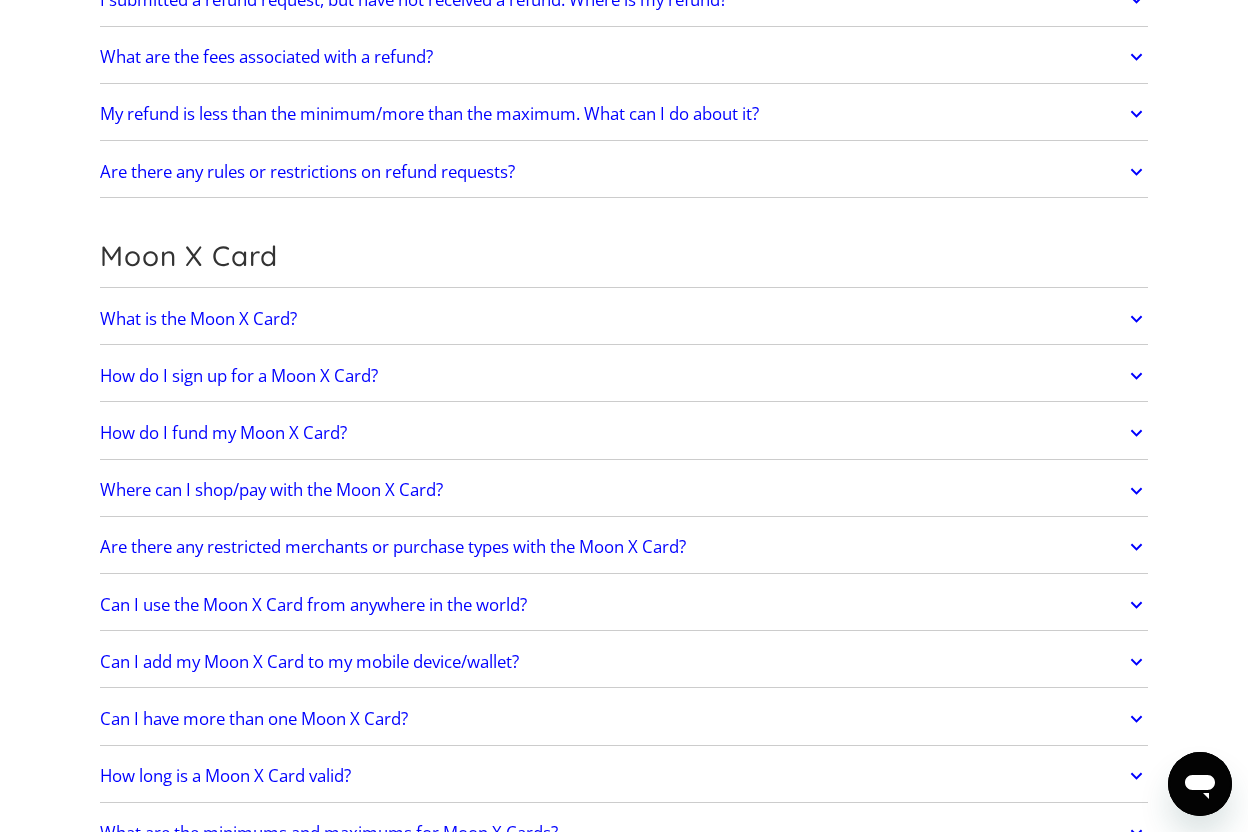 scroll, scrollTop: 1346, scrollLeft: 0, axis: vertical 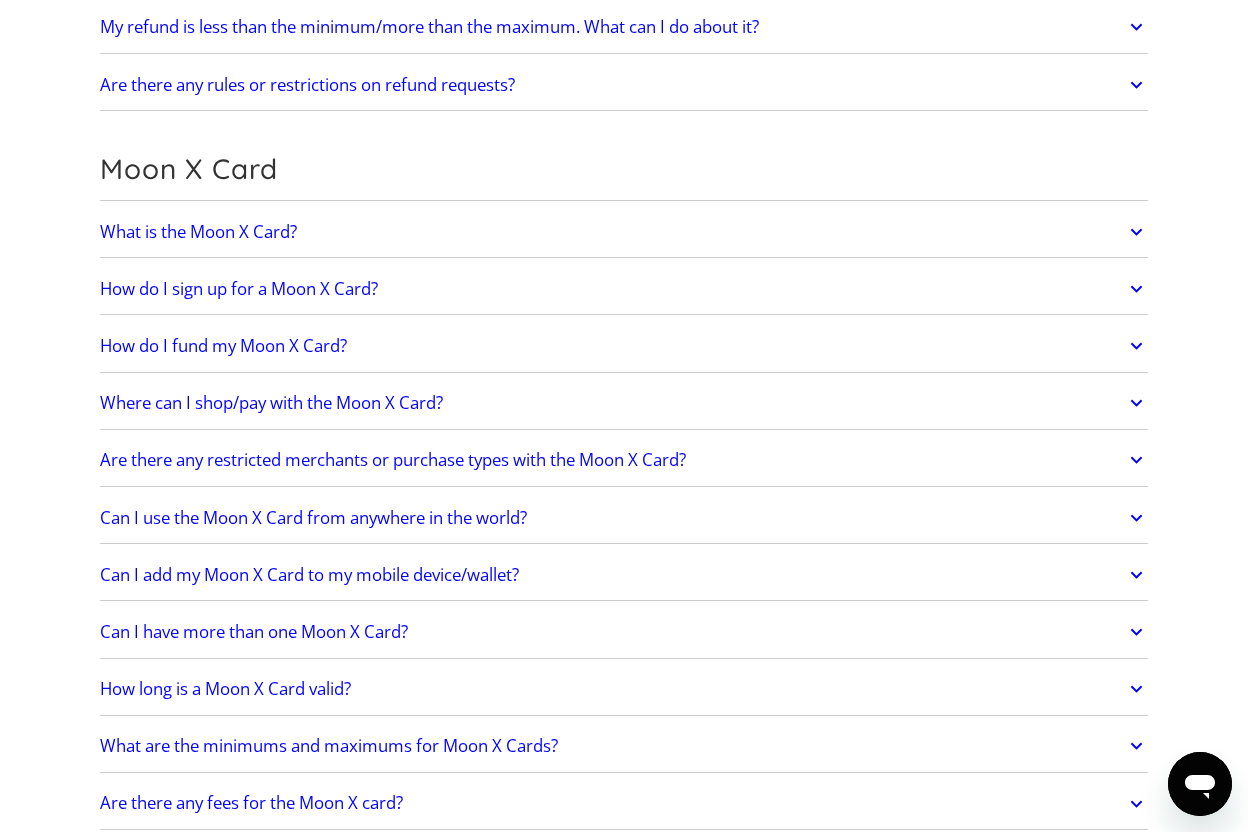 click on "Can I use the Moon X Card from anywhere in the world?" at bounding box center (313, 518) 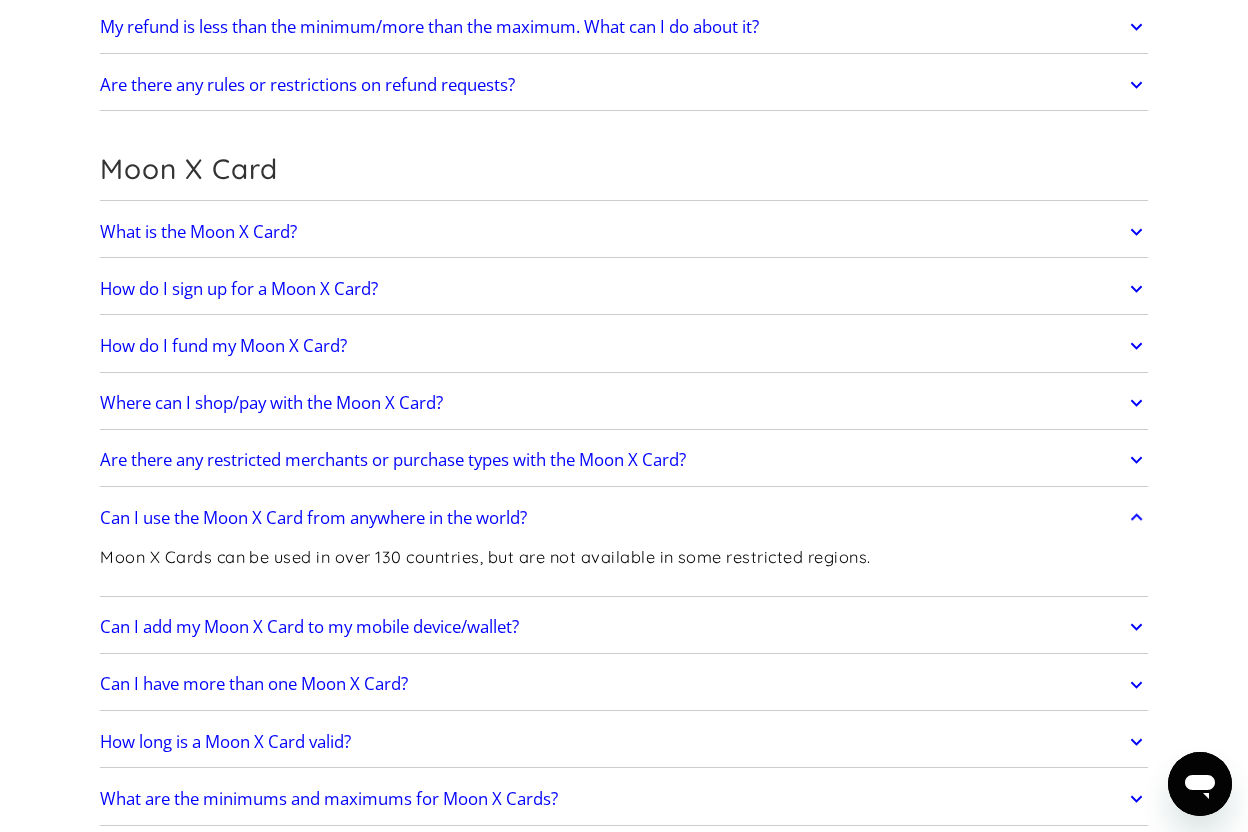 click on "Can I use the Moon X Card from anywhere in the world?" at bounding box center (313, 518) 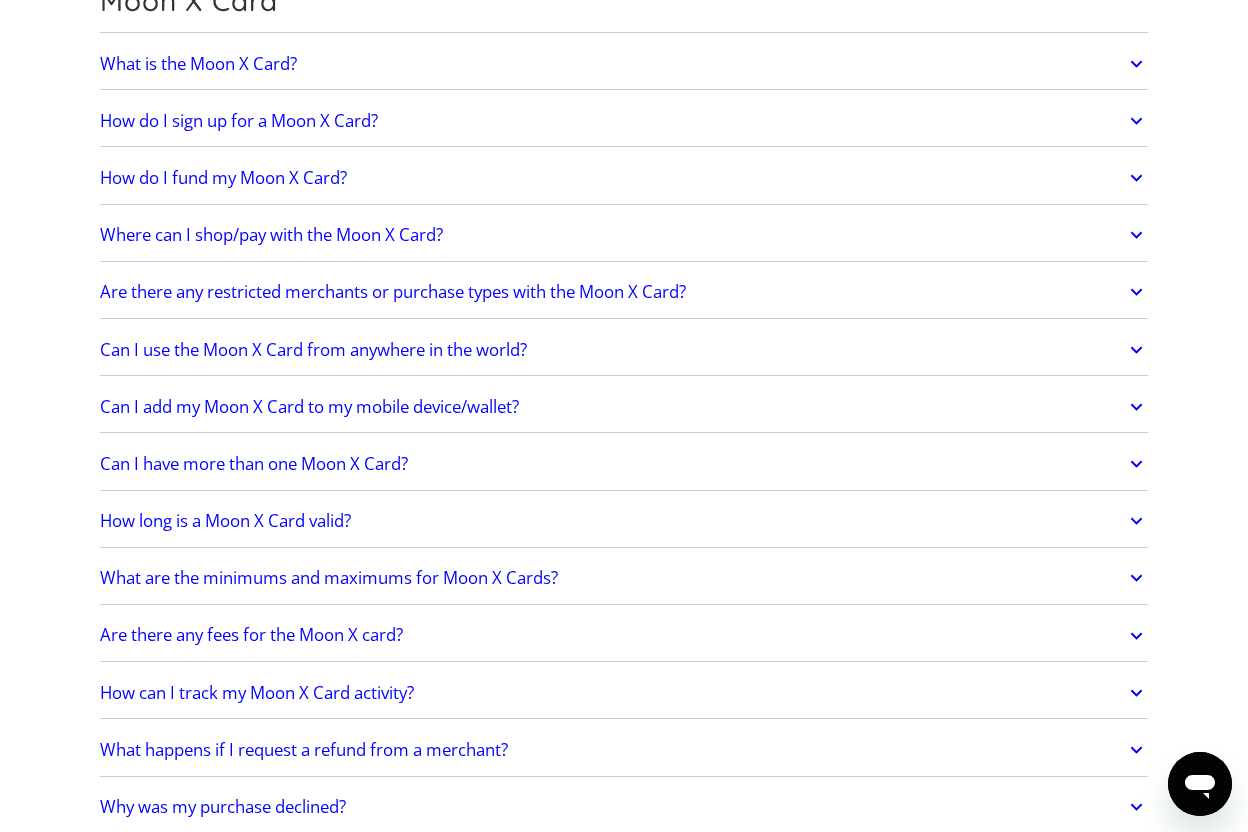 scroll, scrollTop: 1517, scrollLeft: 0, axis: vertical 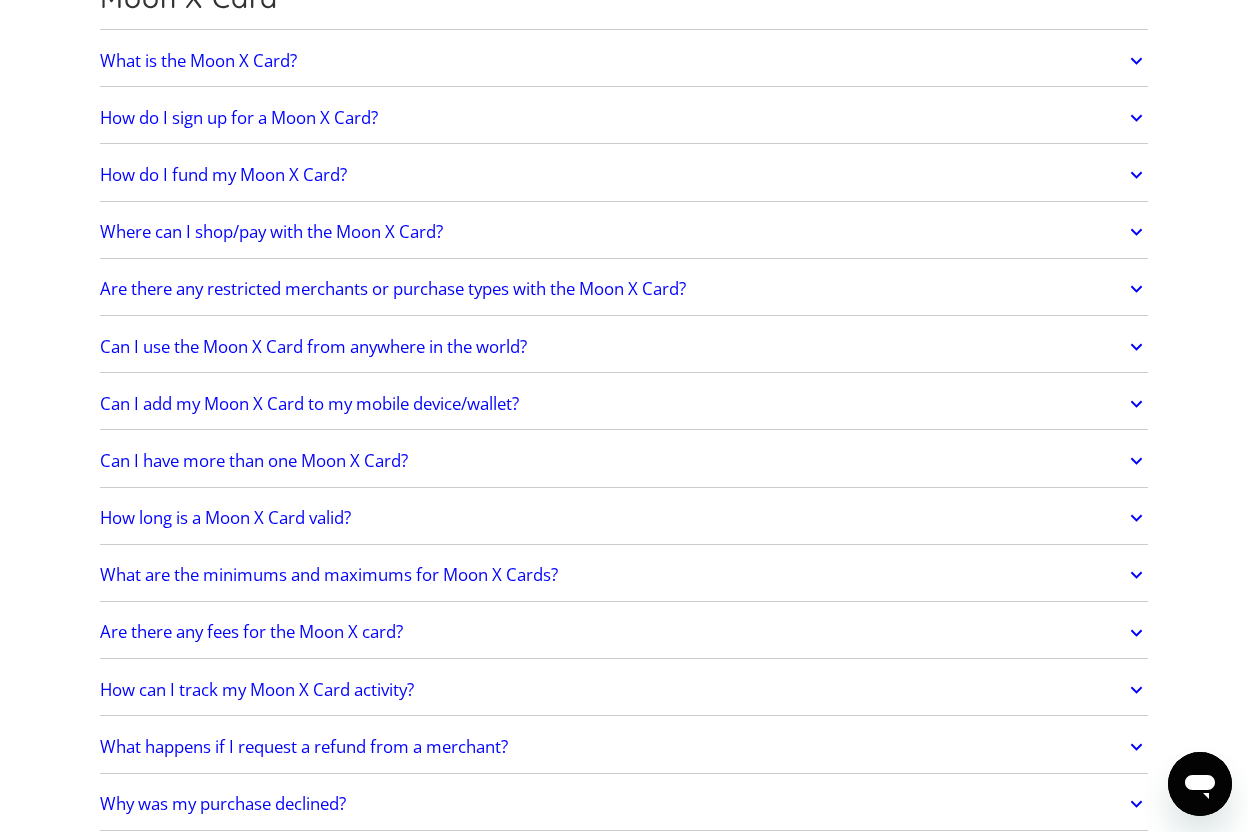 click on "What are the minimums and maximums for Moon X Cards?" at bounding box center [329, 575] 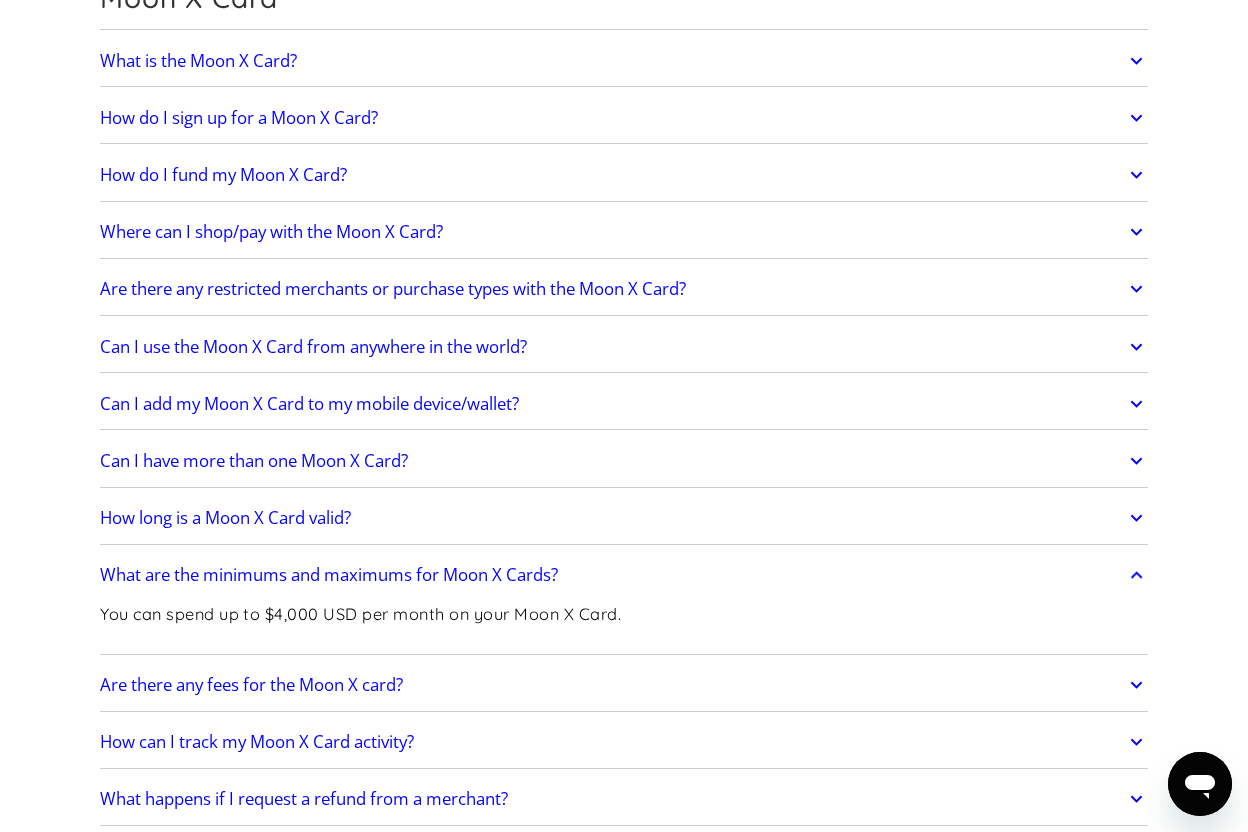 click on "What are the minimums and maximums for Moon X Cards?" at bounding box center [329, 575] 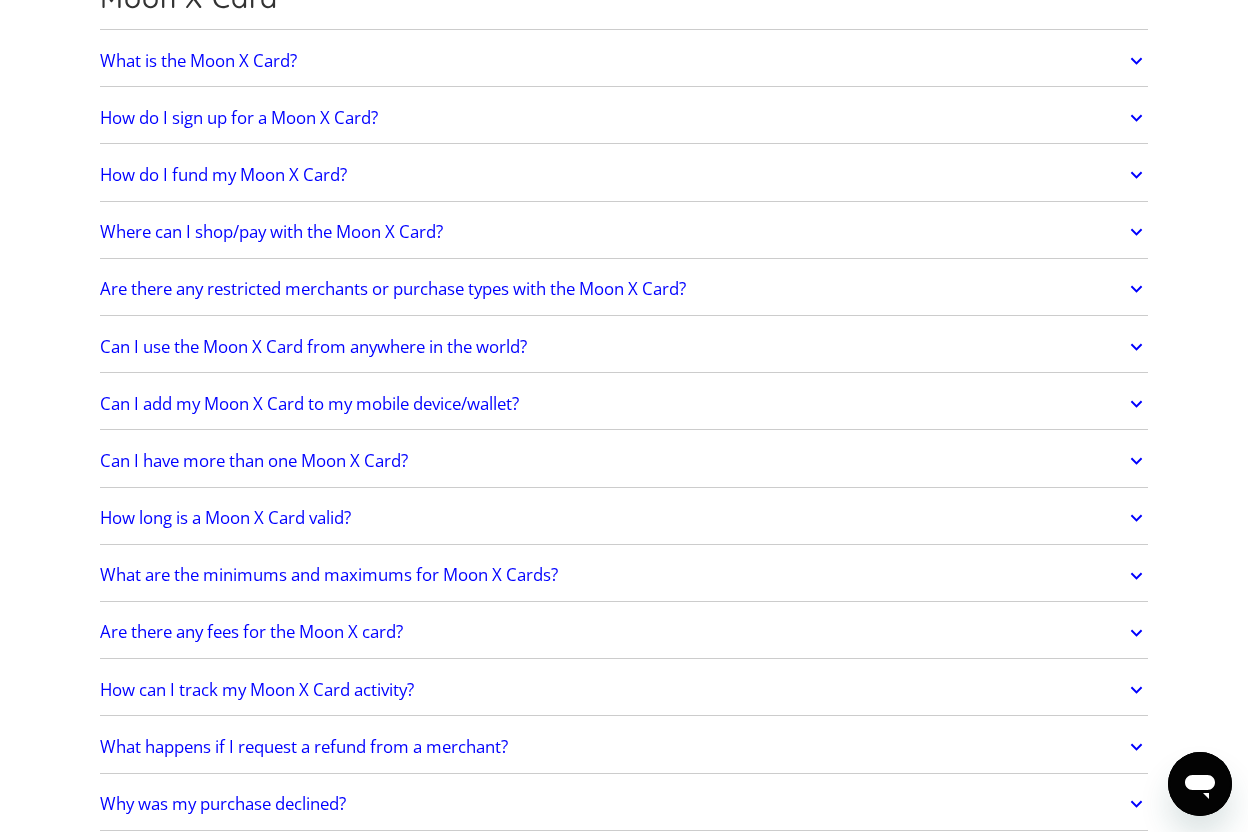 click on "Are there any fees for the Moon X card?" at bounding box center (251, 632) 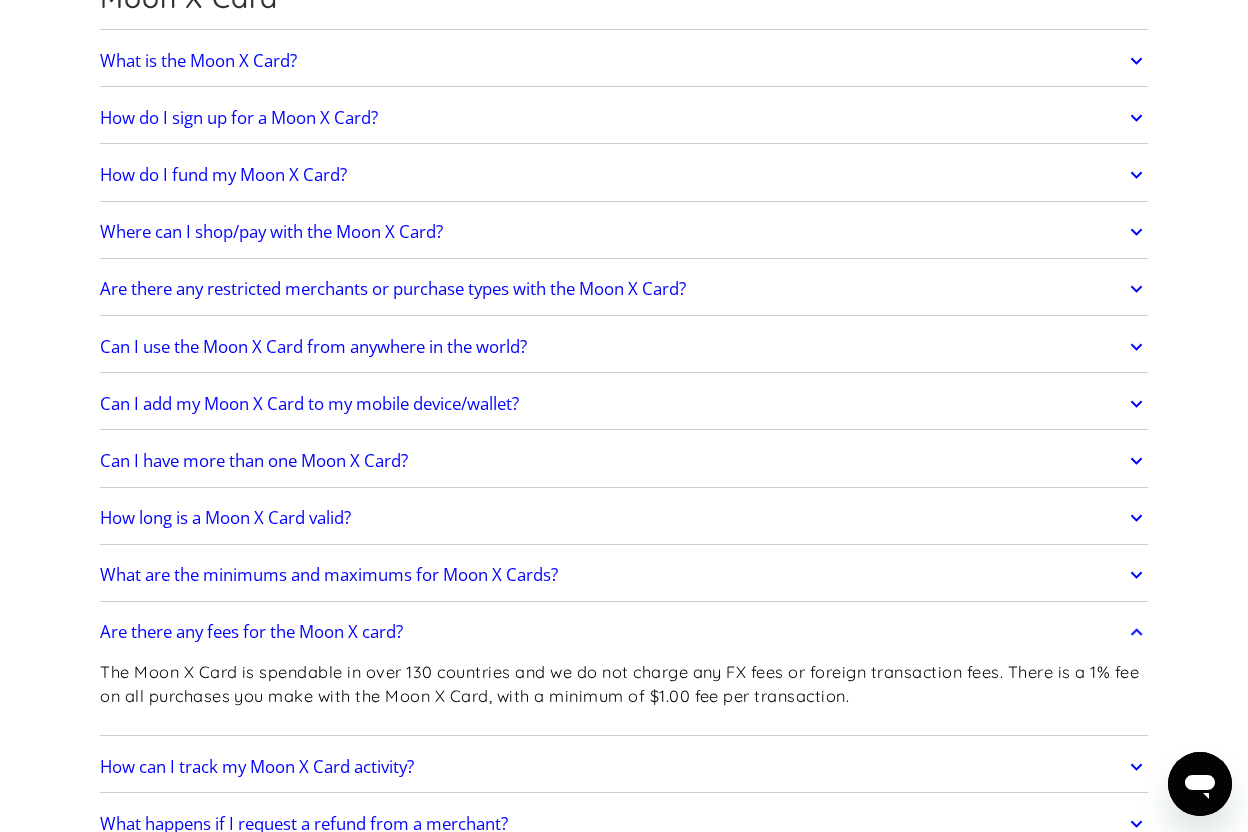 click on "Are there any fees for the Moon X card?" at bounding box center [251, 632] 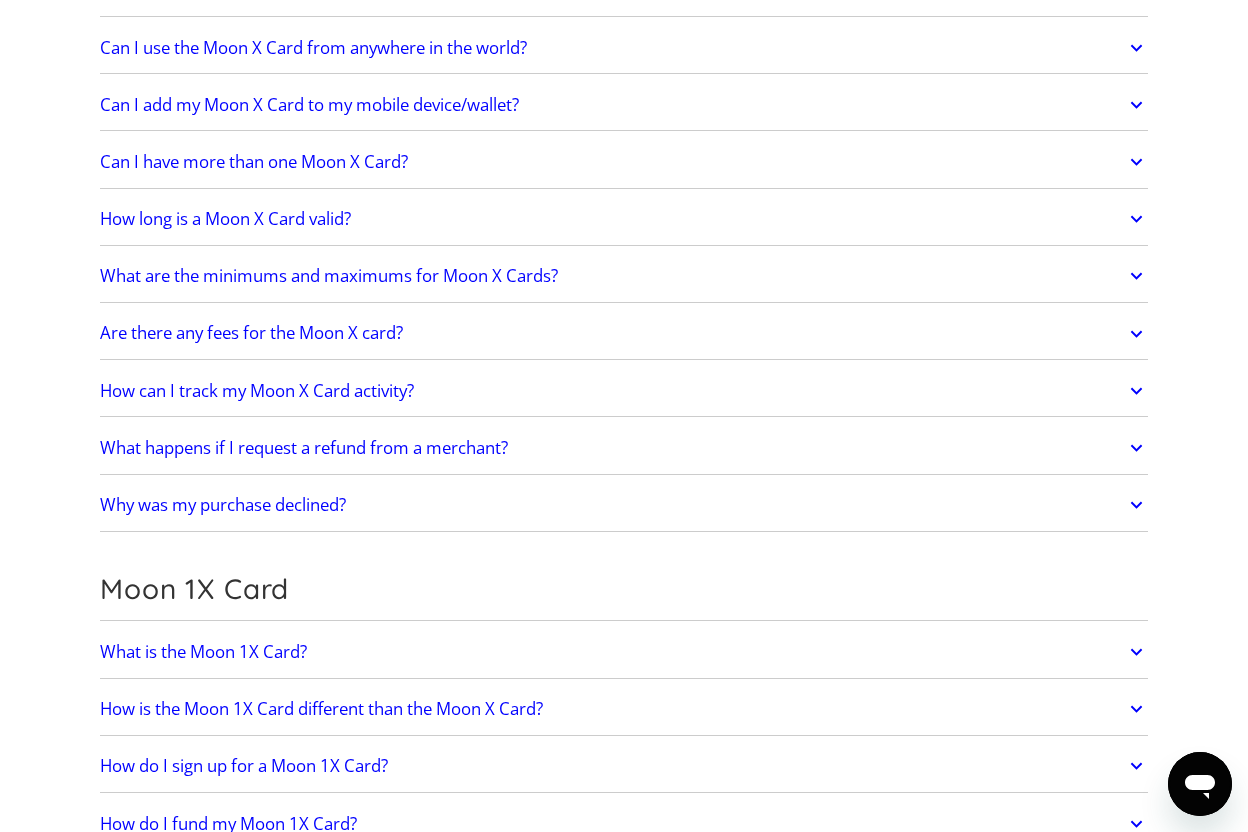 scroll, scrollTop: 1824, scrollLeft: 0, axis: vertical 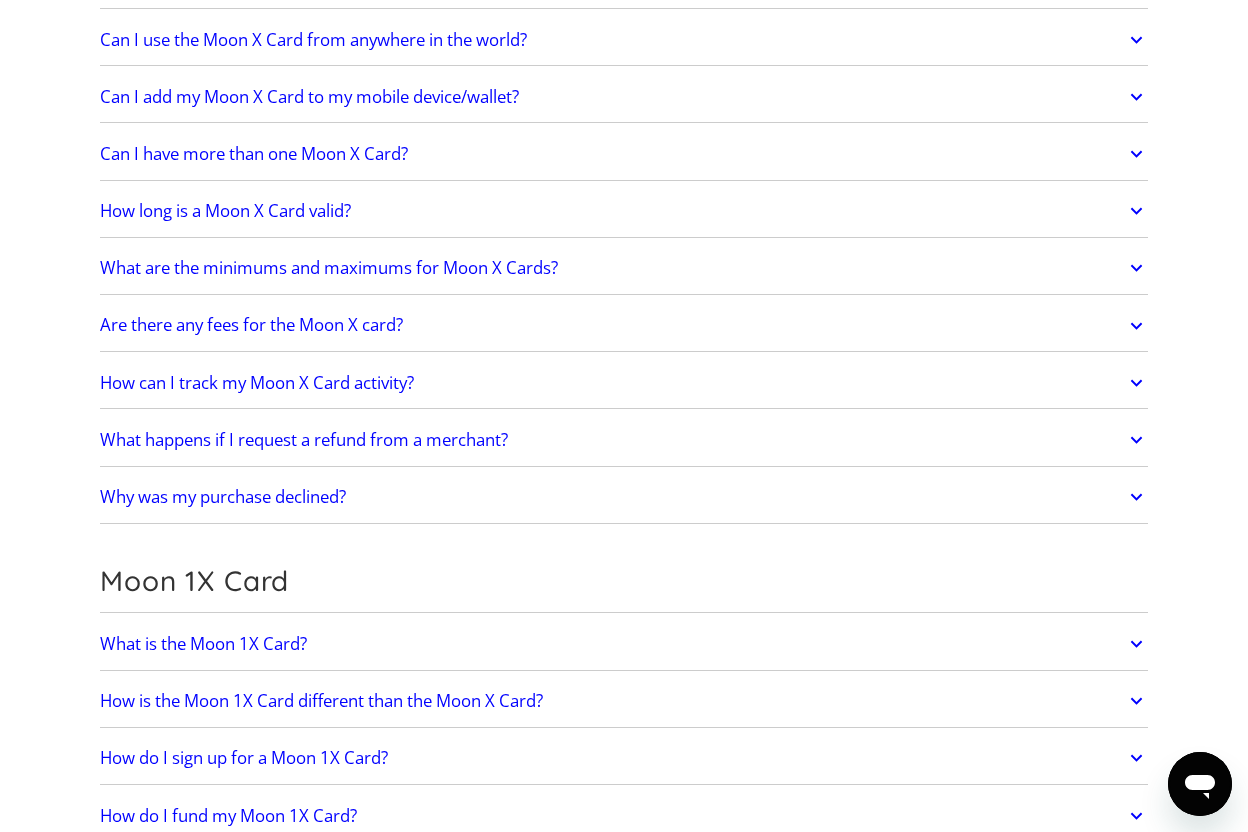 click on "What happens if I request a refund from a merchant?" at bounding box center (304, 440) 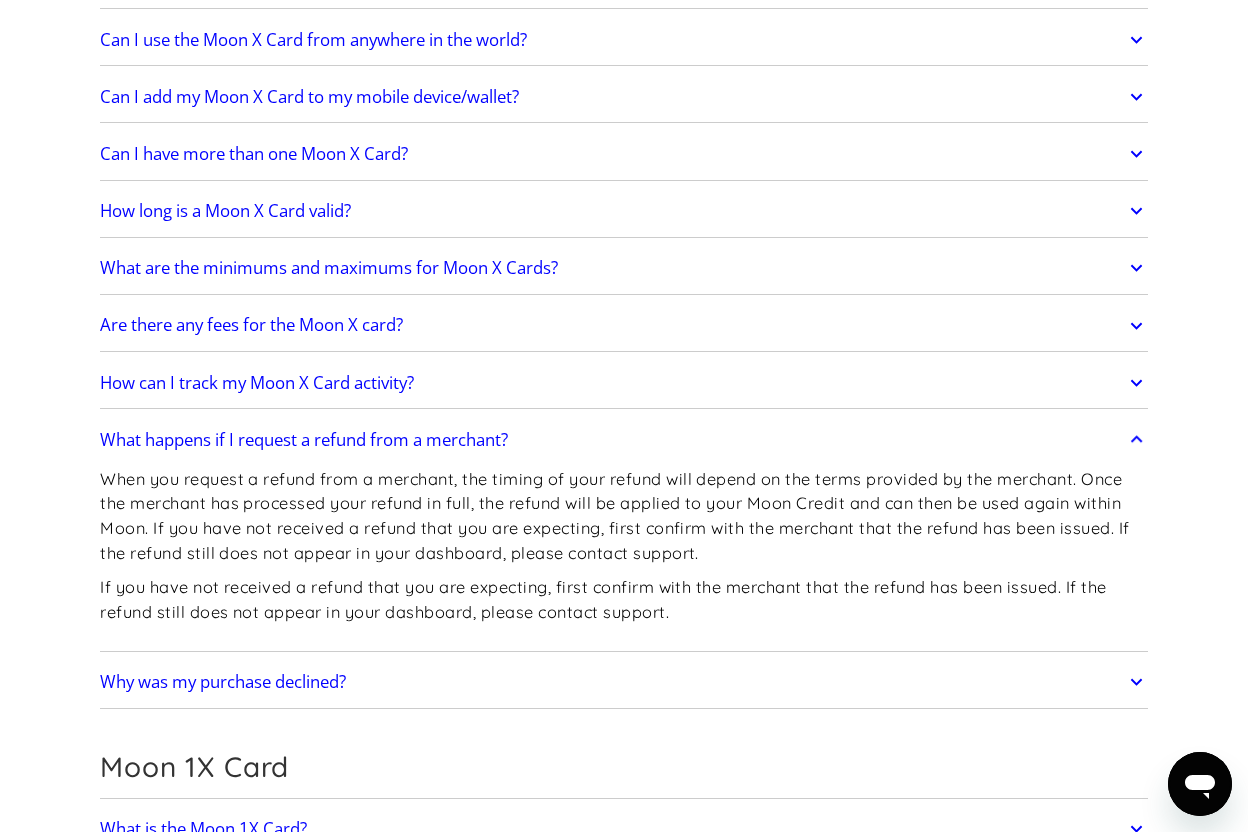 click on "What happens if I request a refund from a merchant?" at bounding box center (304, 440) 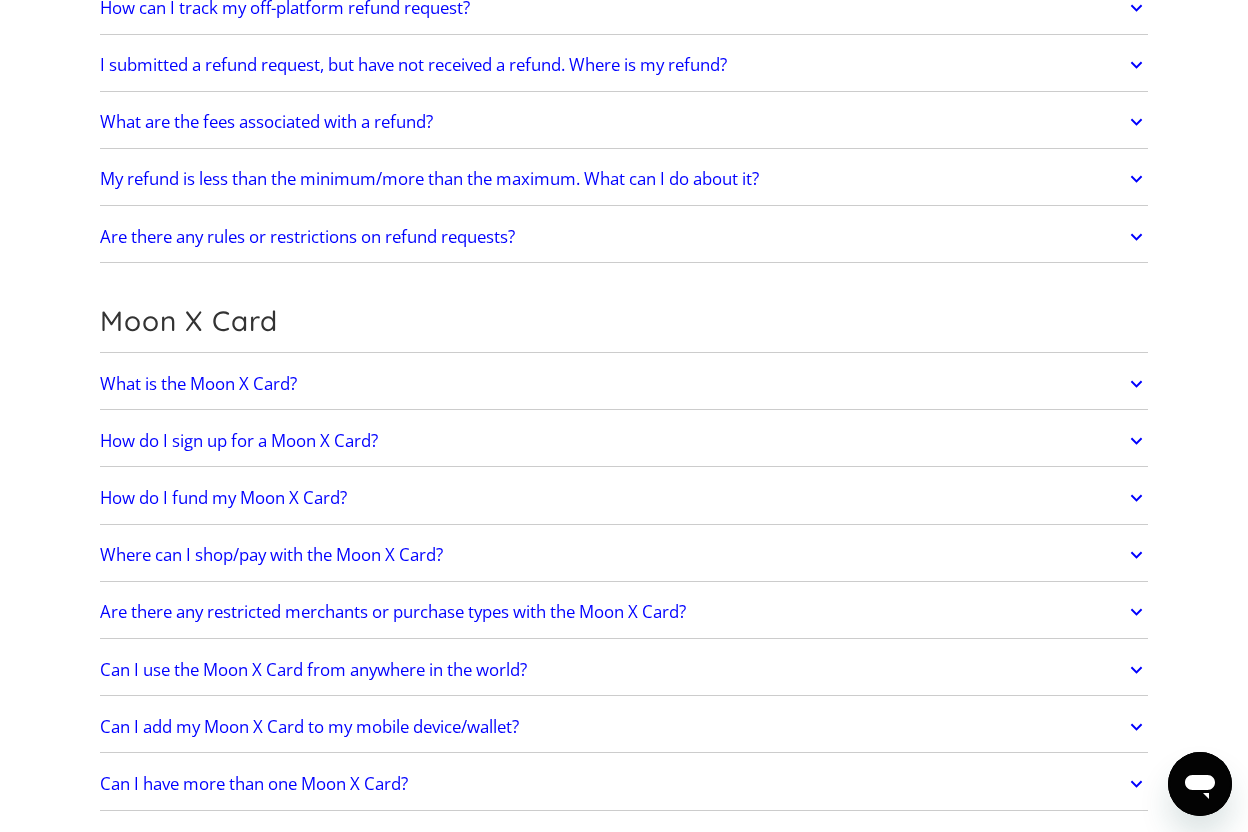 scroll, scrollTop: 1147, scrollLeft: 0, axis: vertical 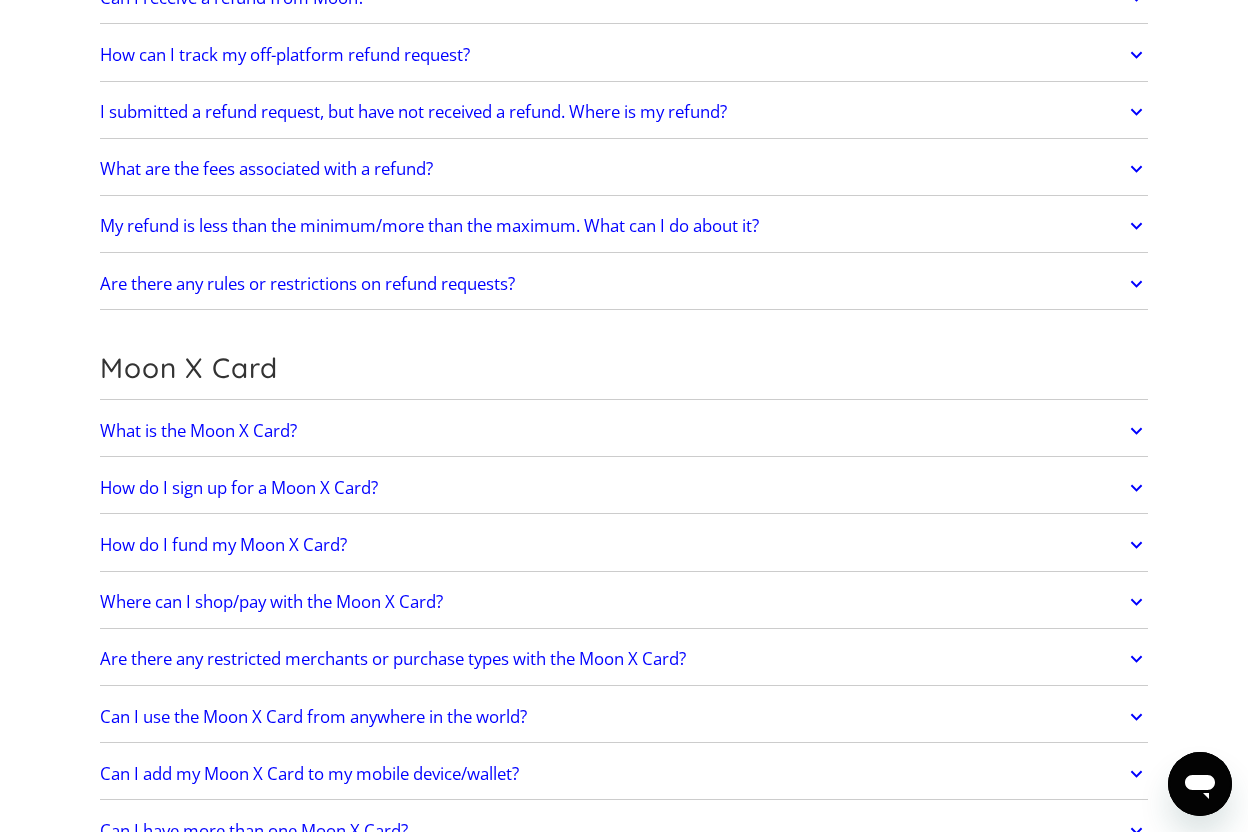 click on "What are the fees associated with a refund?" at bounding box center (624, 169) 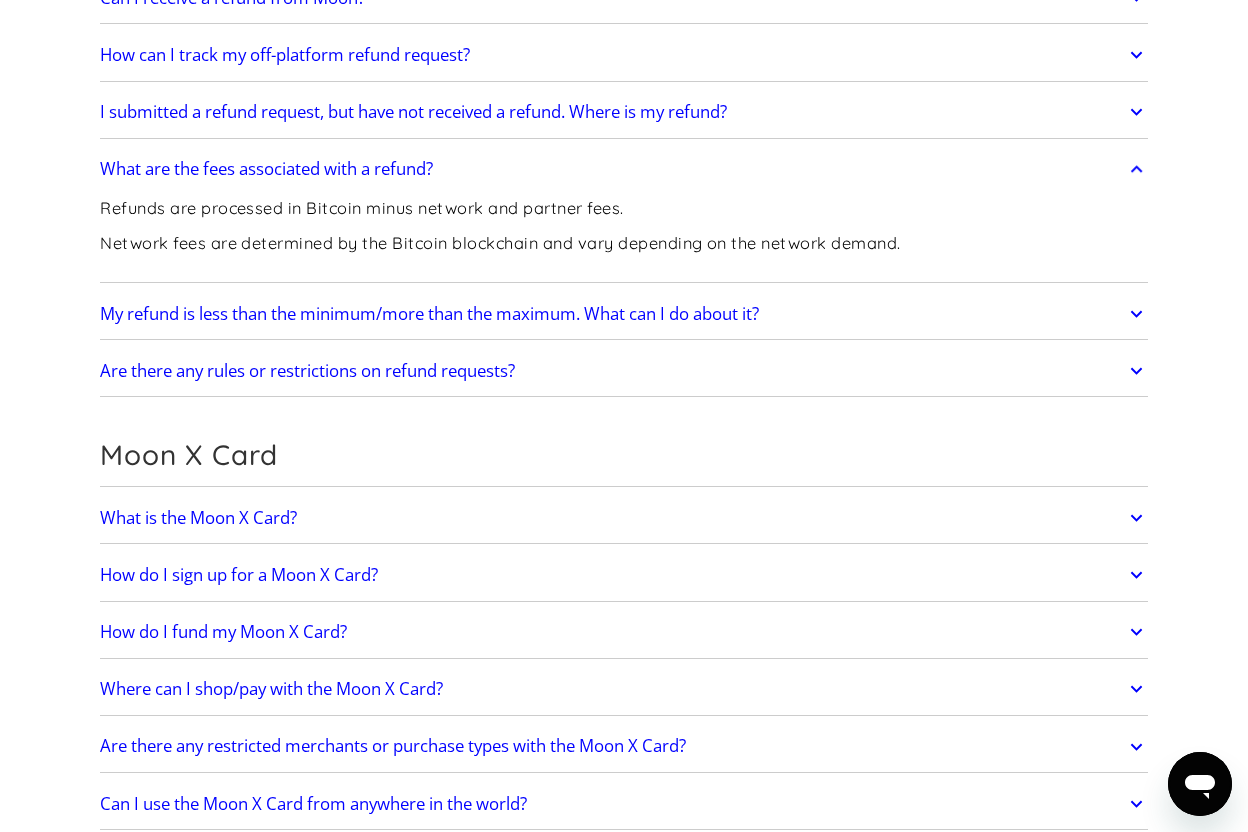 click on "Refunds are processed in Bitcoin minus network and partner fees. Network fees are determined by the Bitcoin blockchain and vary depending on the network demand." at bounding box center [500, 233] 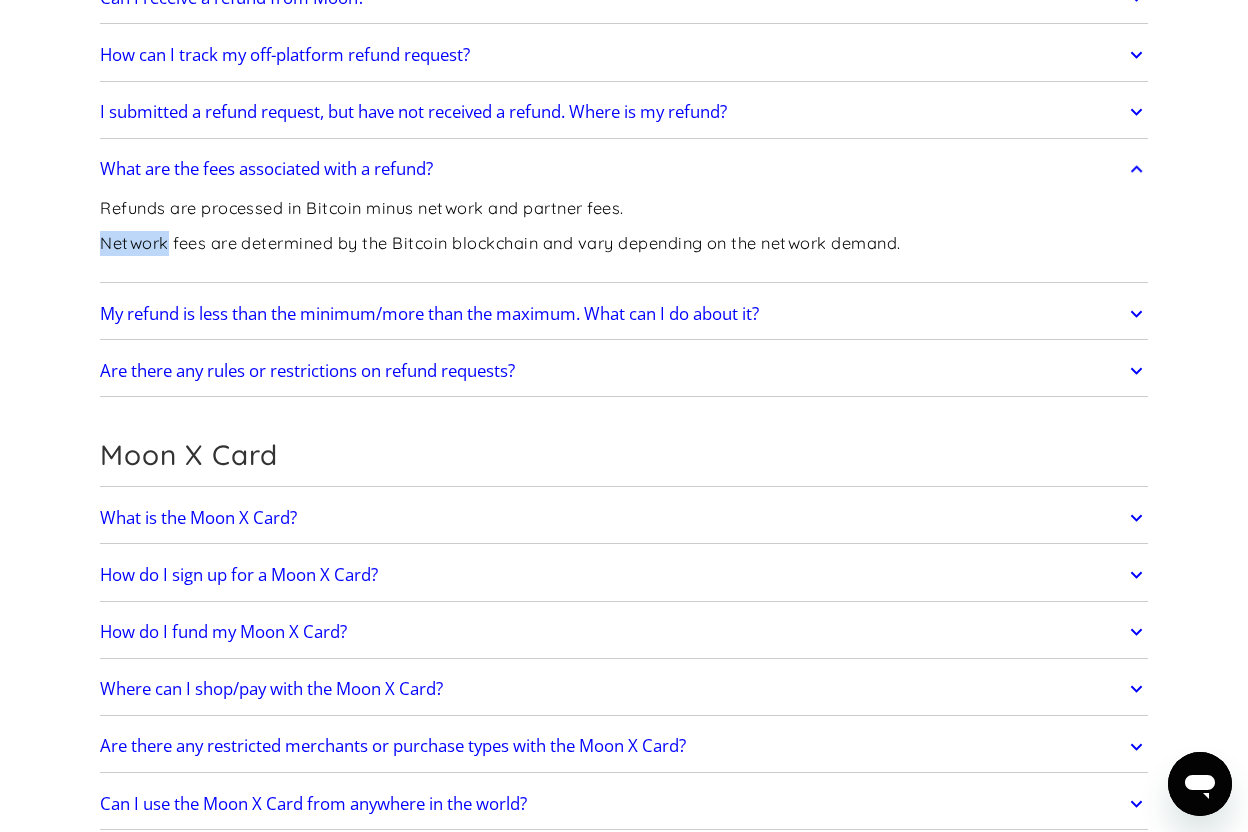 click on "Refunds are processed in Bitcoin minus network and partner fees. Network fees are determined by the Bitcoin blockchain and vary depending on the network demand." at bounding box center [500, 233] 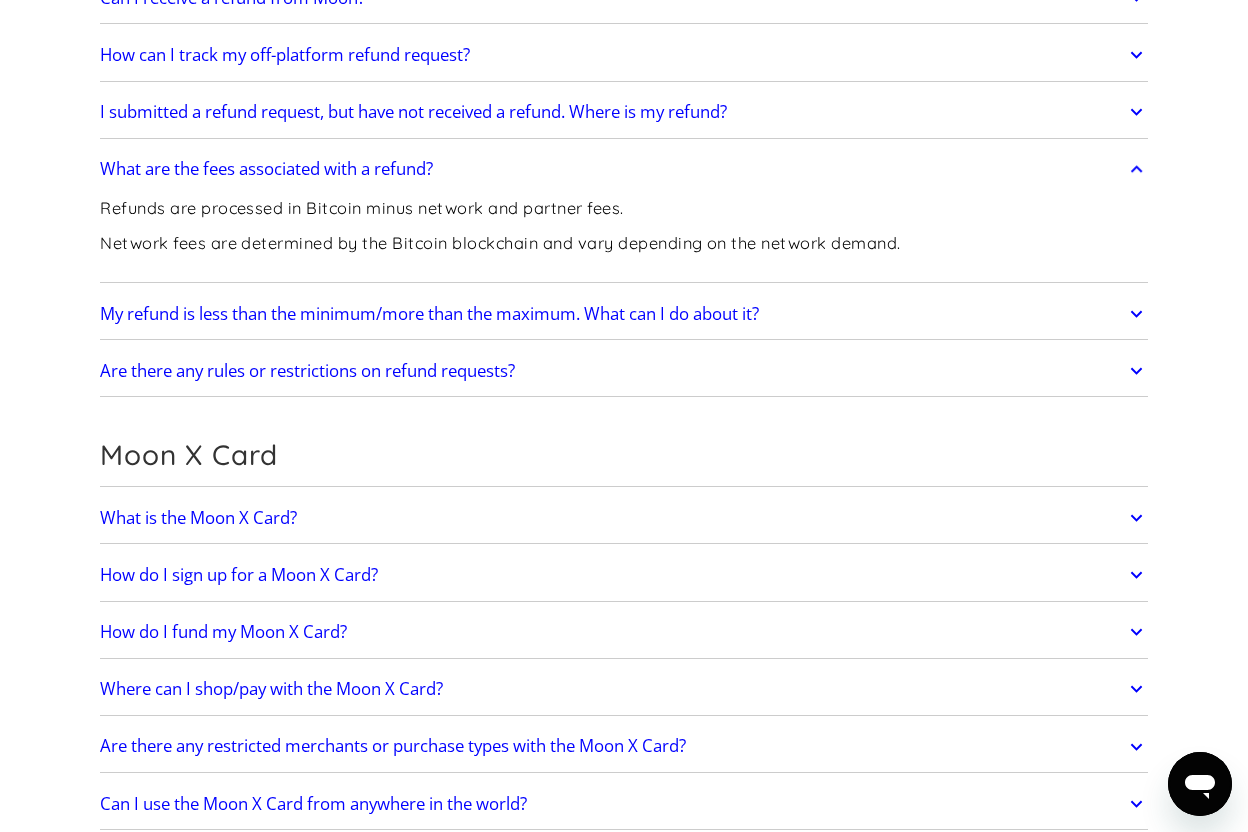 click on "Refunds are processed in Bitcoin minus network and partner fees. Network fees are determined by the Bitcoin blockchain and vary depending on the network demand." at bounding box center [500, 233] 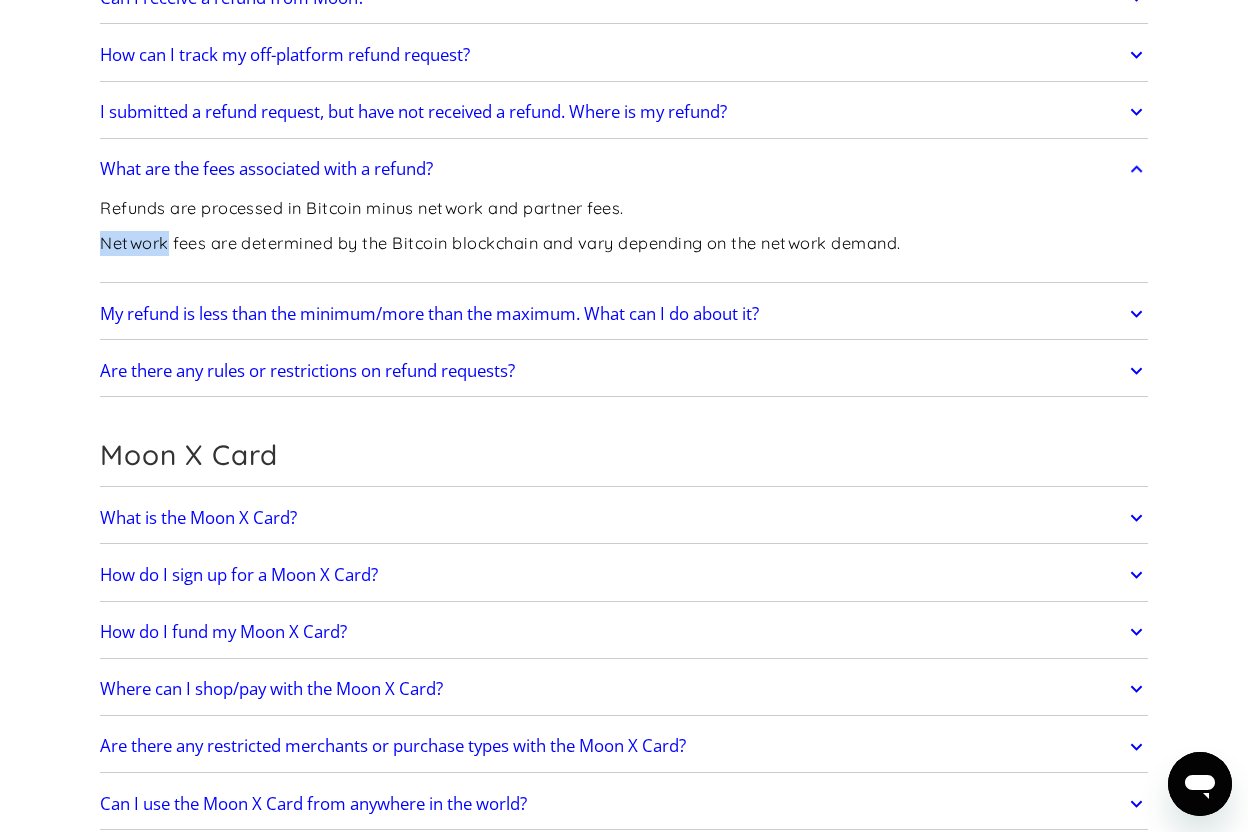 click on "Refunds are processed in Bitcoin minus network and partner fees. Network fees are determined by the Bitcoin blockchain and vary depending on the network demand." at bounding box center (500, 233) 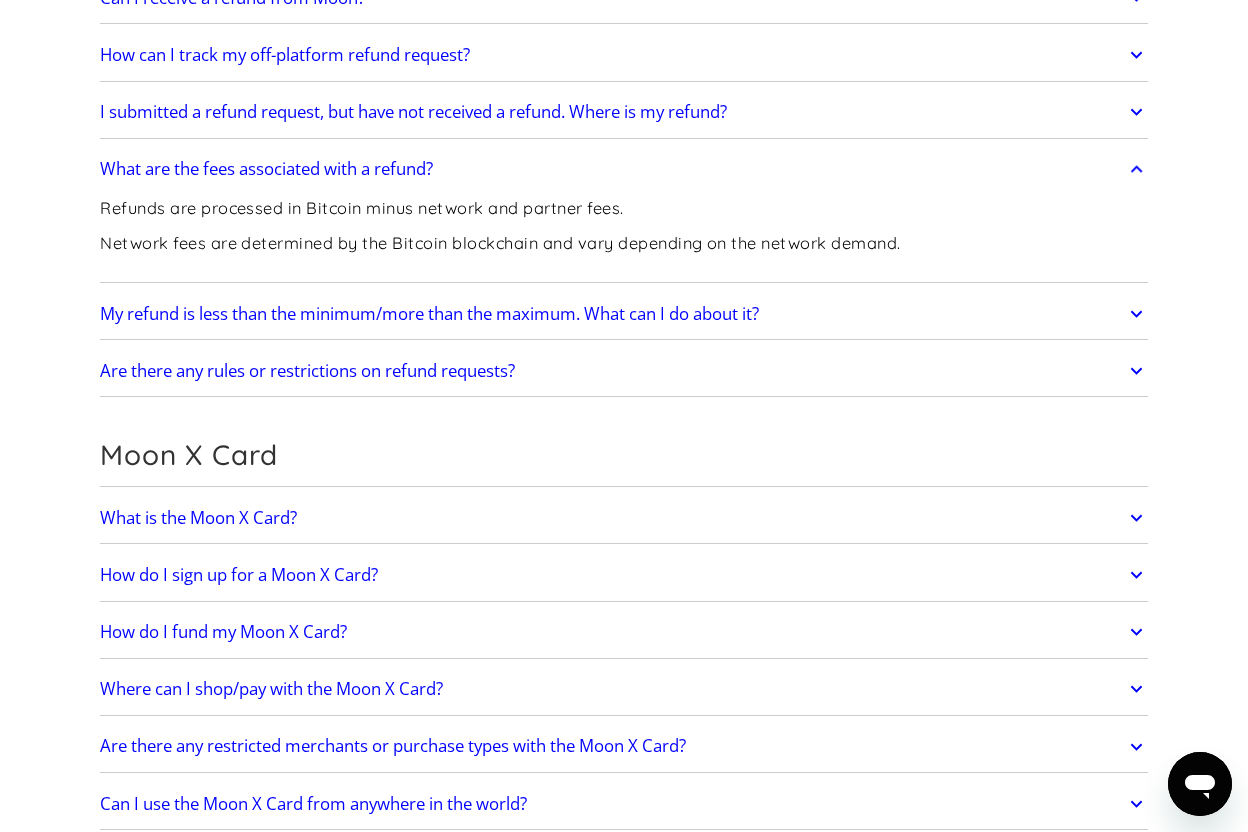 click on "Refunds are processed in Bitcoin minus network and partner fees." at bounding box center (500, 208) 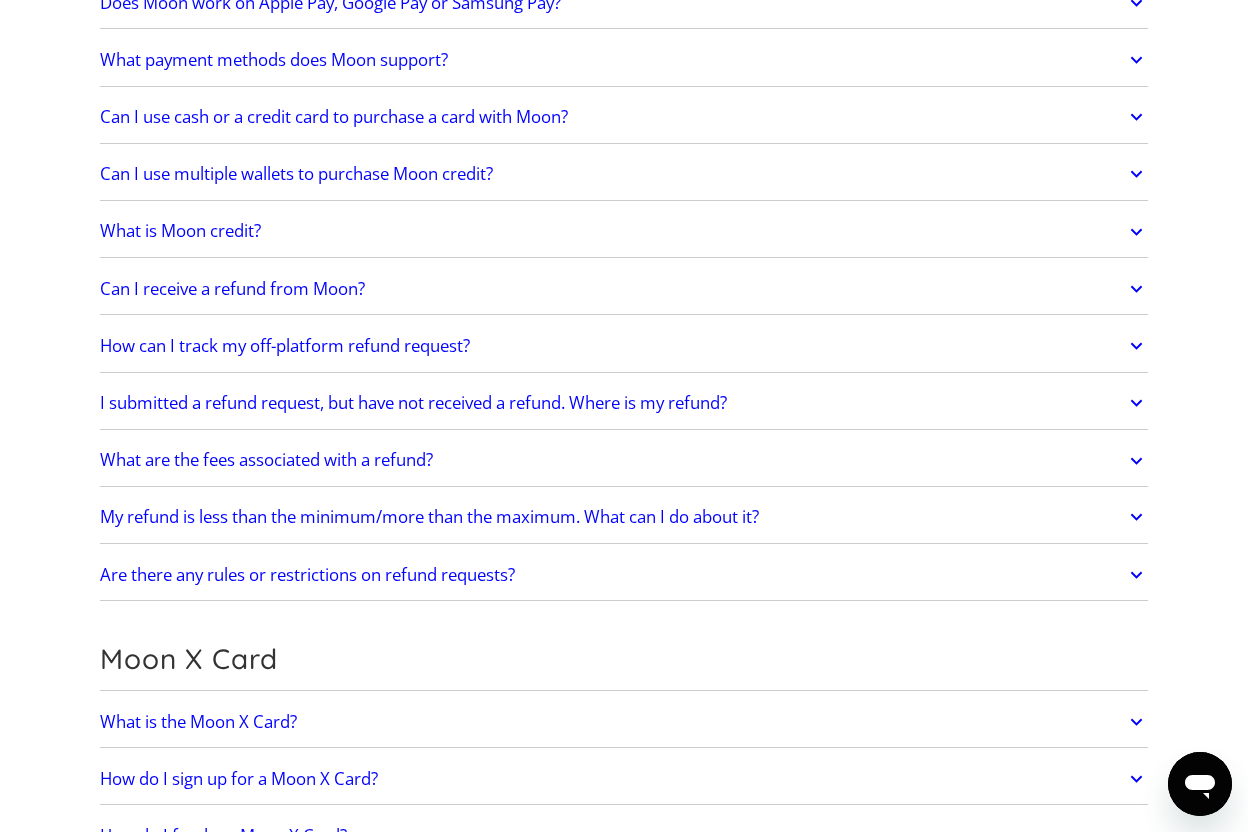 scroll, scrollTop: 852, scrollLeft: 0, axis: vertical 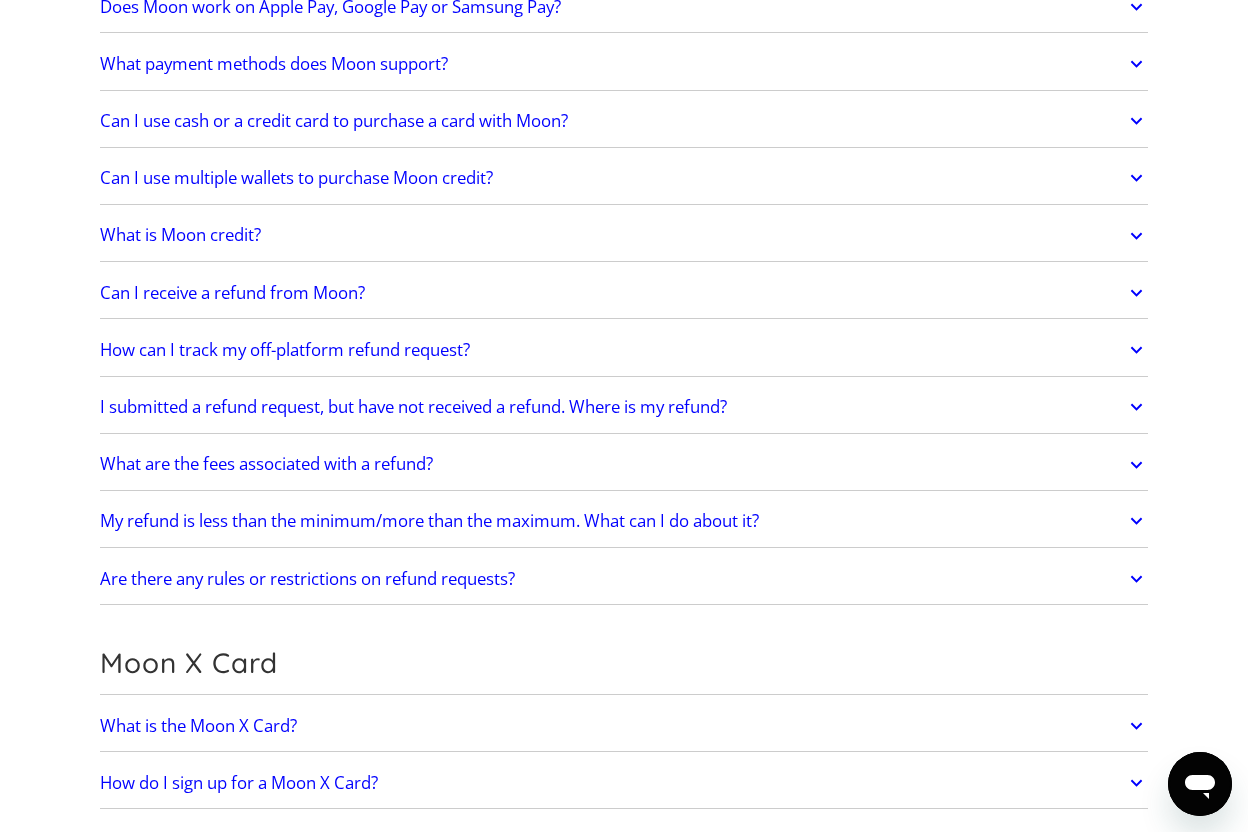 click on "Can I receive a refund from Moon?" at bounding box center (624, 293) 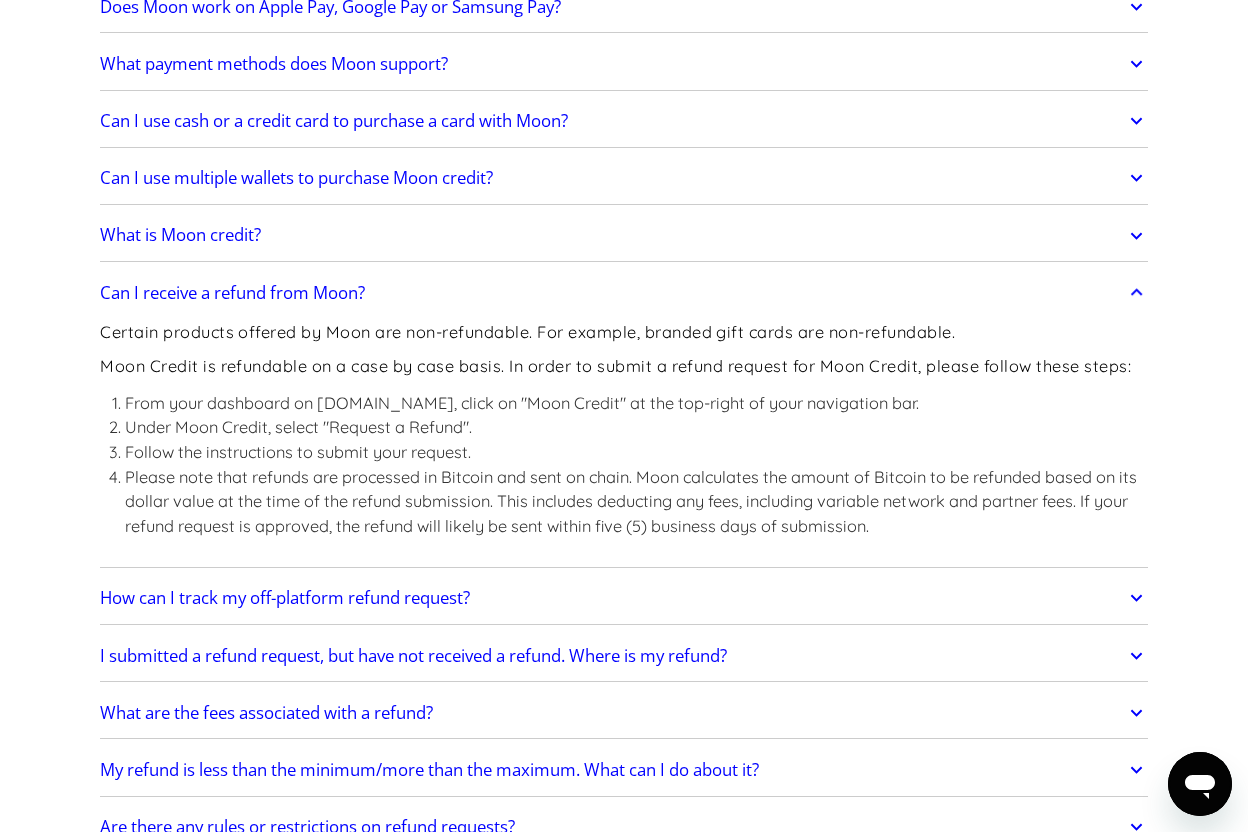 click on "Moon Credit is refundable on a case by case basis. In order to submit a refund request for Moon Credit, please follow these steps:" at bounding box center [624, 366] 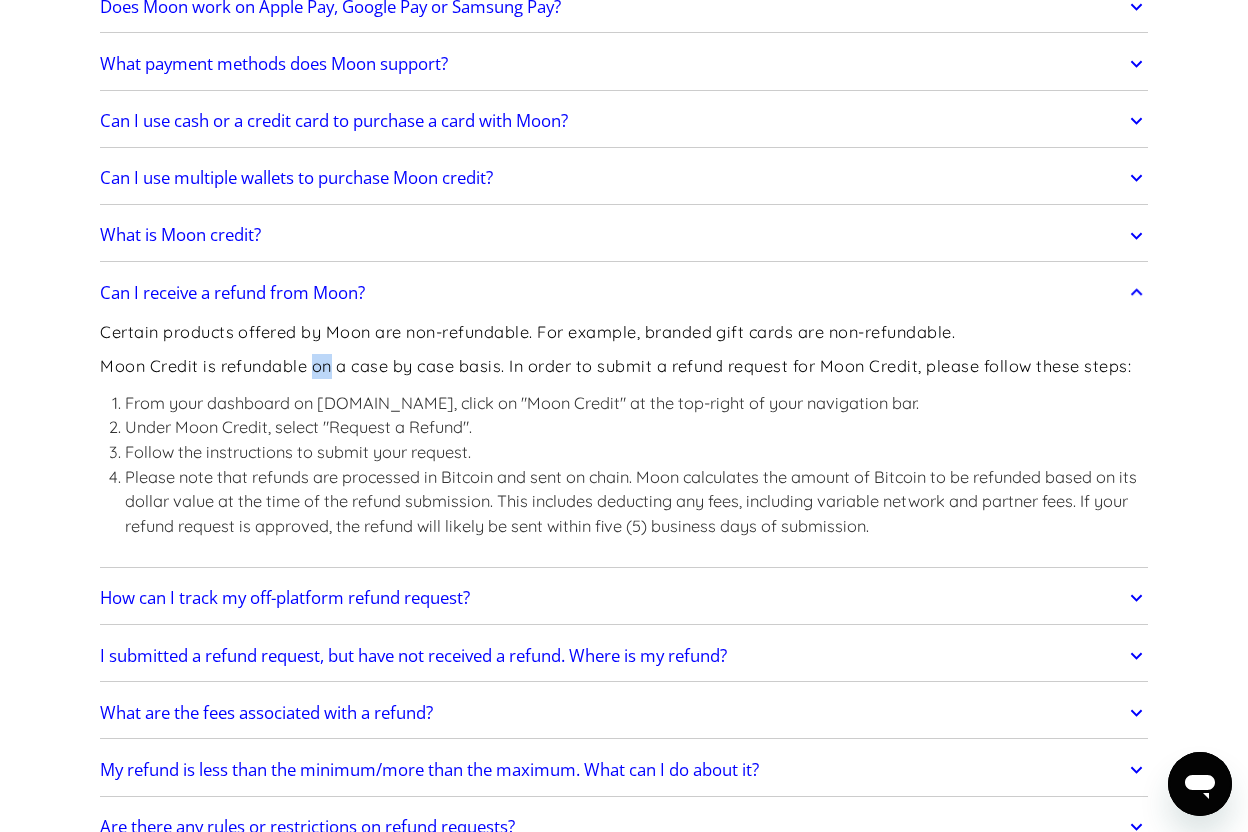 click on "Moon Credit is refundable on a case by case basis. In order to submit a refund request for Moon Credit, please follow these steps:" at bounding box center [624, 366] 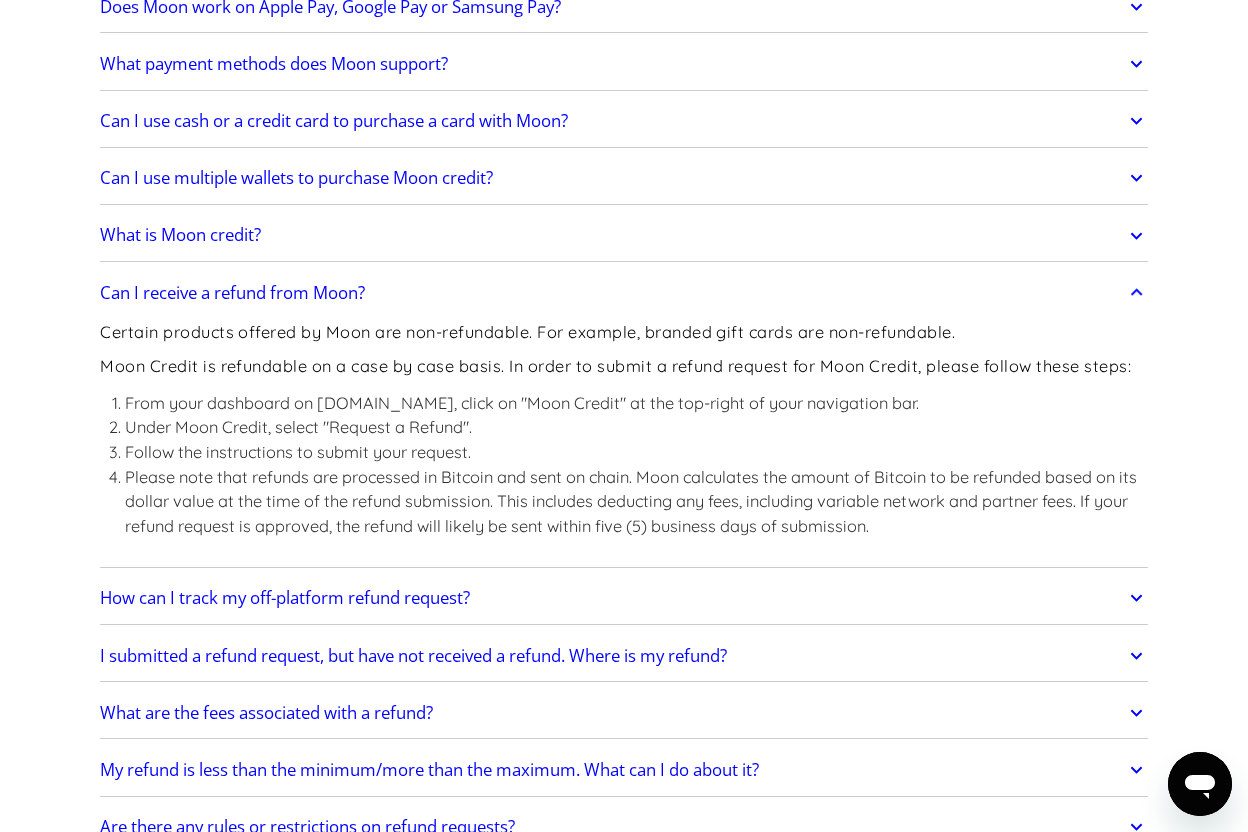 click on "Moon Credit is refundable on a case by case basis. In order to submit a refund request for Moon Credit, please follow these steps:" at bounding box center (624, 366) 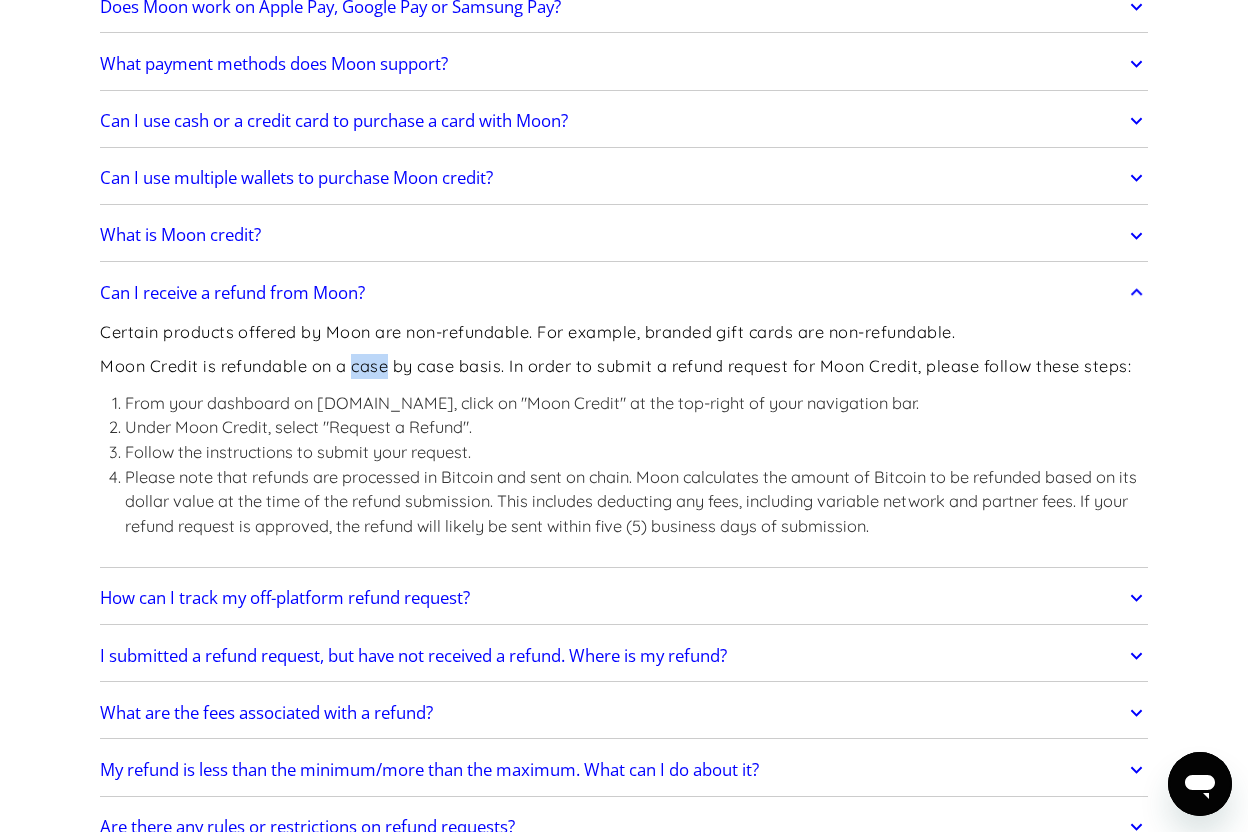 click on "Moon Credit is refundable on a case by case basis. In order to submit a refund request for Moon Credit, please follow these steps:" at bounding box center [624, 366] 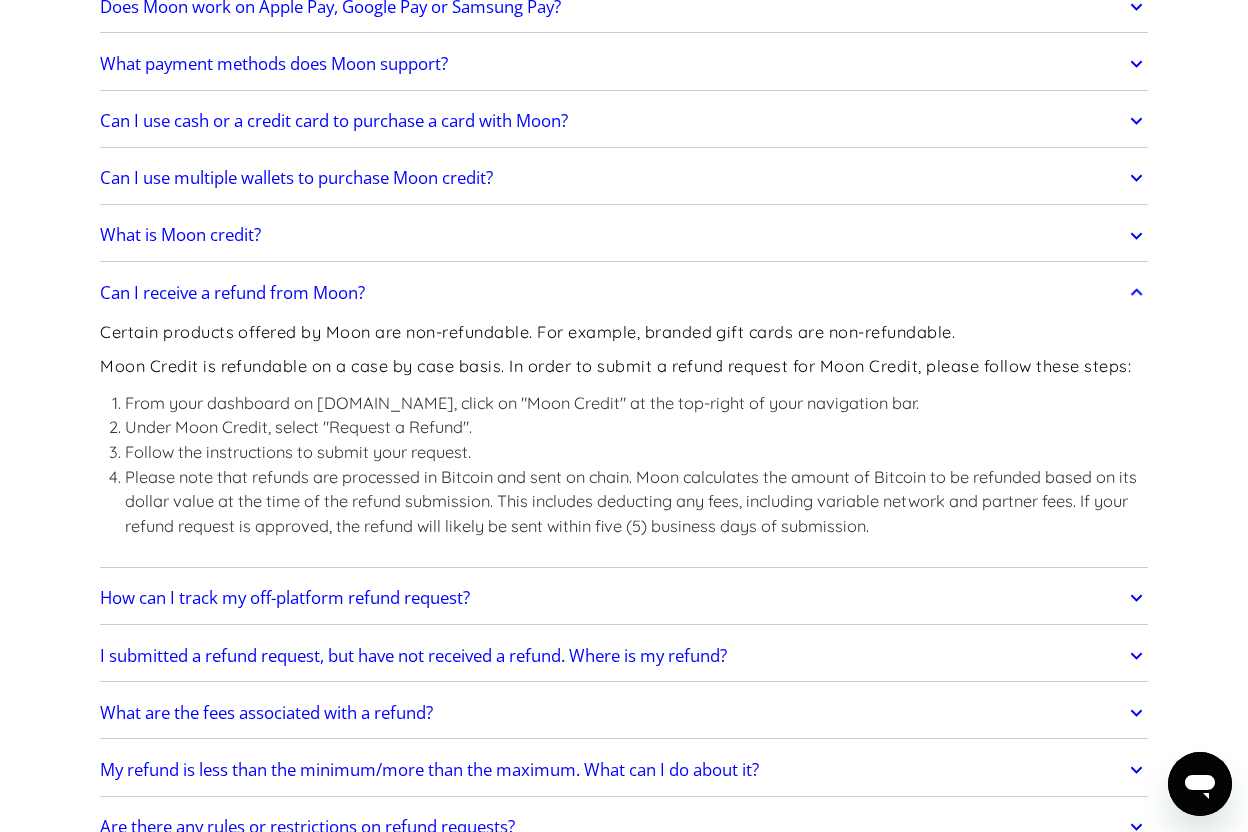 click on "Moon Credit is refundable on a case by case basis. In order to submit a refund request for Moon Credit, please follow these steps:" at bounding box center [624, 366] 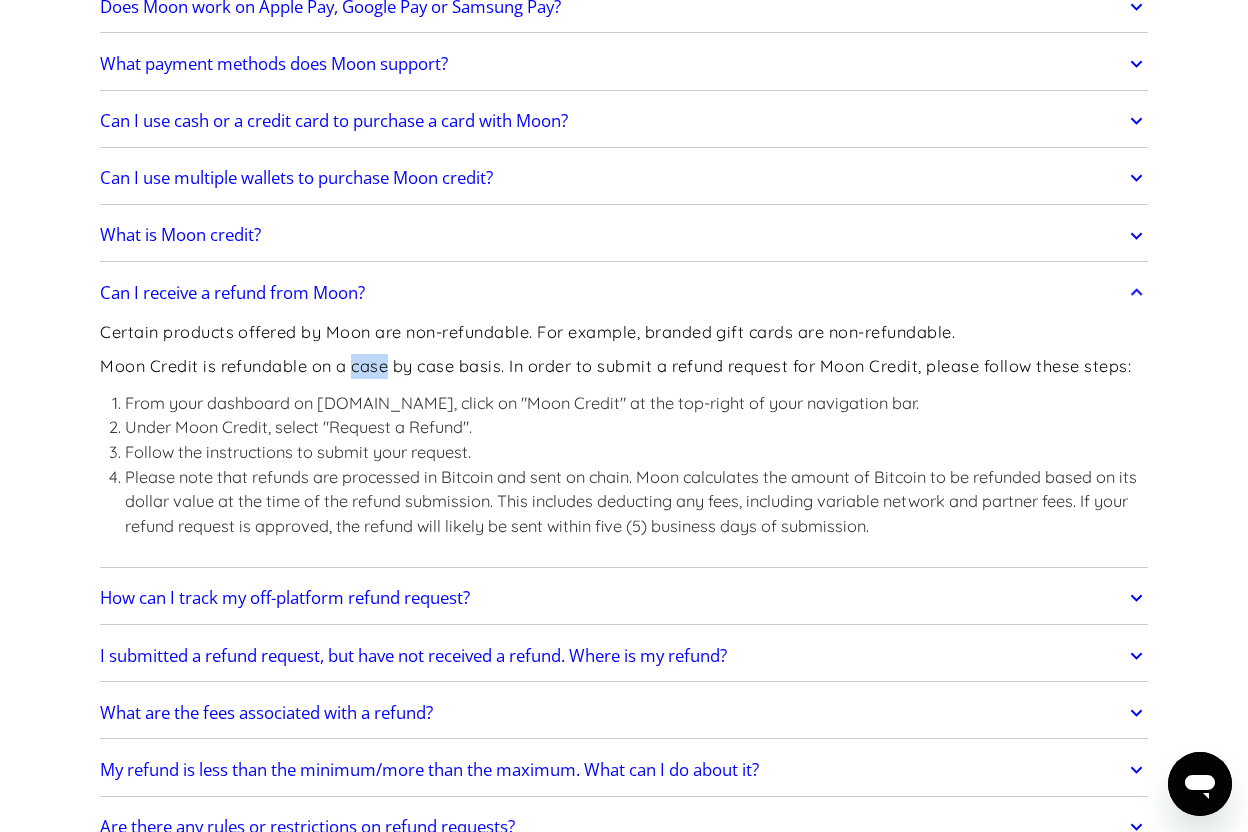 click on "Moon Credit is refundable on a case by case basis. In order to submit a refund request for Moon Credit, please follow these steps:" at bounding box center [624, 366] 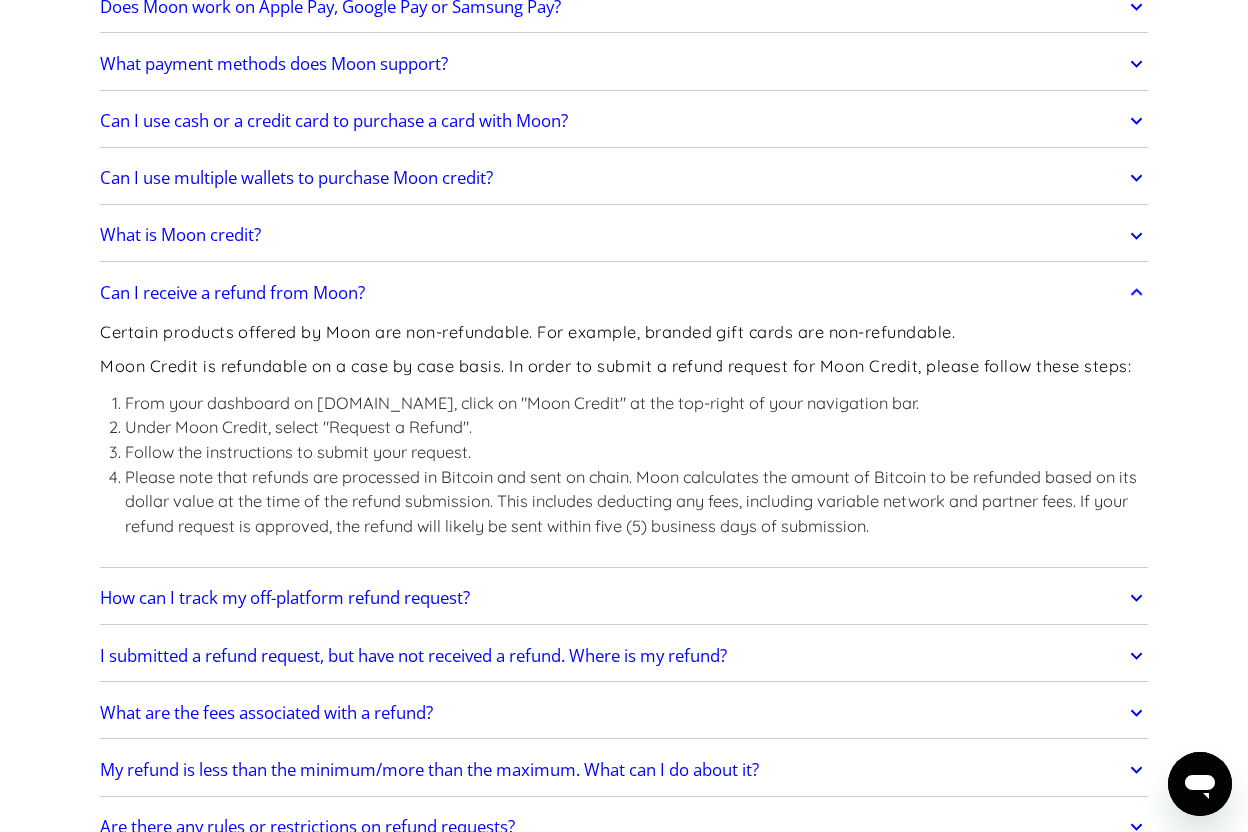 click on "Moon Credit is refundable on a case by case basis. In order to submit a refund request for Moon Credit, please follow these steps:" at bounding box center [624, 366] 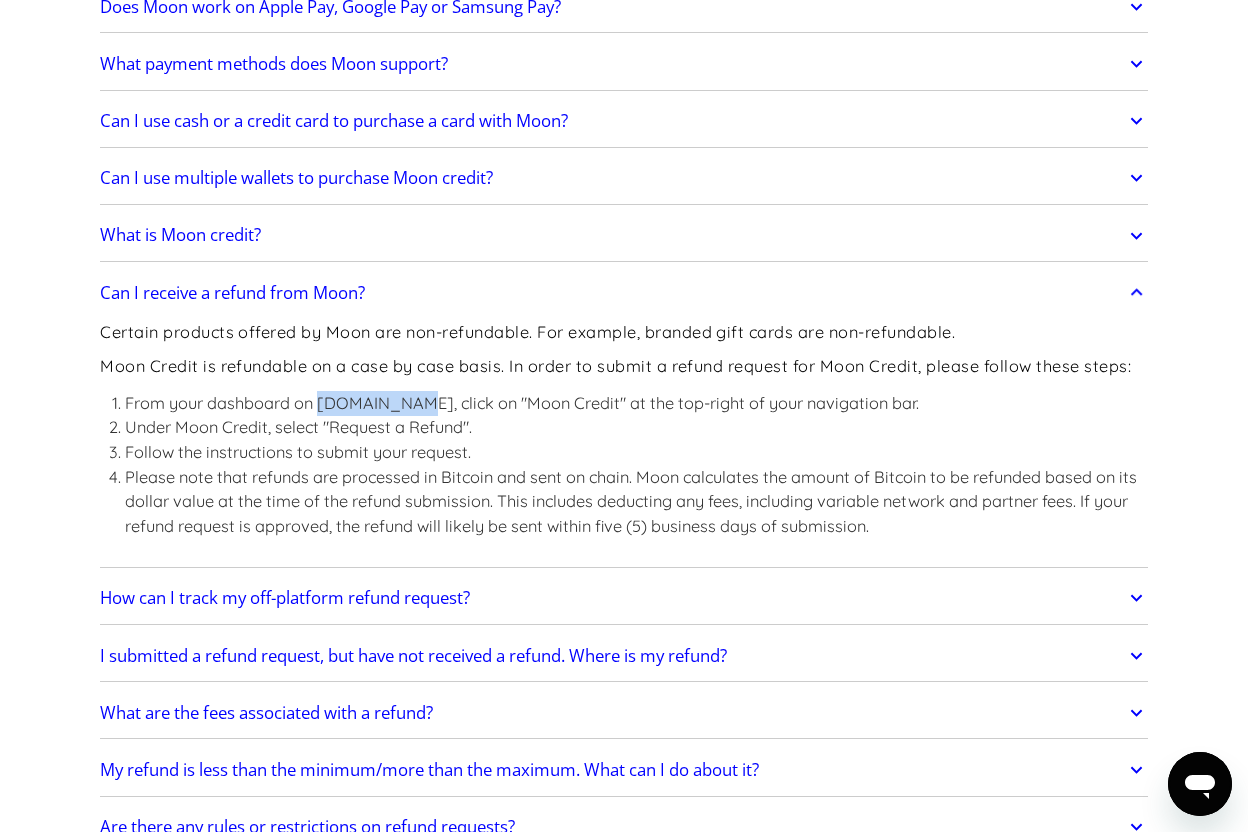 click on "From your dashboard on [DOMAIN_NAME], click on "Moon Credit" at the top-right of your navigation bar." at bounding box center [636, 403] 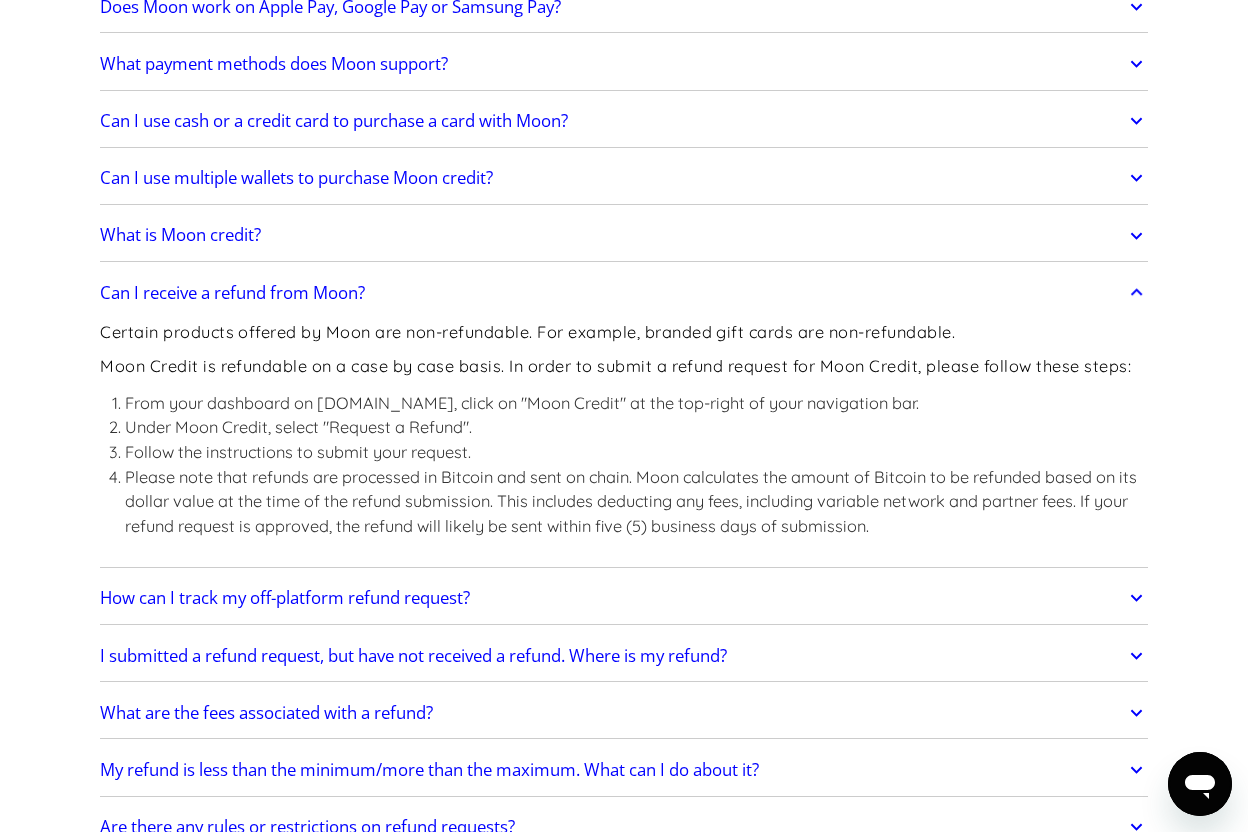 click on "From your dashboard on [DOMAIN_NAME], click on "Moon Credit" at the top-right of your navigation bar." at bounding box center (636, 403) 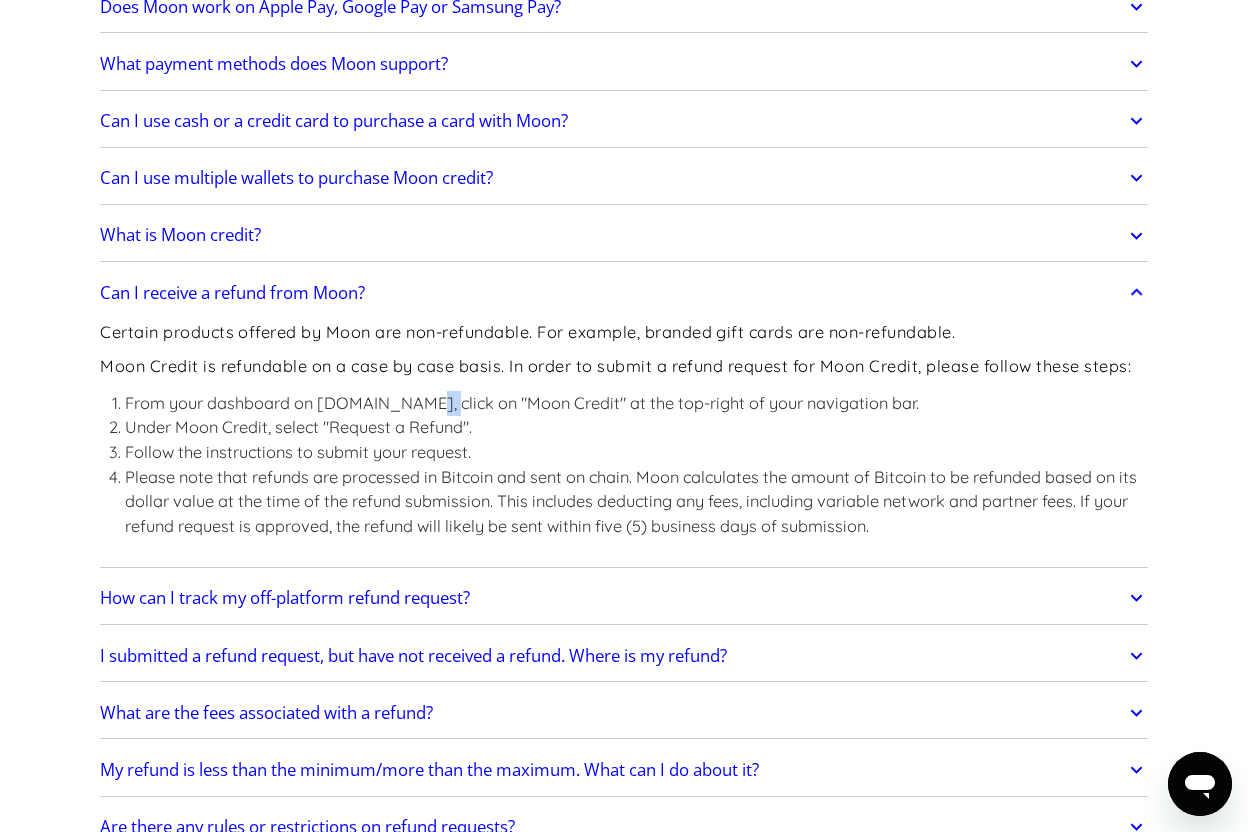 click on "From your dashboard on [DOMAIN_NAME], click on "Moon Credit" at the top-right of your navigation bar." at bounding box center (636, 403) 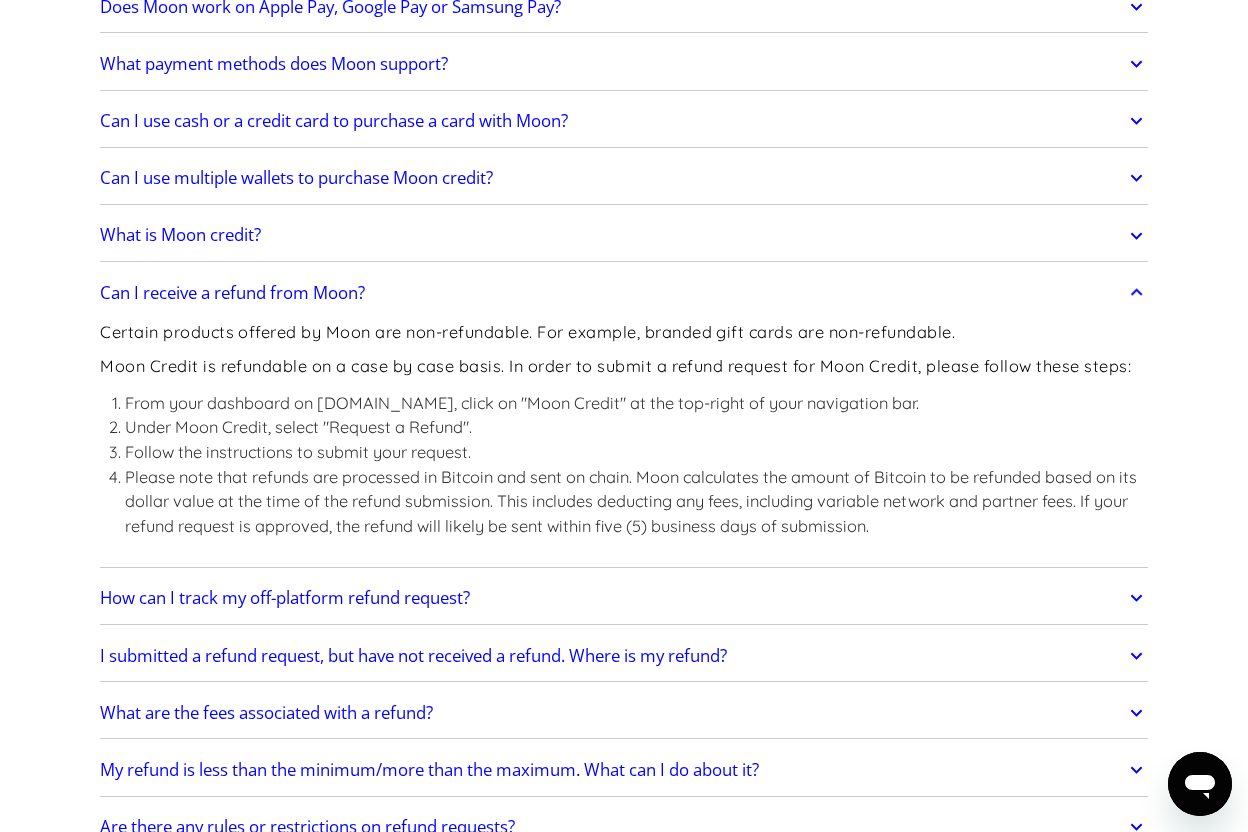 click on "From your dashboard on [DOMAIN_NAME], click on "Moon Credit" at the top-right of your navigation bar." at bounding box center (636, 403) 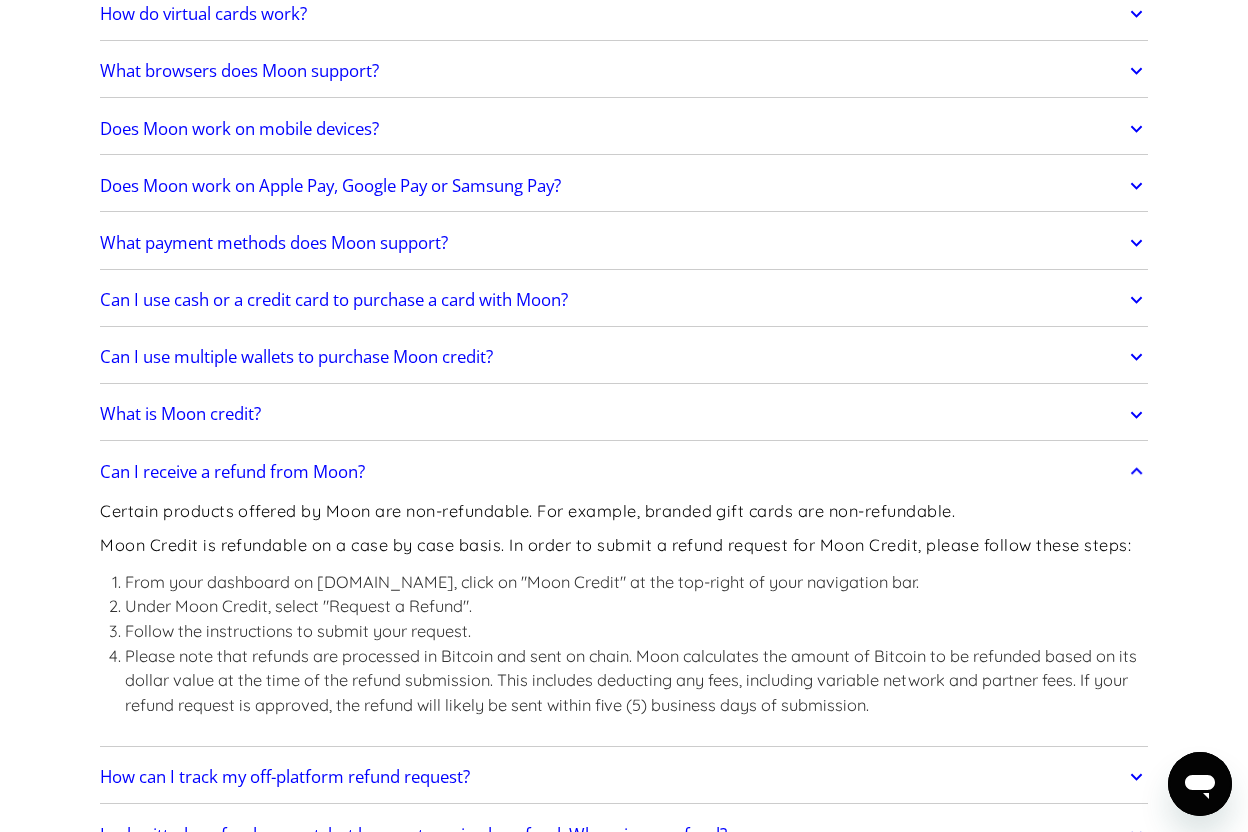 scroll, scrollTop: 0, scrollLeft: 0, axis: both 